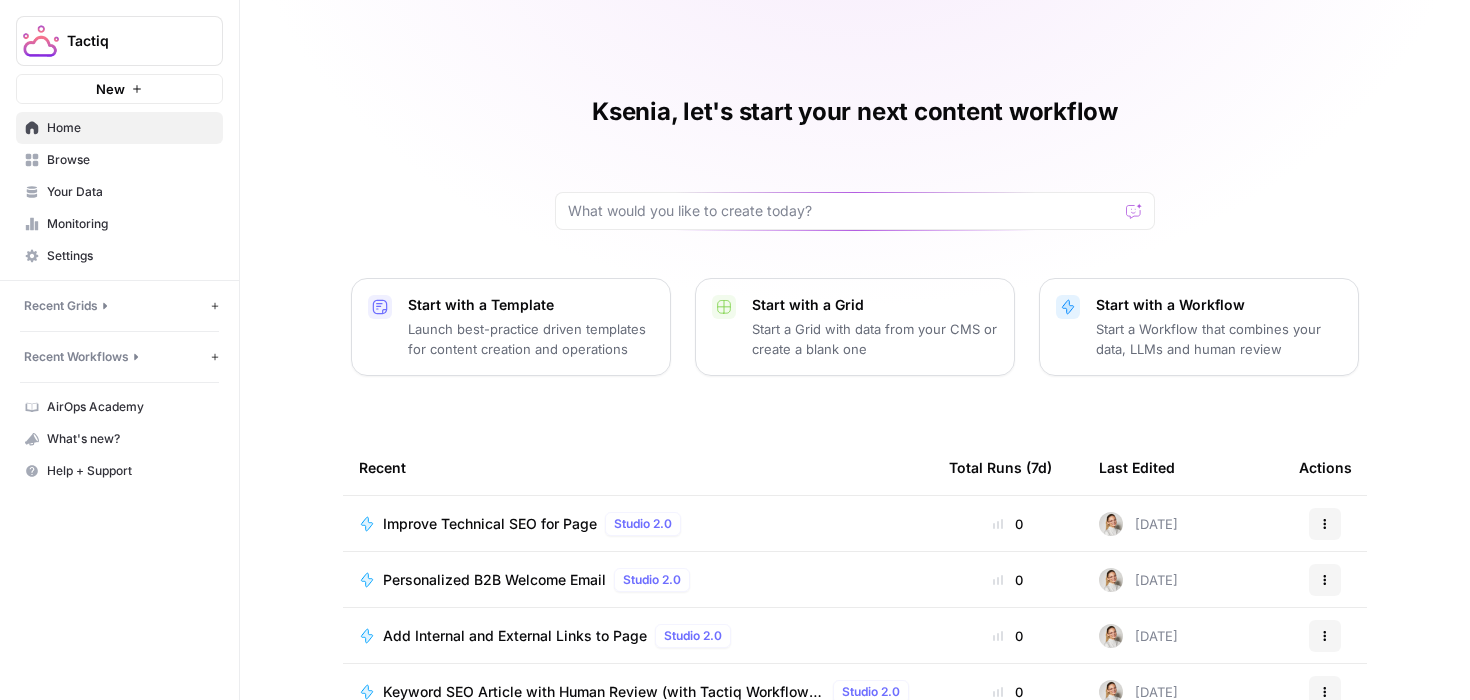 scroll, scrollTop: 0, scrollLeft: 0, axis: both 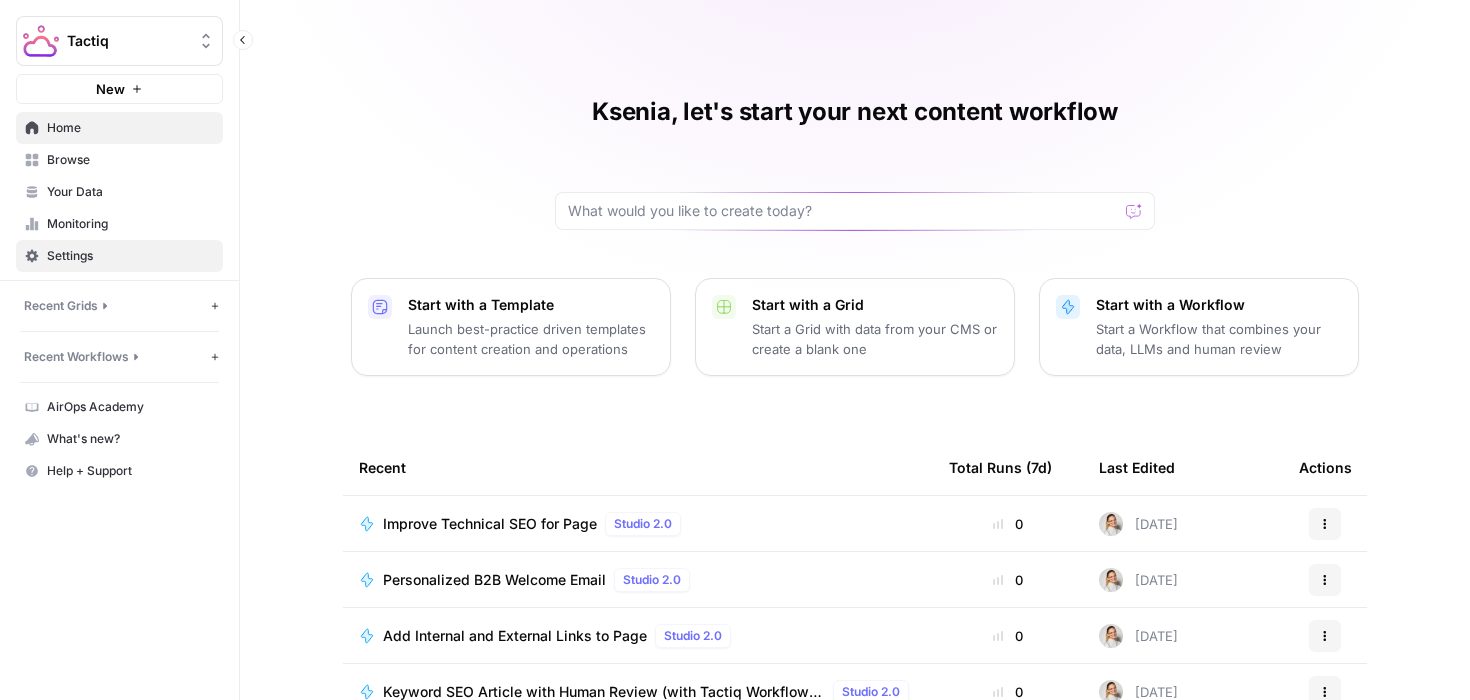 click on "Settings" at bounding box center [130, 256] 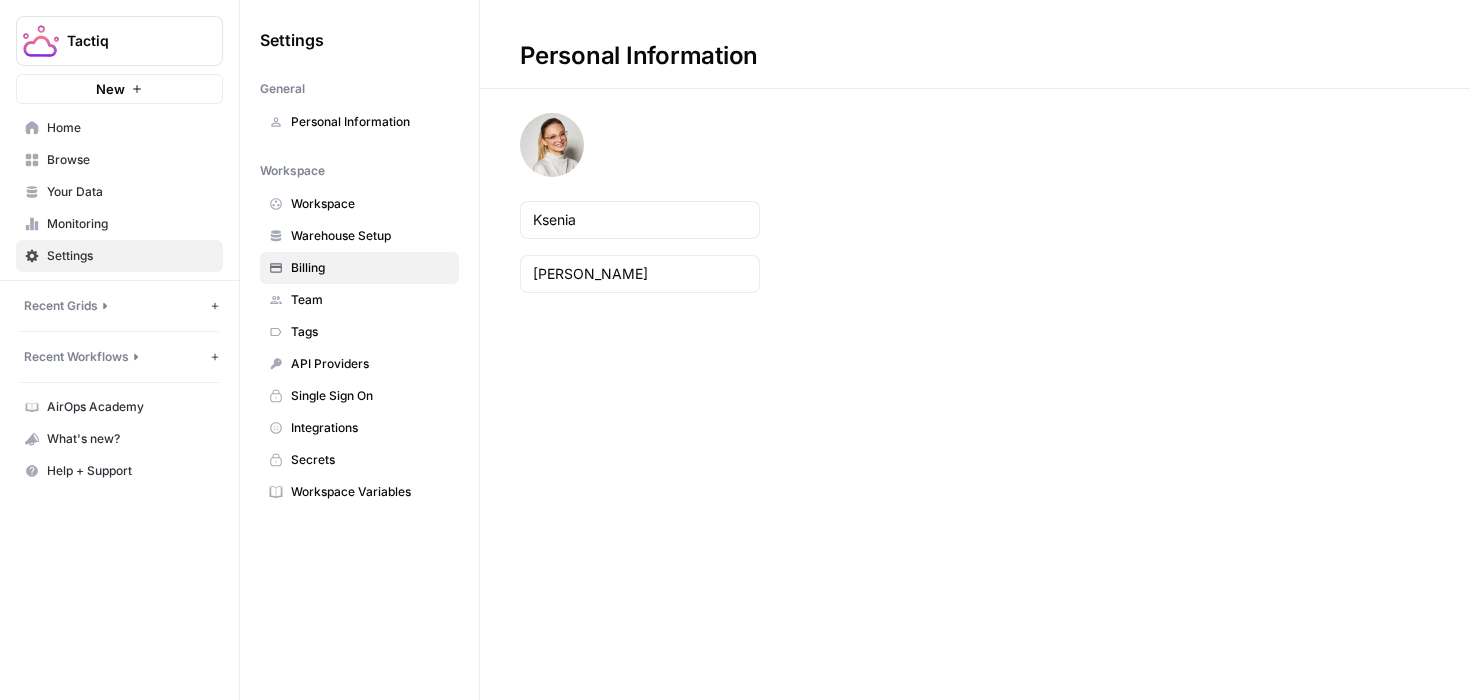 click on "Billing" at bounding box center (370, 268) 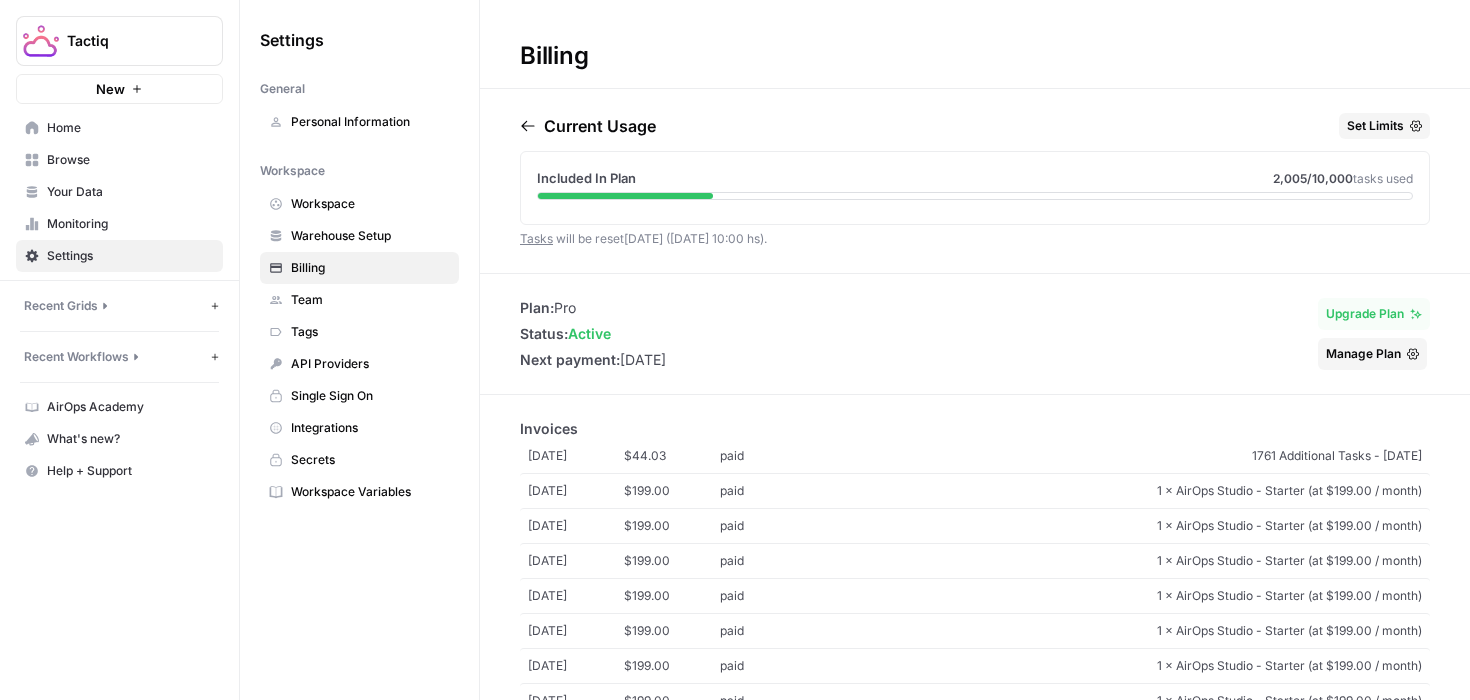 click on "Tasks" at bounding box center (536, 238) 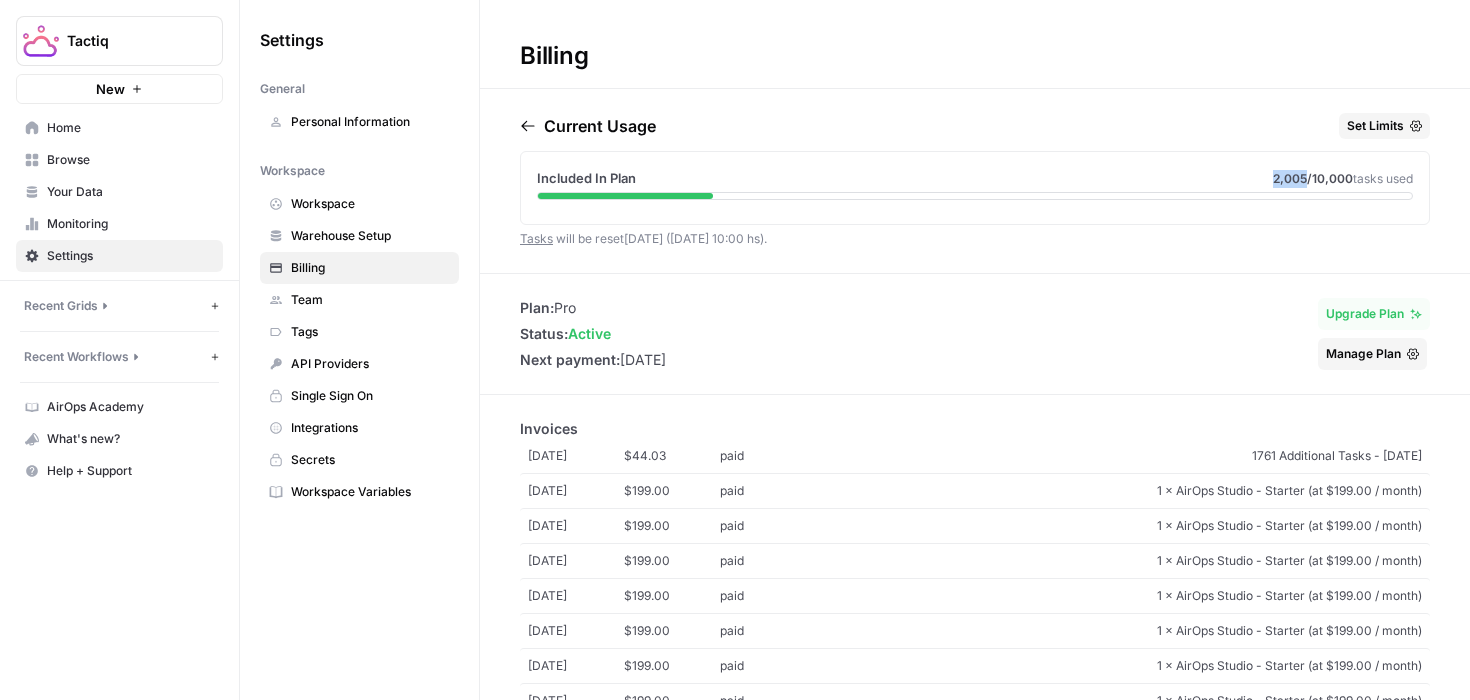 drag, startPoint x: 1269, startPoint y: 179, endPoint x: 1304, endPoint y: 177, distance: 35.057095 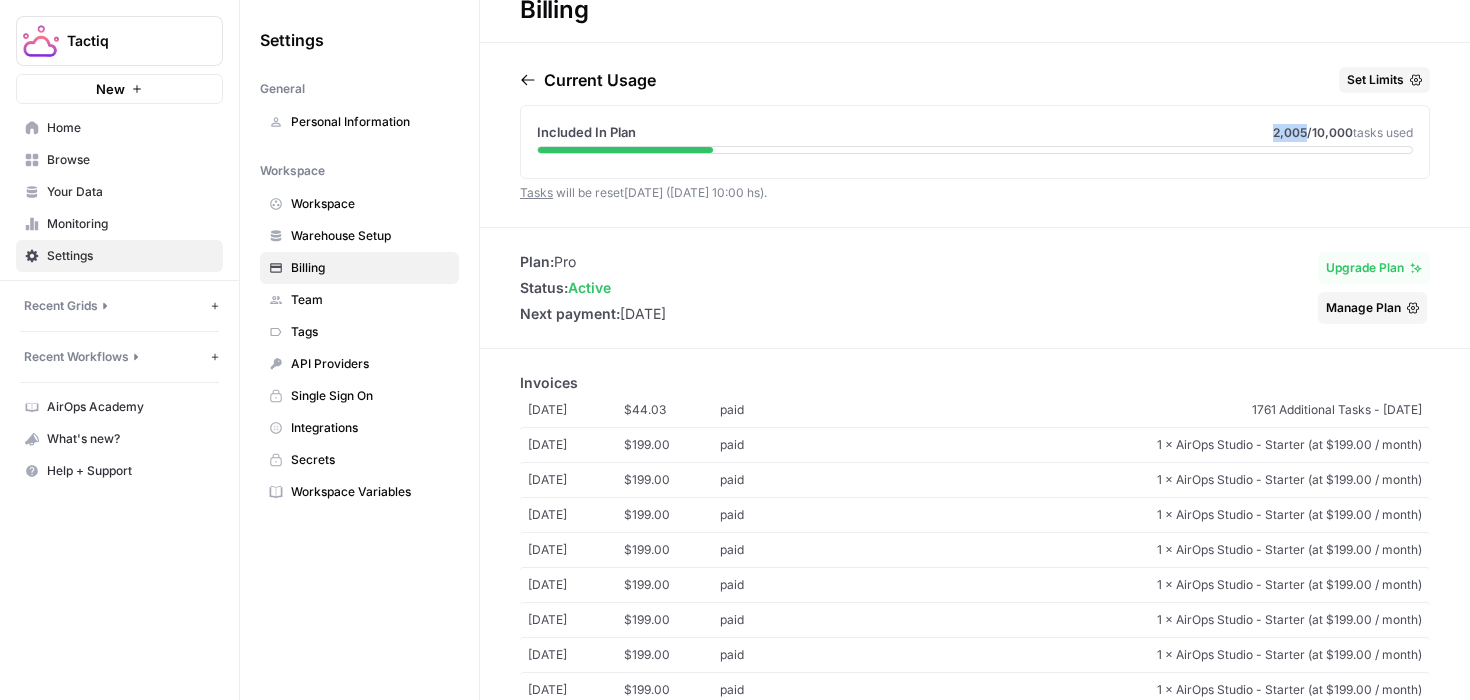 scroll, scrollTop: 44, scrollLeft: 0, axis: vertical 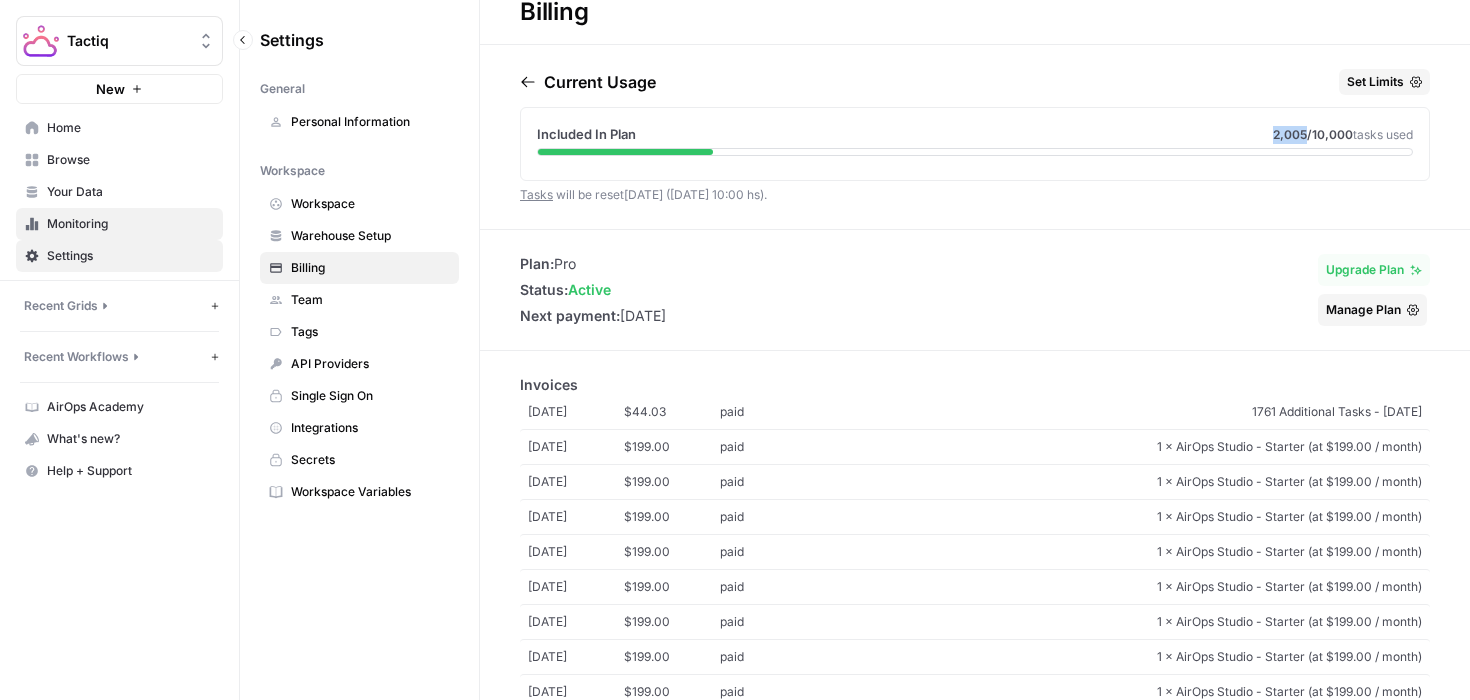 click on "Monitoring" at bounding box center [119, 224] 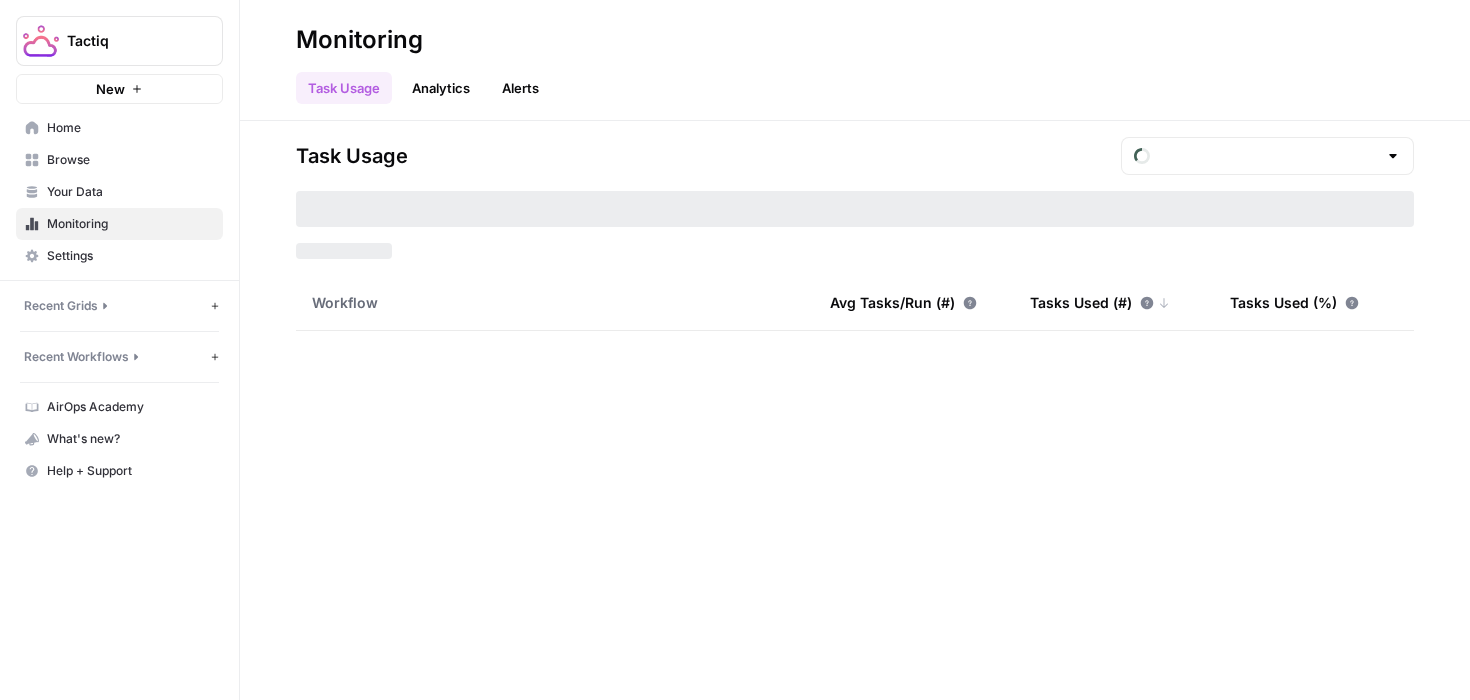 type on "July Included Tasks" 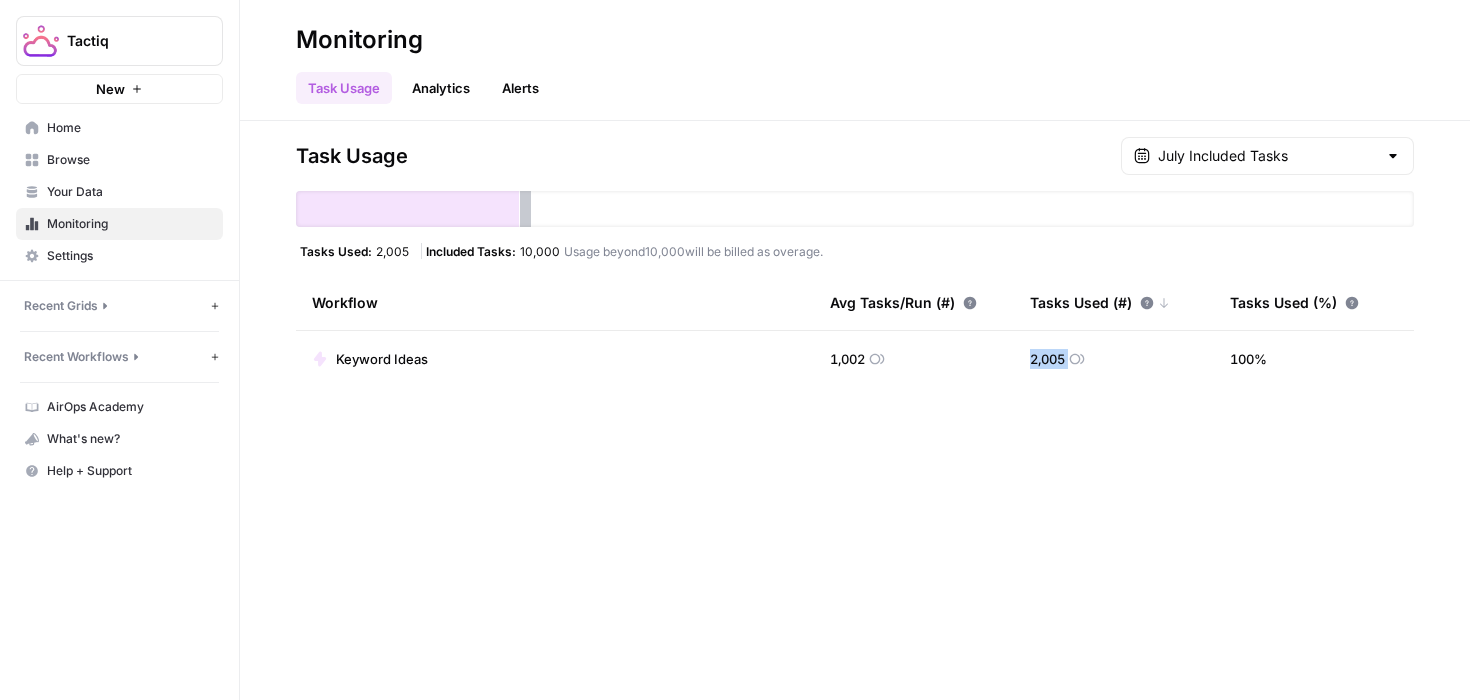 drag, startPoint x: 1027, startPoint y: 357, endPoint x: 1078, endPoint y: 357, distance: 51 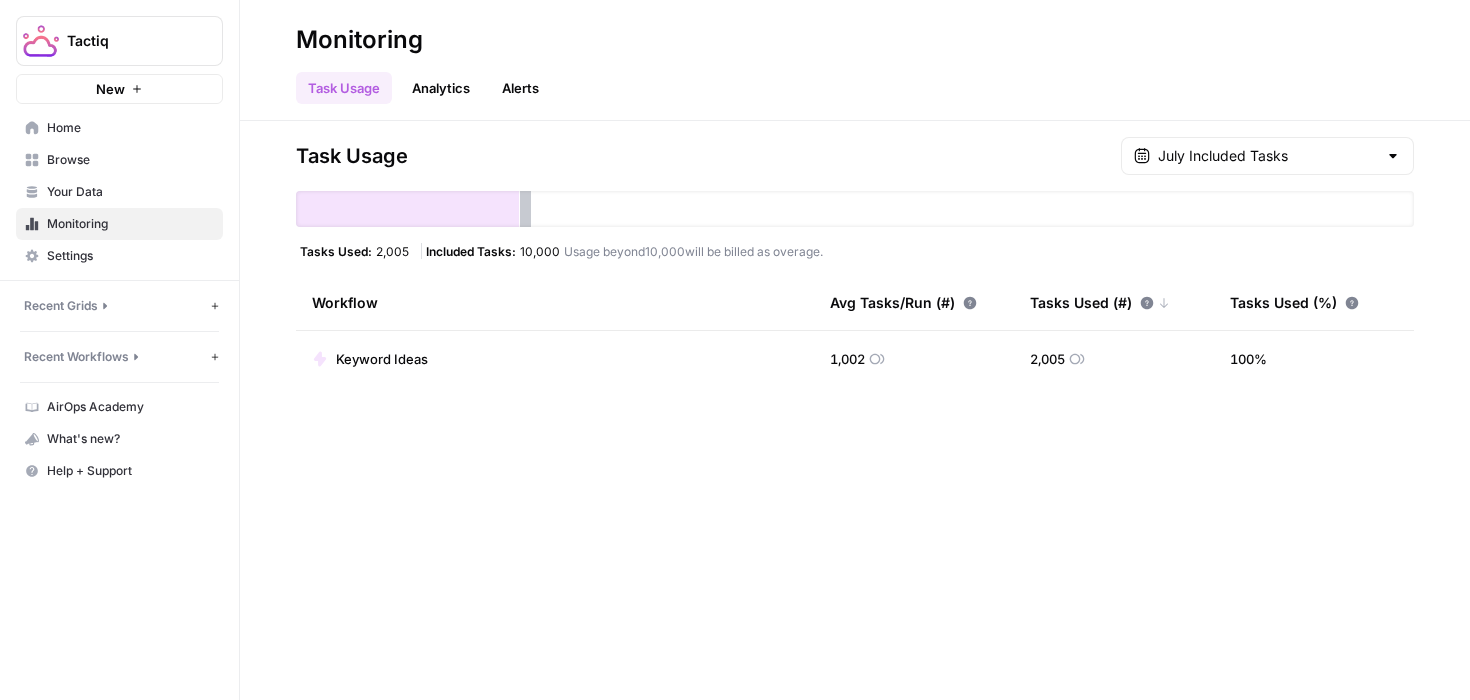 click on "Keyword Ideas" at bounding box center (555, 359) 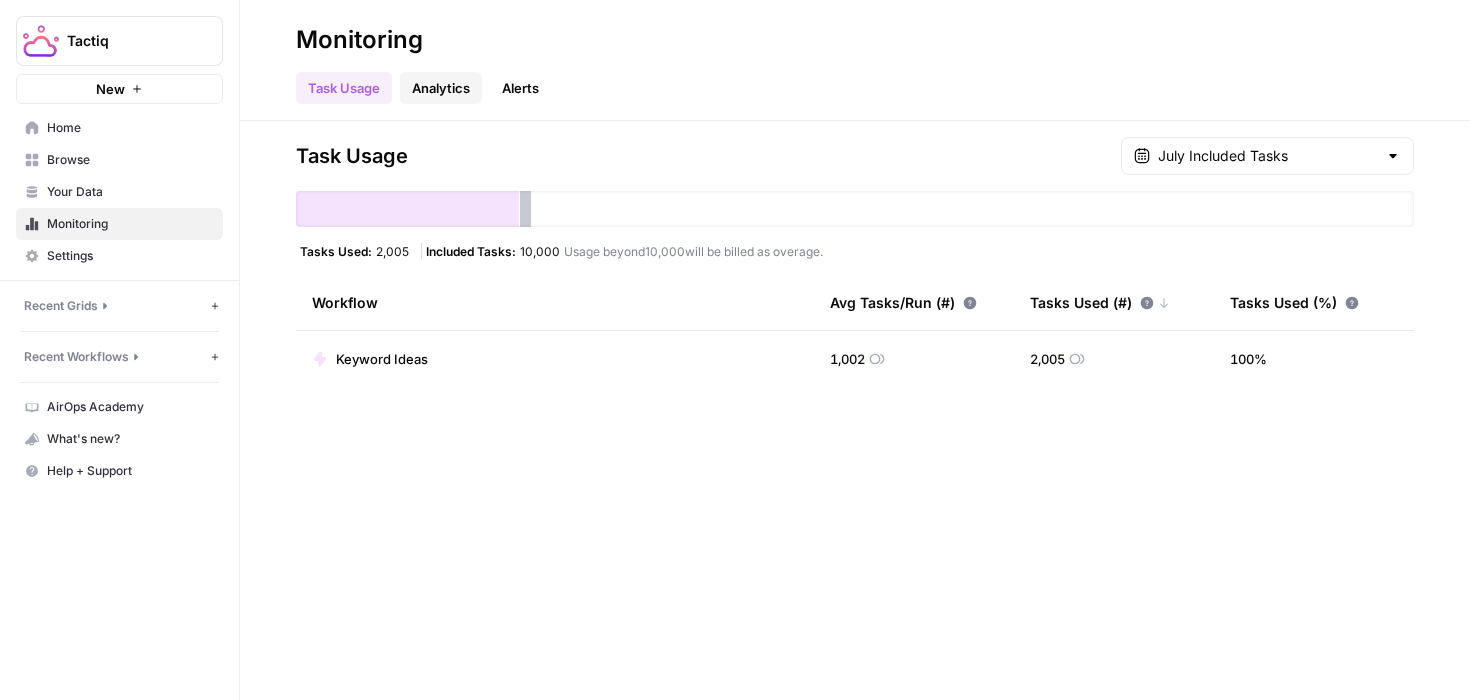 click on "Analytics" at bounding box center (441, 88) 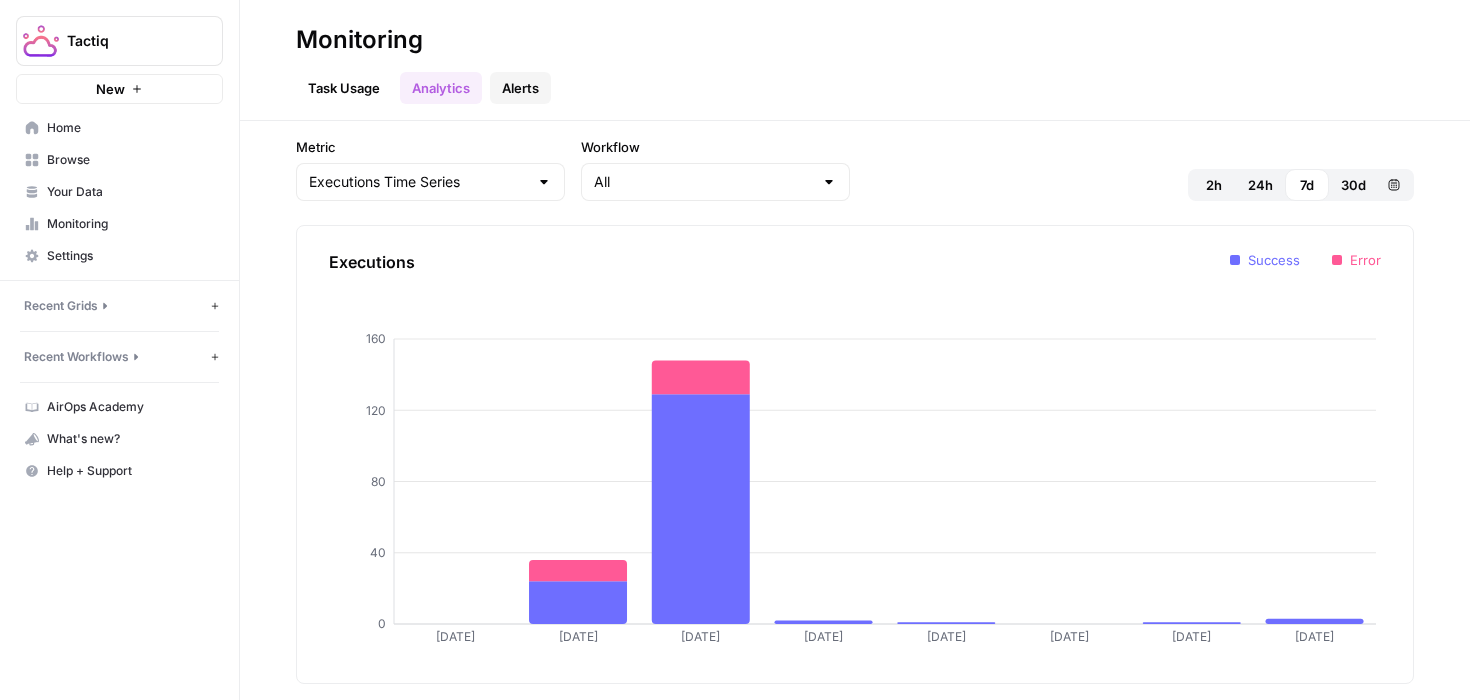 click on "Alerts" at bounding box center [520, 88] 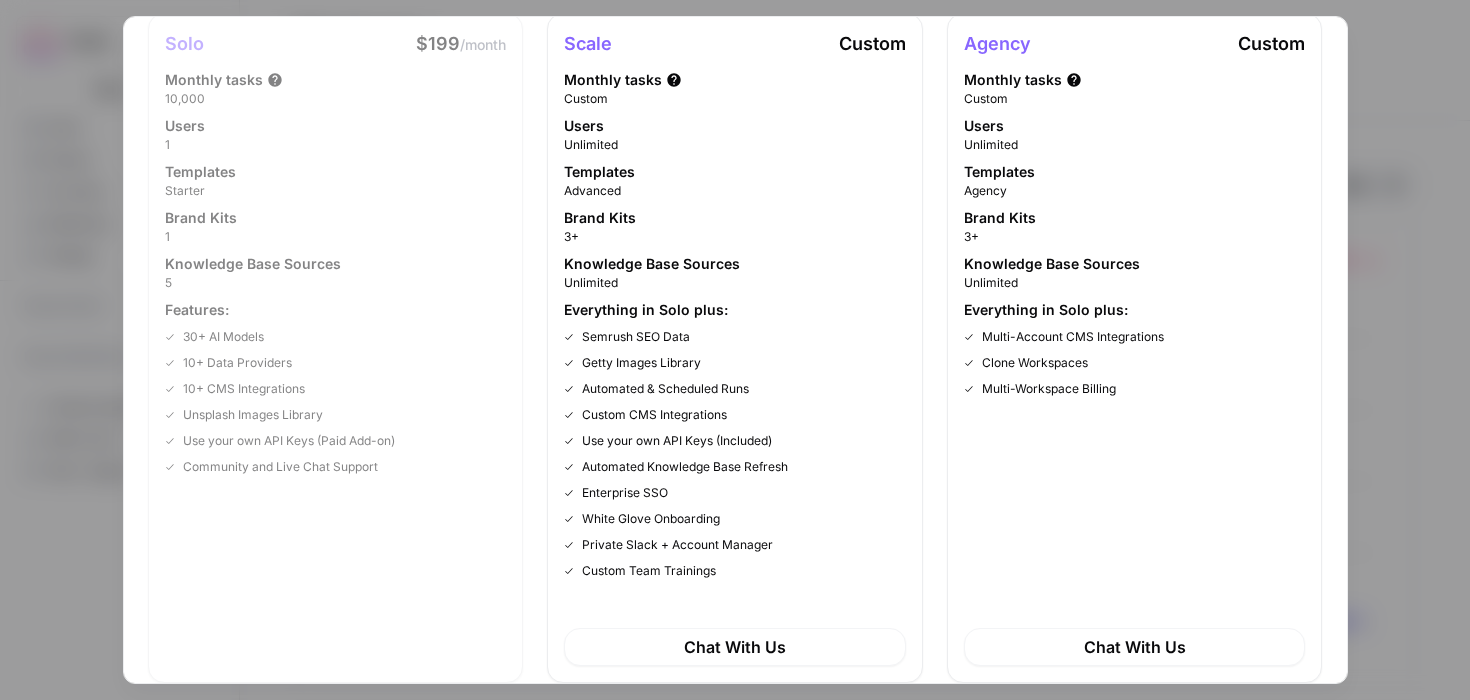 scroll, scrollTop: 0, scrollLeft: 0, axis: both 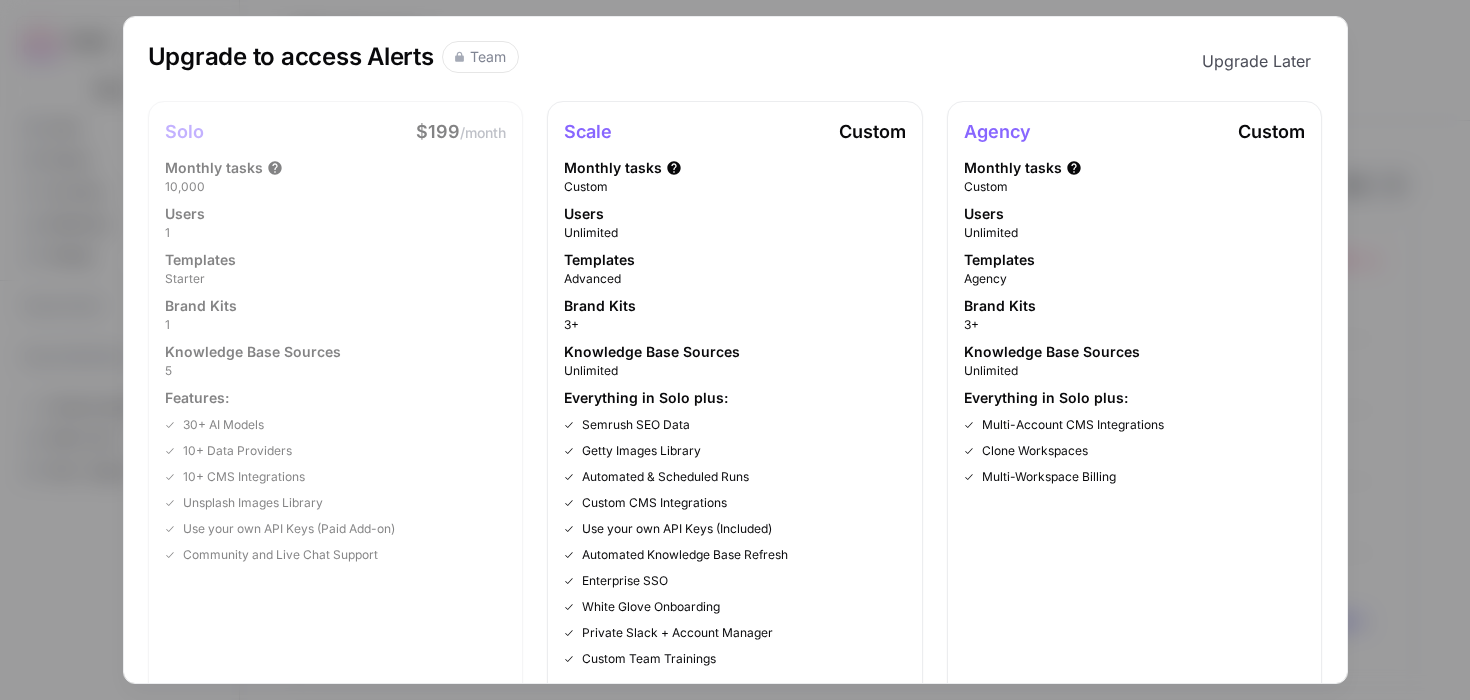 click on "Upgrade to access Alerts Team Upgrade Later Solo $199 /month Monthly tasks 10,000 Users 1 Templates Starter Brand Kits 1 Knowledge Base Sources 5 Features:   30+ AI Models   10+ Data Providers   10+ CMS Integrations   Unsplash Images Library   Use your own API Keys (Paid Add-on)   Community and Live Chat Support Scale Custom Monthly tasks Custom Users Unlimited Templates Advanced Brand Kits 3+ Knowledge Base Sources Unlimited Everything in Solo plus:   Semrush SEO Data   Getty Images Library   Automated & Scheduled Runs   Custom CMS Integrations   Use your own API Keys (Included)   Automated Knowledge Base Refresh   Enterprise SSO   White Glove Onboarding   Private Slack + Account Manager   Custom Team Trainings Chat With Us Agency Custom Monthly tasks Custom Users Unlimited Templates Agency Brand Kits 3+ Knowledge Base Sources Unlimited Everything in Solo plus:   Multi-Account CMS Integrations   Clone Workspaces   Multi-Workspace Billing Chat With Us" at bounding box center [735, 350] 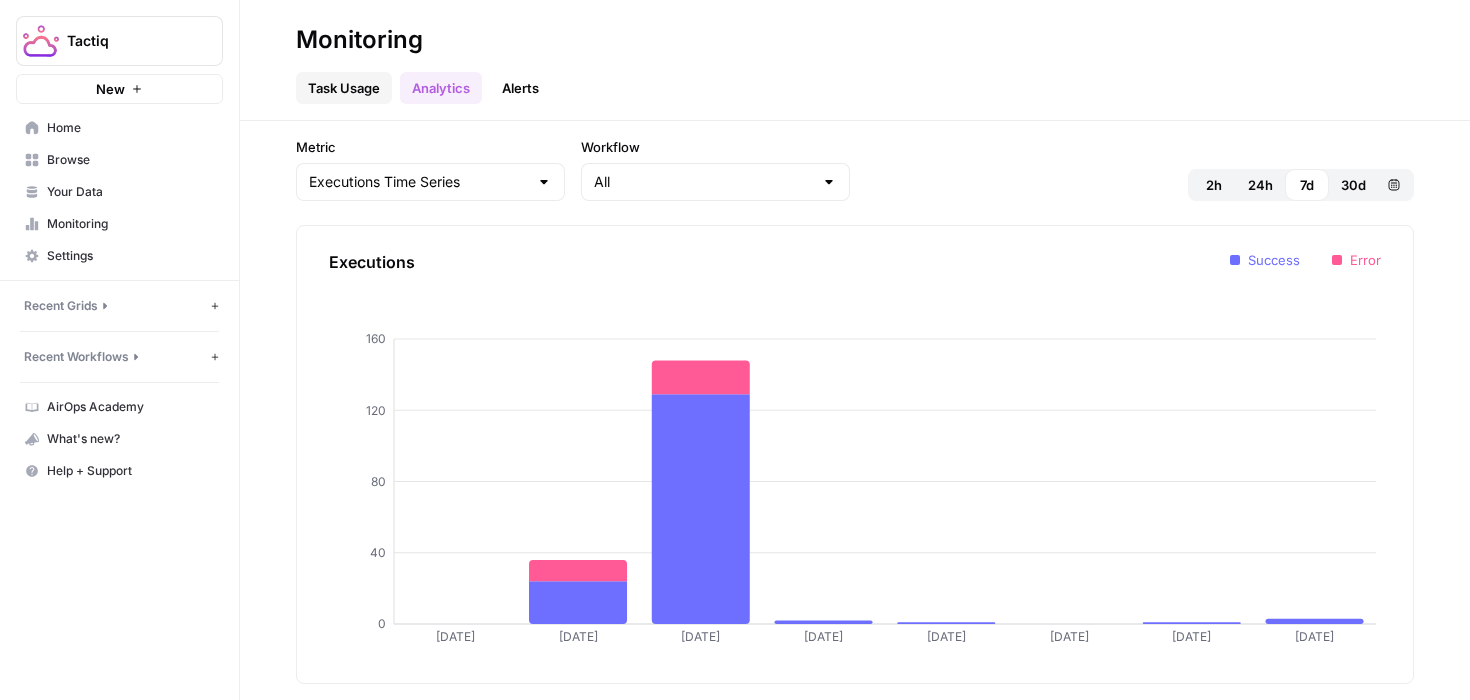 click on "Task Usage" at bounding box center [344, 88] 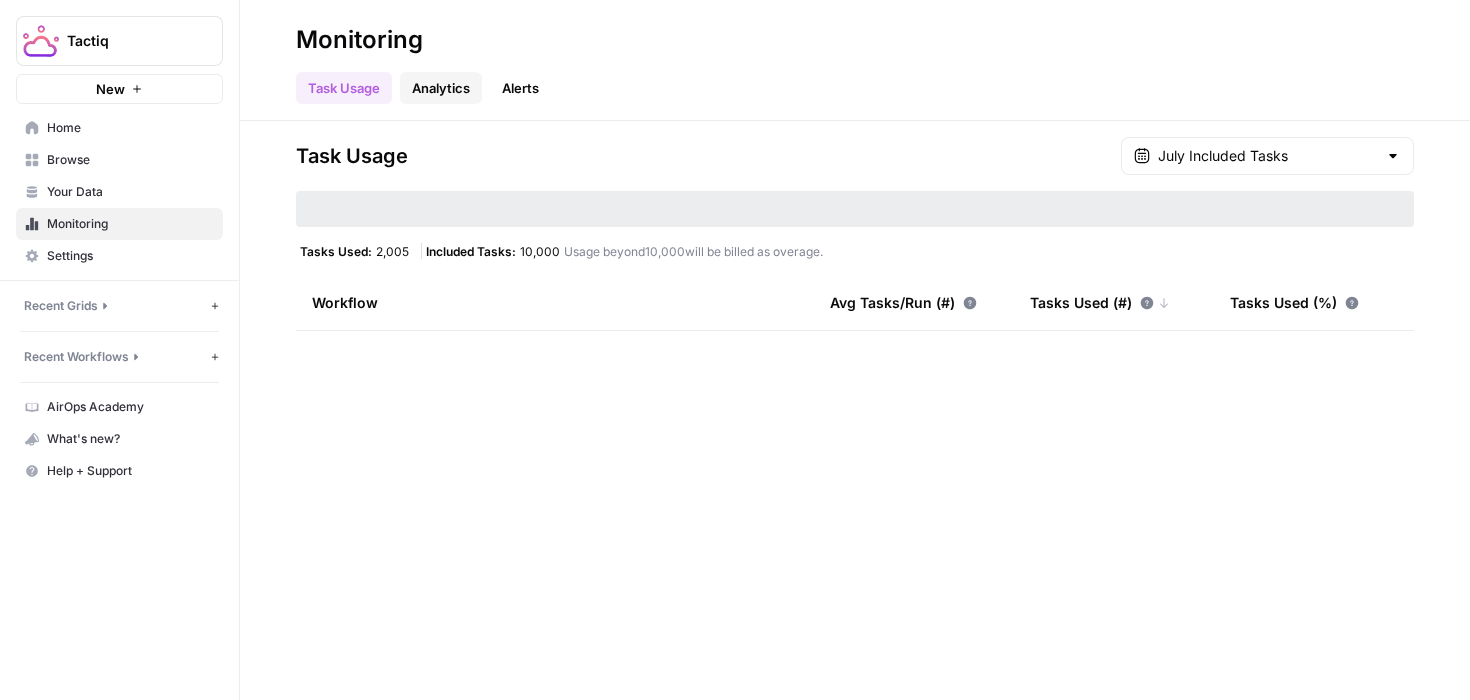 click on "Analytics" at bounding box center (441, 88) 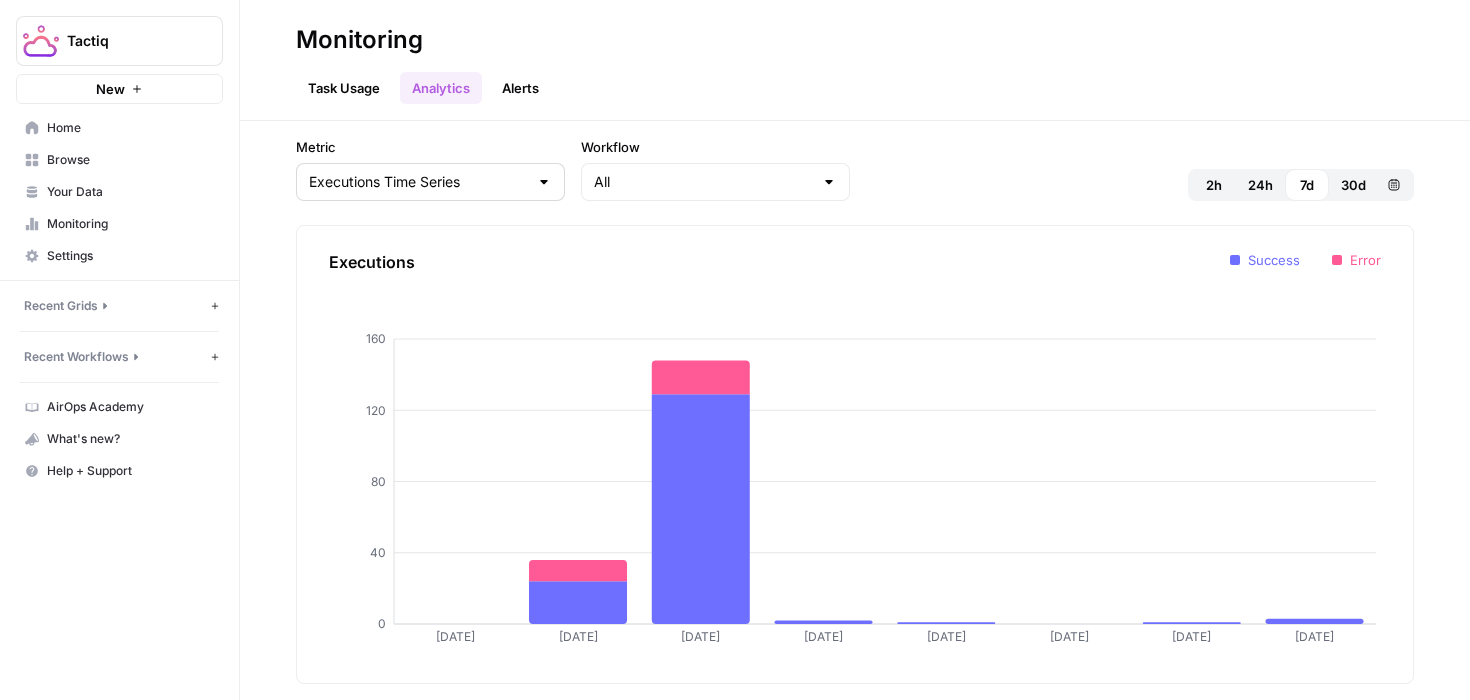 click on "Executions Time Series" at bounding box center [430, 182] 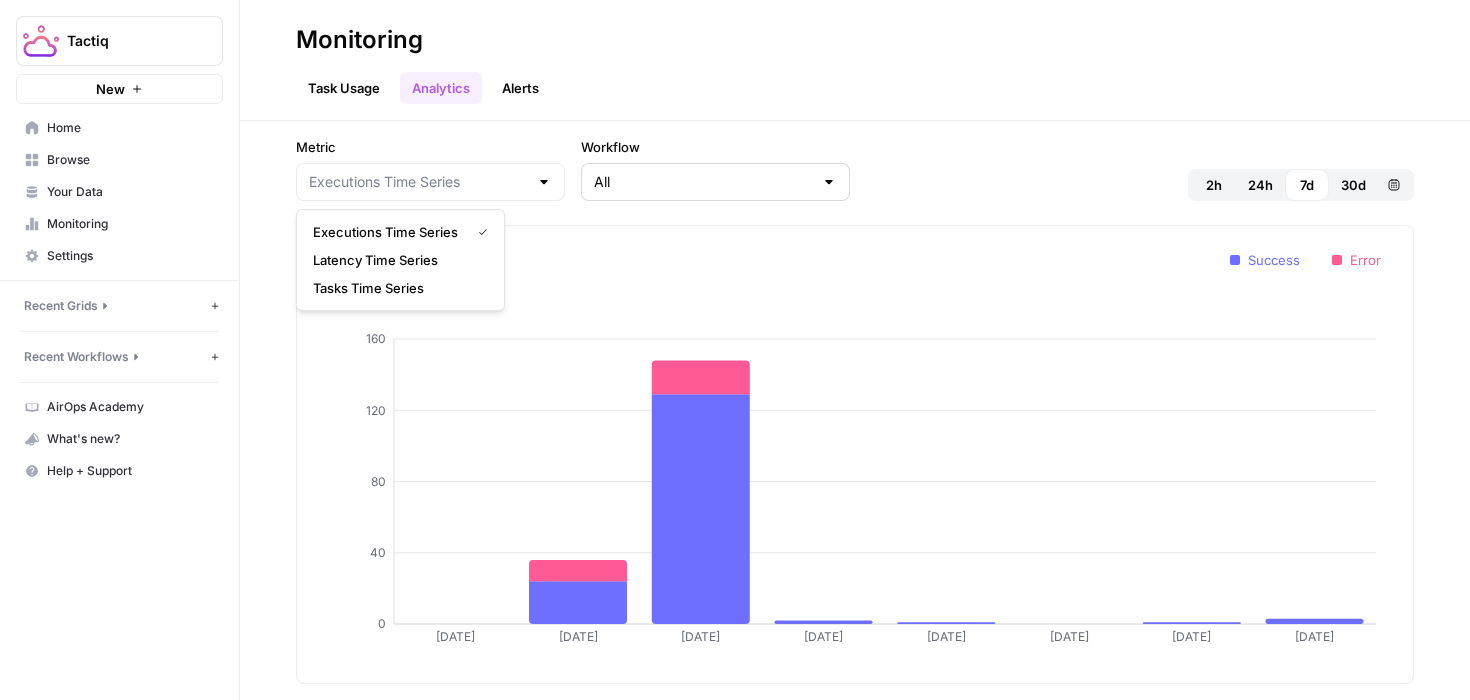 type on "Executions Time Series" 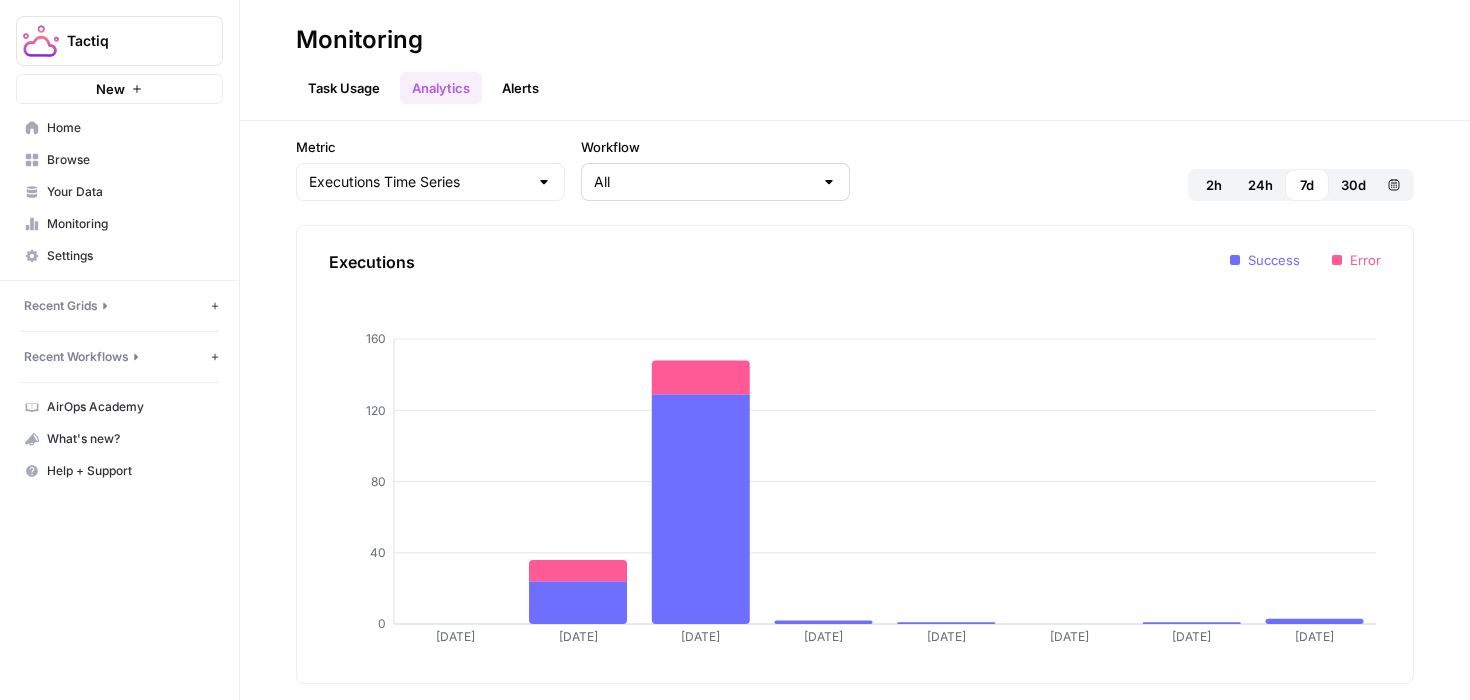 click on "All" at bounding box center (715, 182) 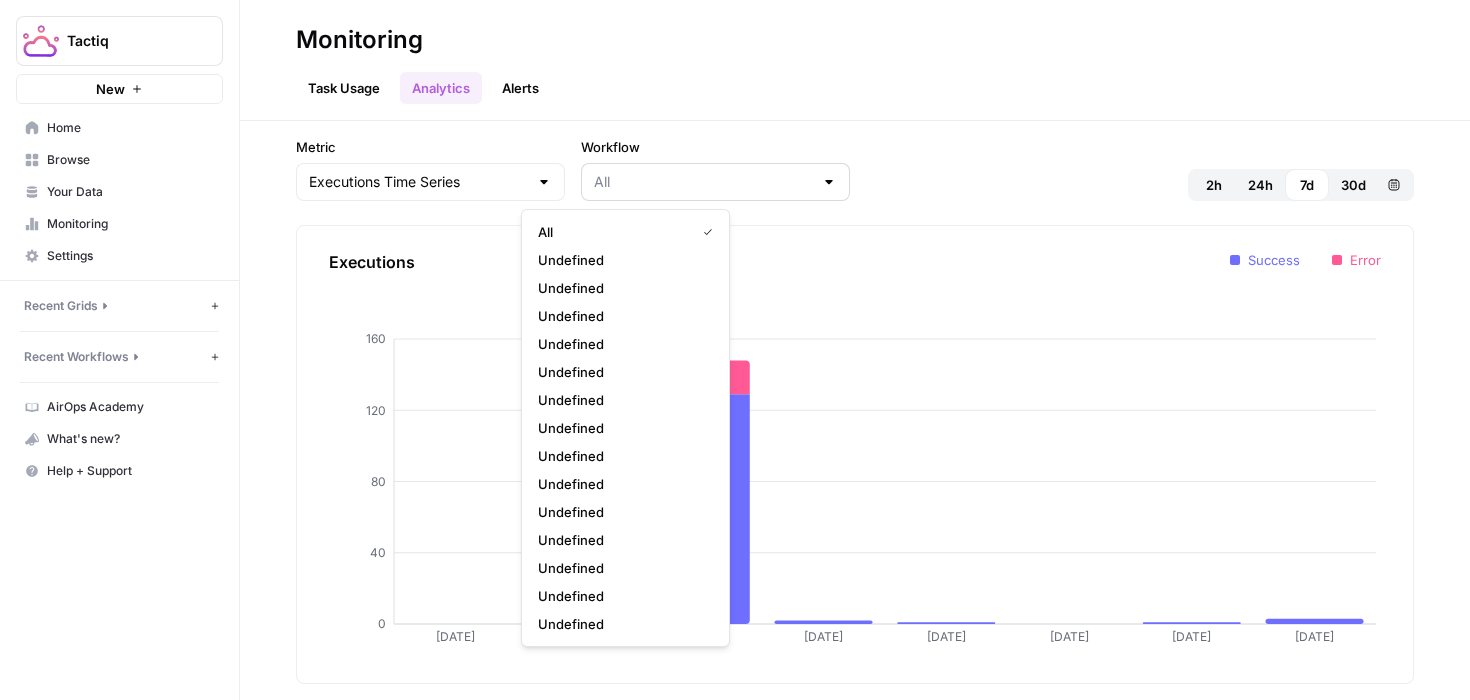 click at bounding box center [715, 182] 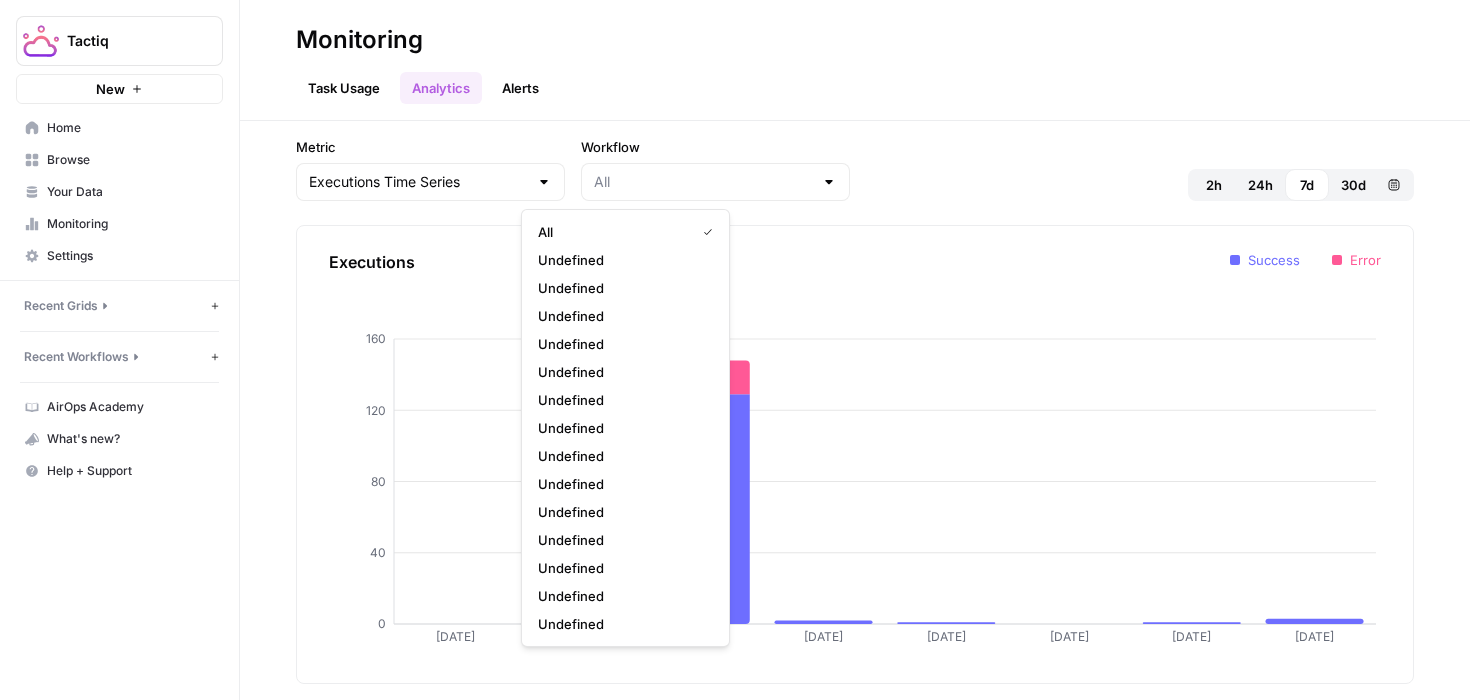 type on "All" 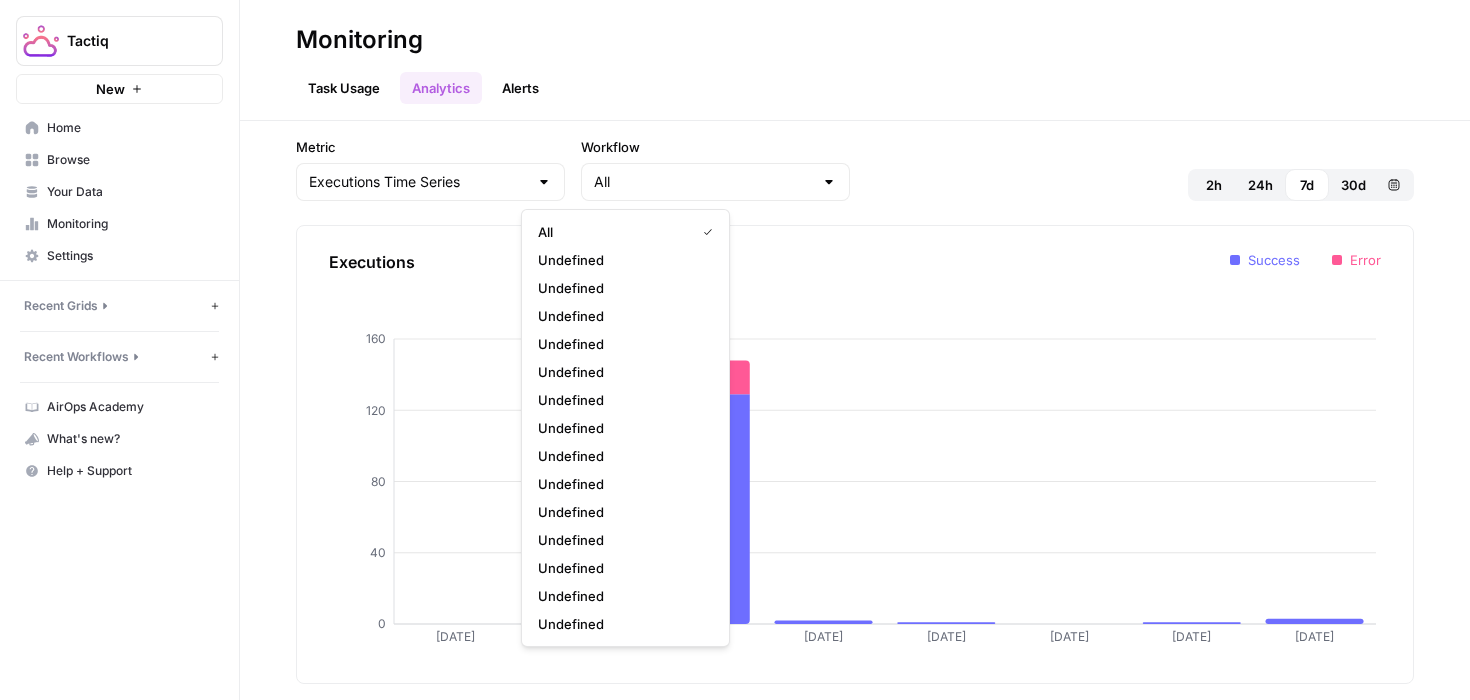 click on "Task Usage Analytics Alerts" at bounding box center [855, 80] 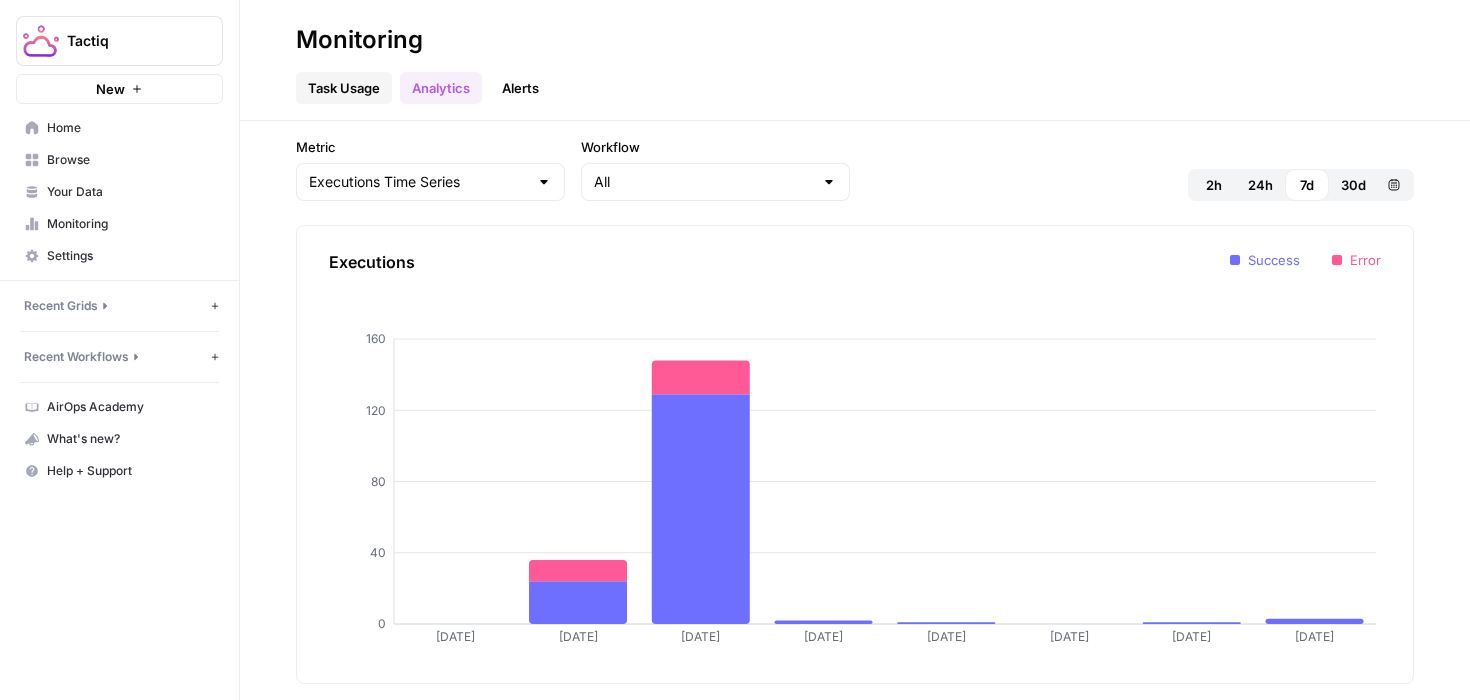 click on "Task Usage" at bounding box center (344, 88) 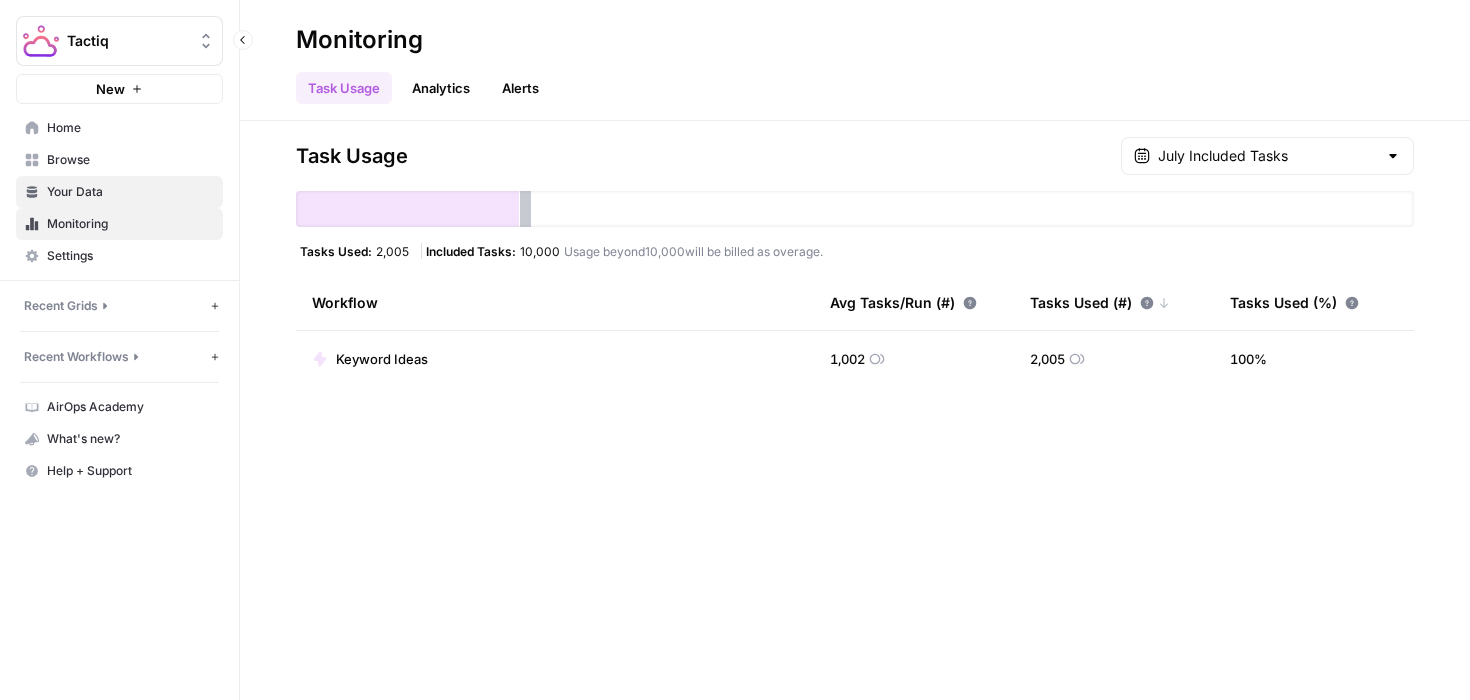 click on "Your Data" at bounding box center [130, 192] 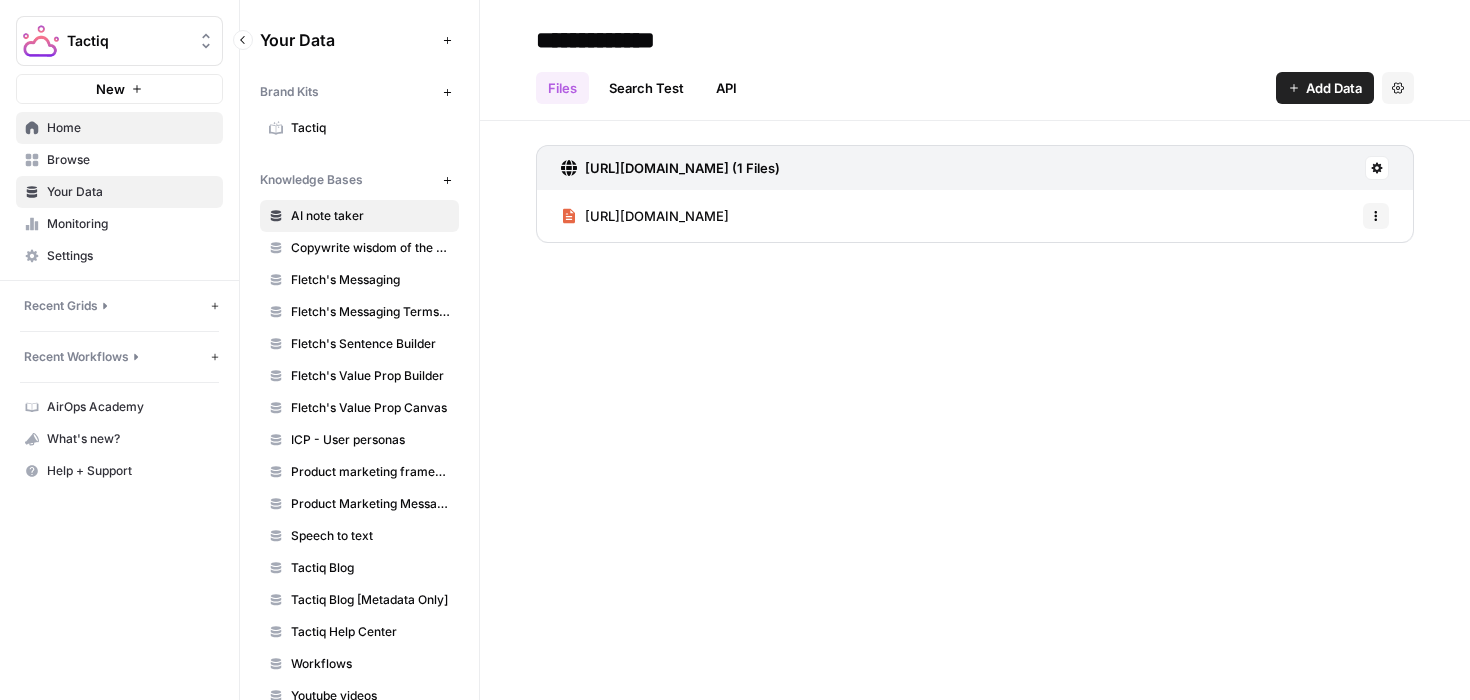 click on "Home" at bounding box center [130, 128] 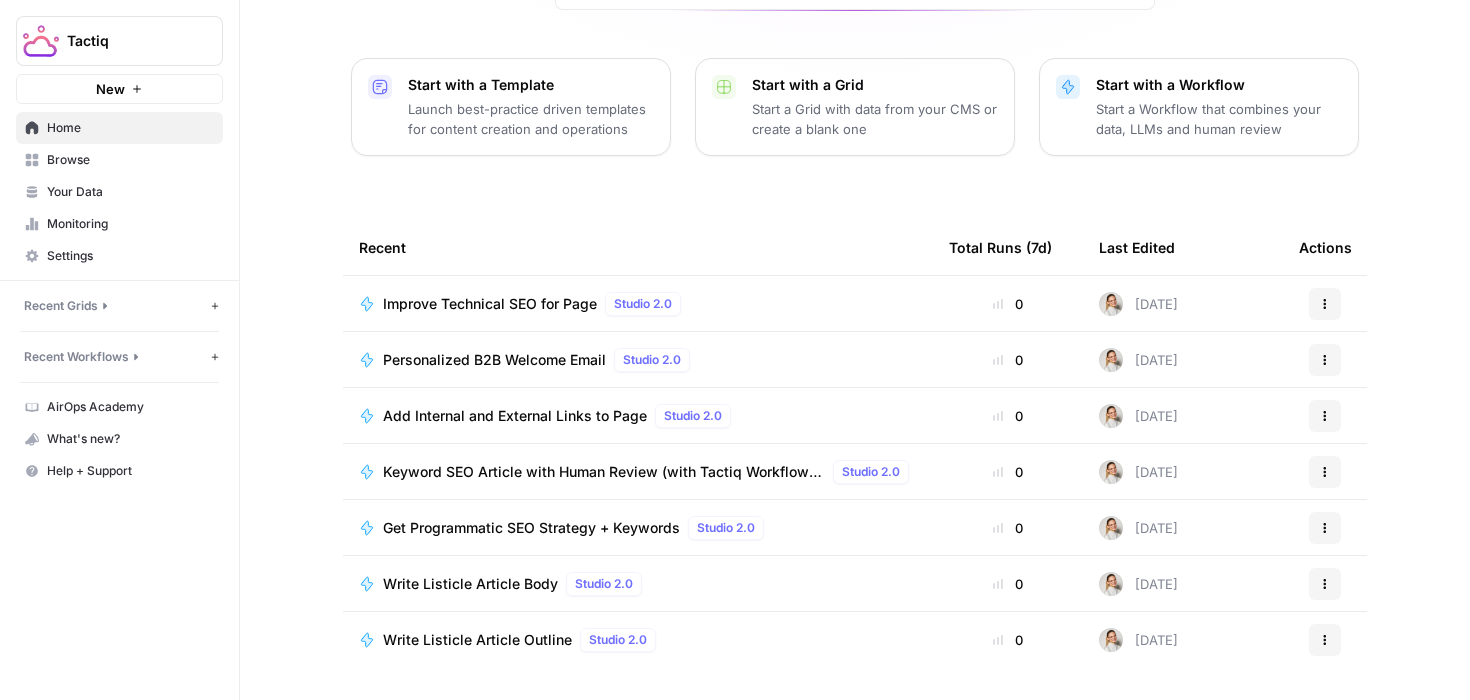 scroll, scrollTop: 0, scrollLeft: 0, axis: both 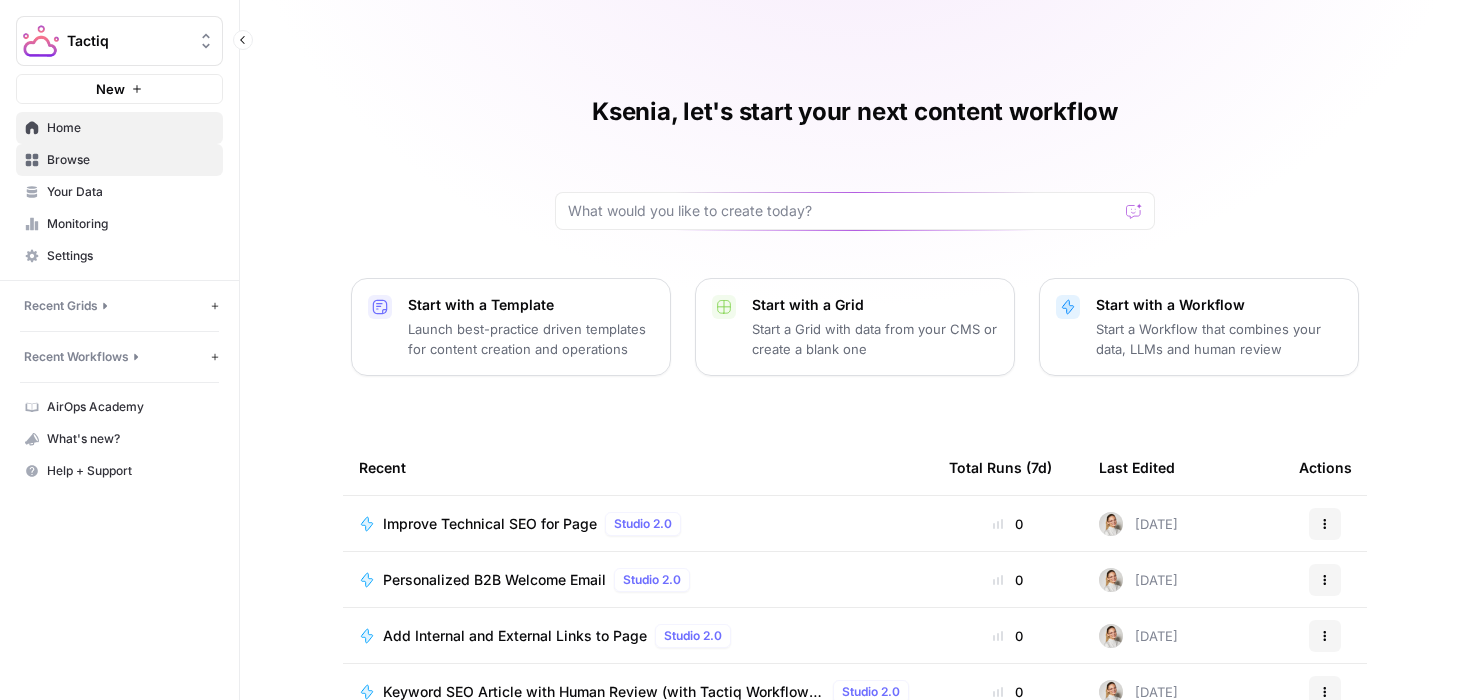 click on "Browse" at bounding box center (119, 160) 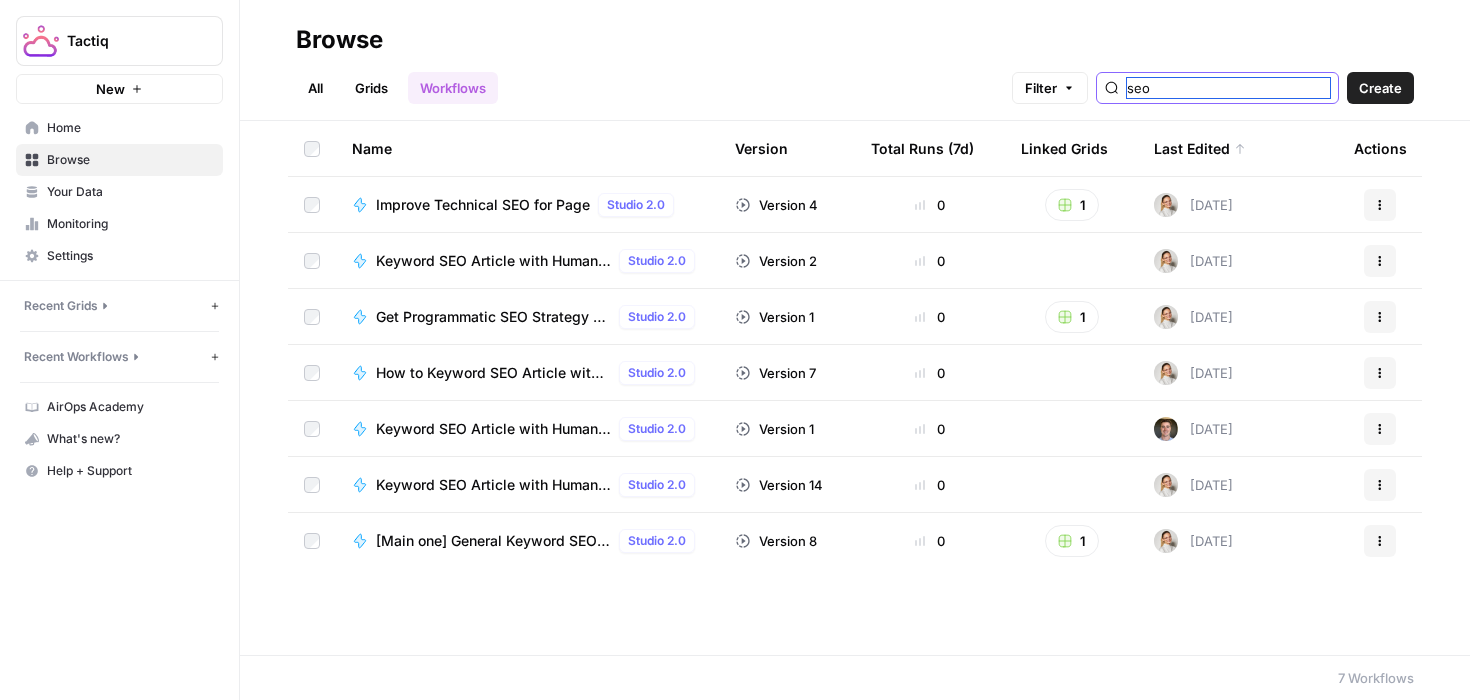 click on "seo" at bounding box center (1228, 88) 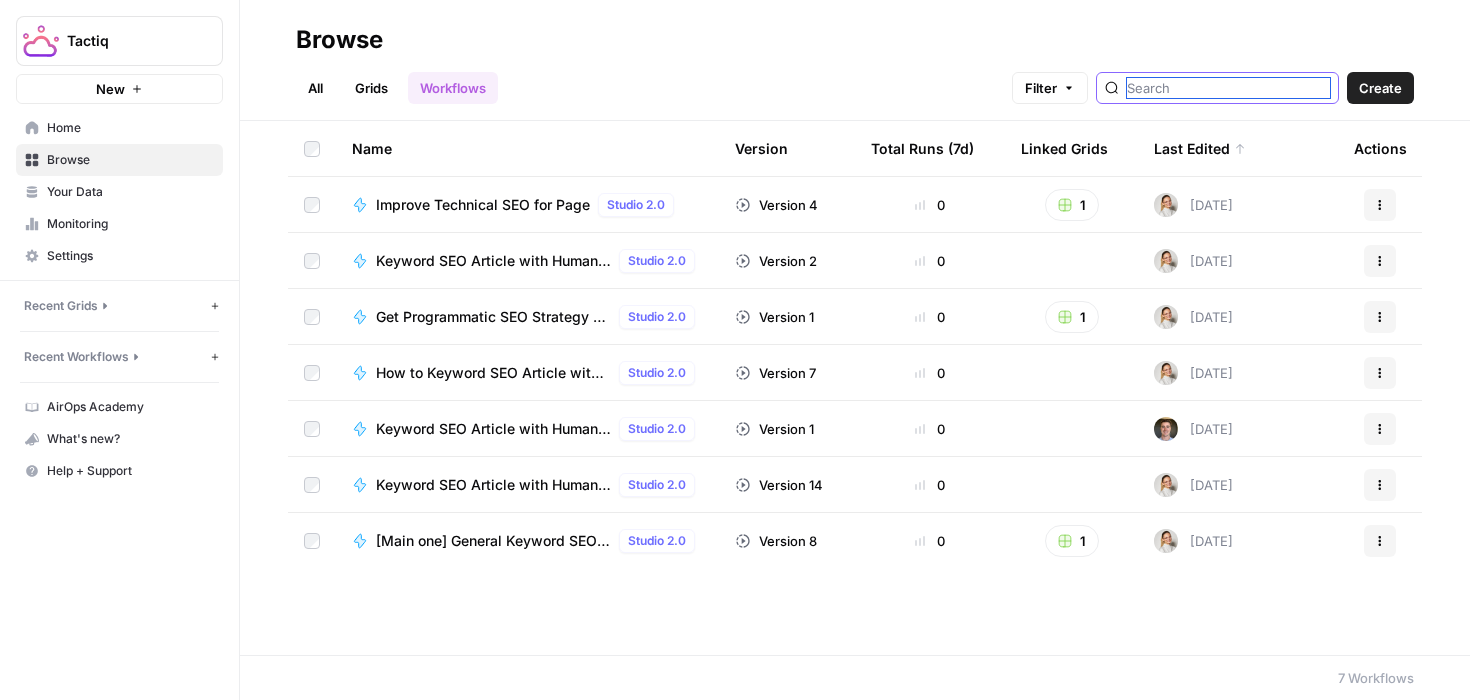 type 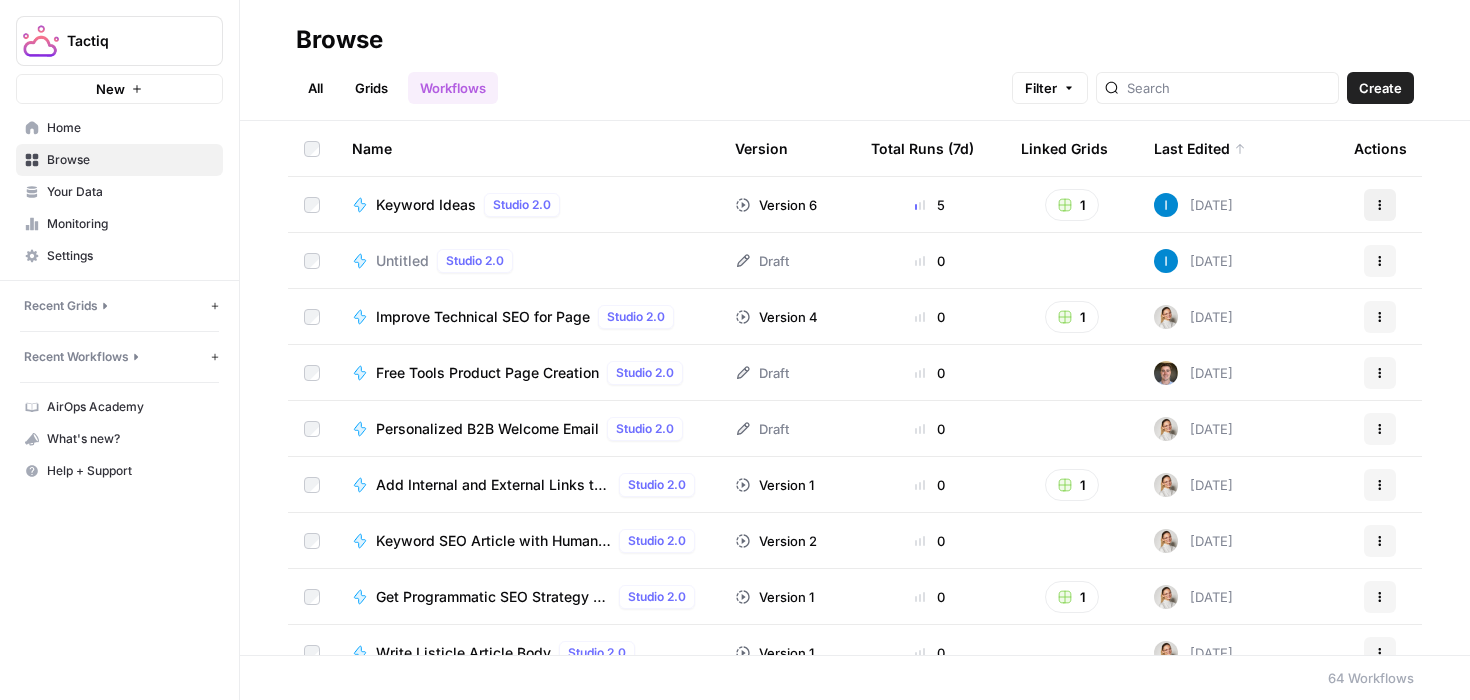 click 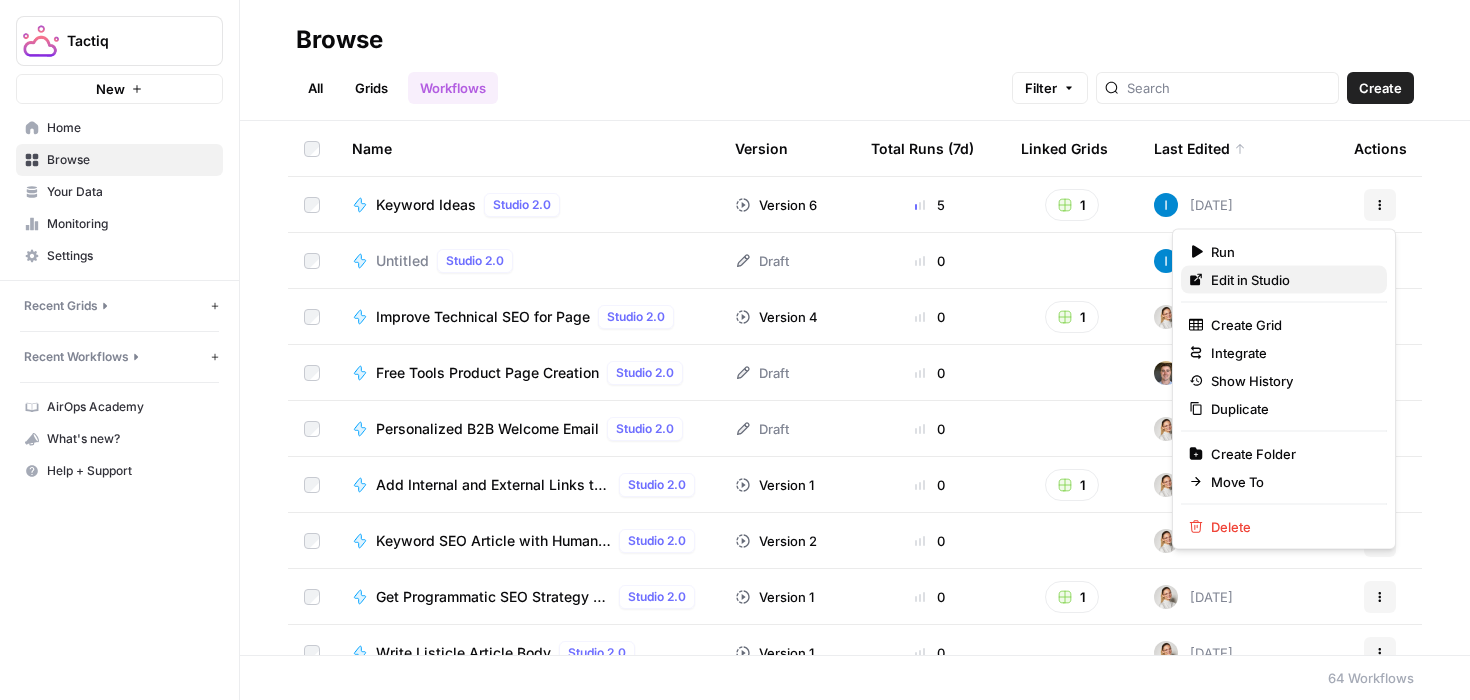 click on "Edit in Studio" at bounding box center [1250, 280] 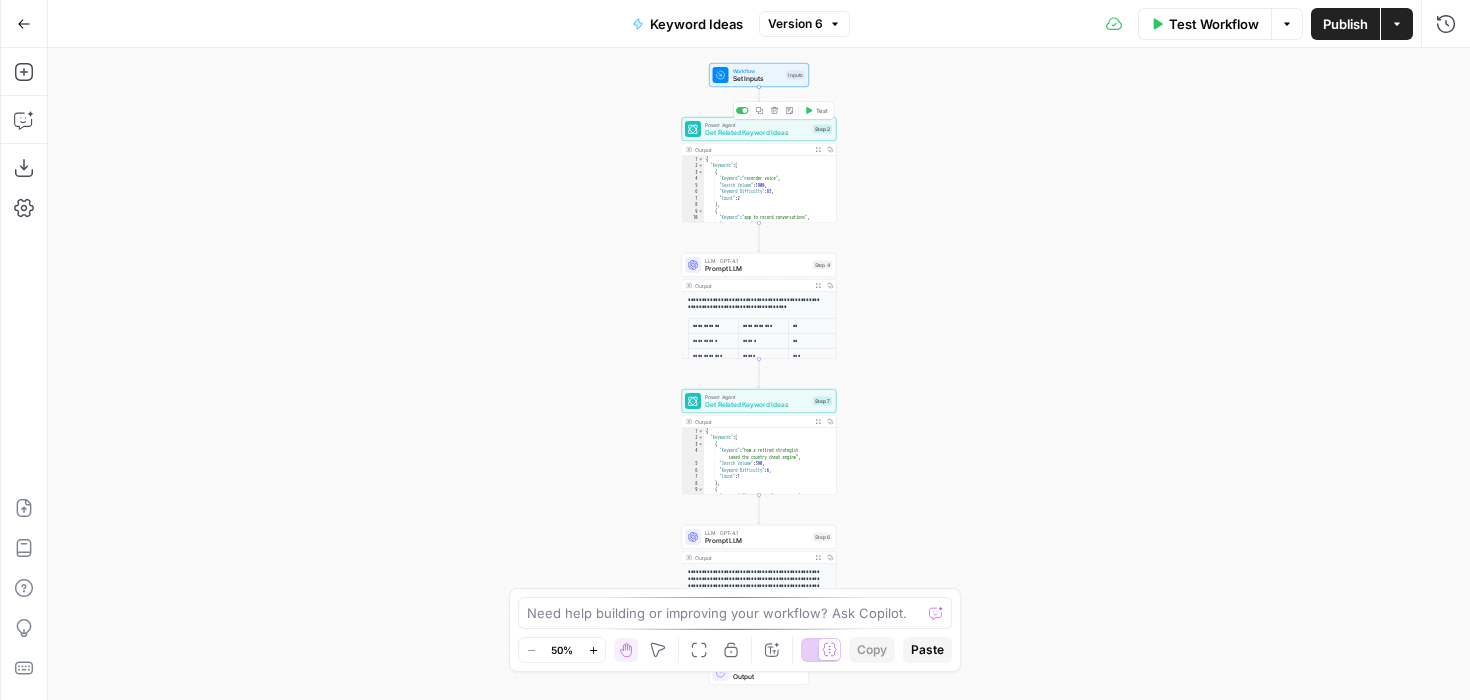 click on "Power Agent" at bounding box center (757, 125) 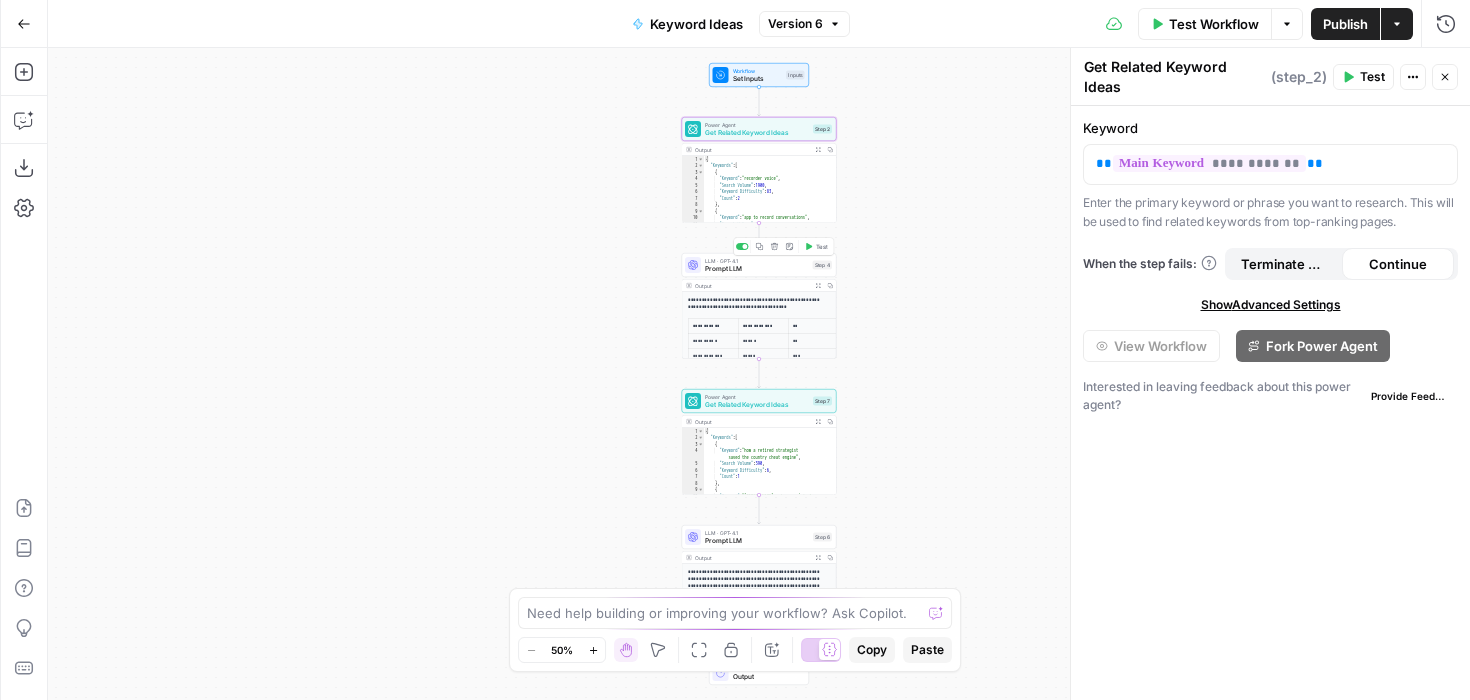 click on "Prompt LLM" at bounding box center [757, 269] 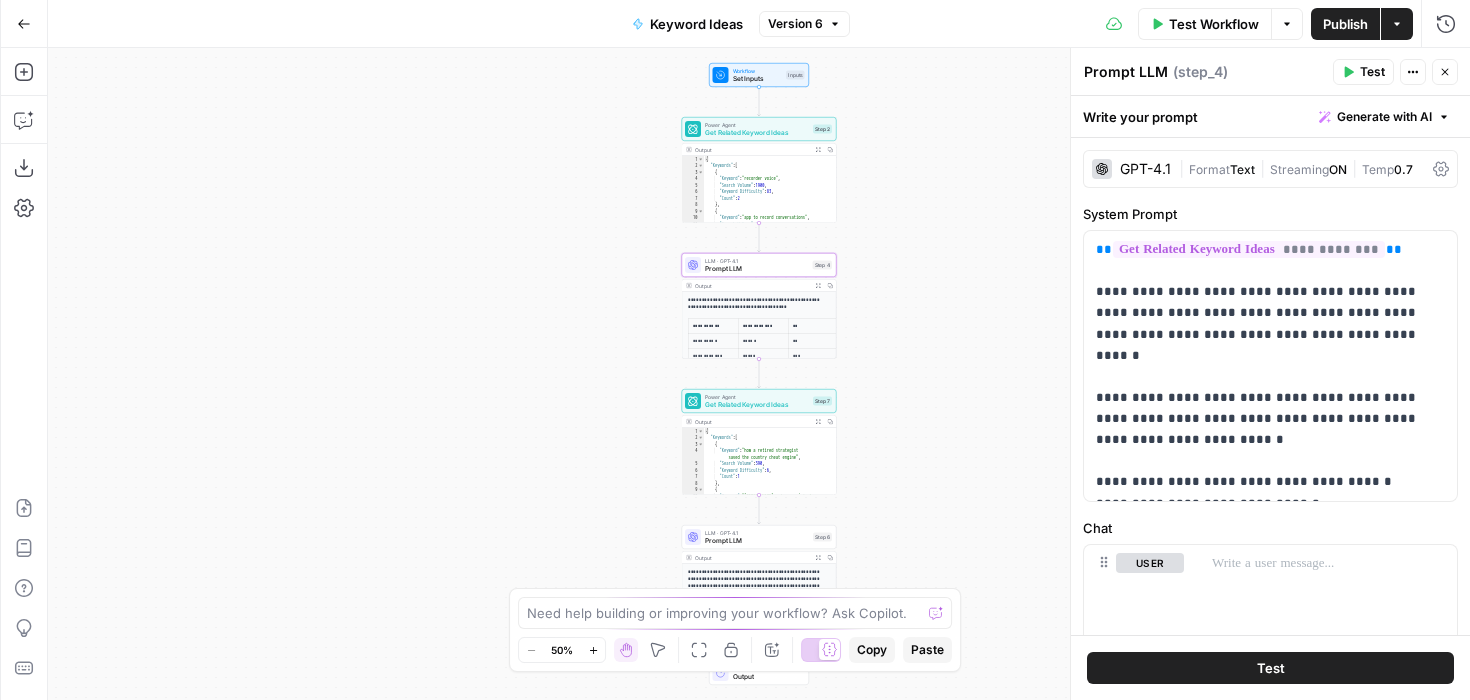 click 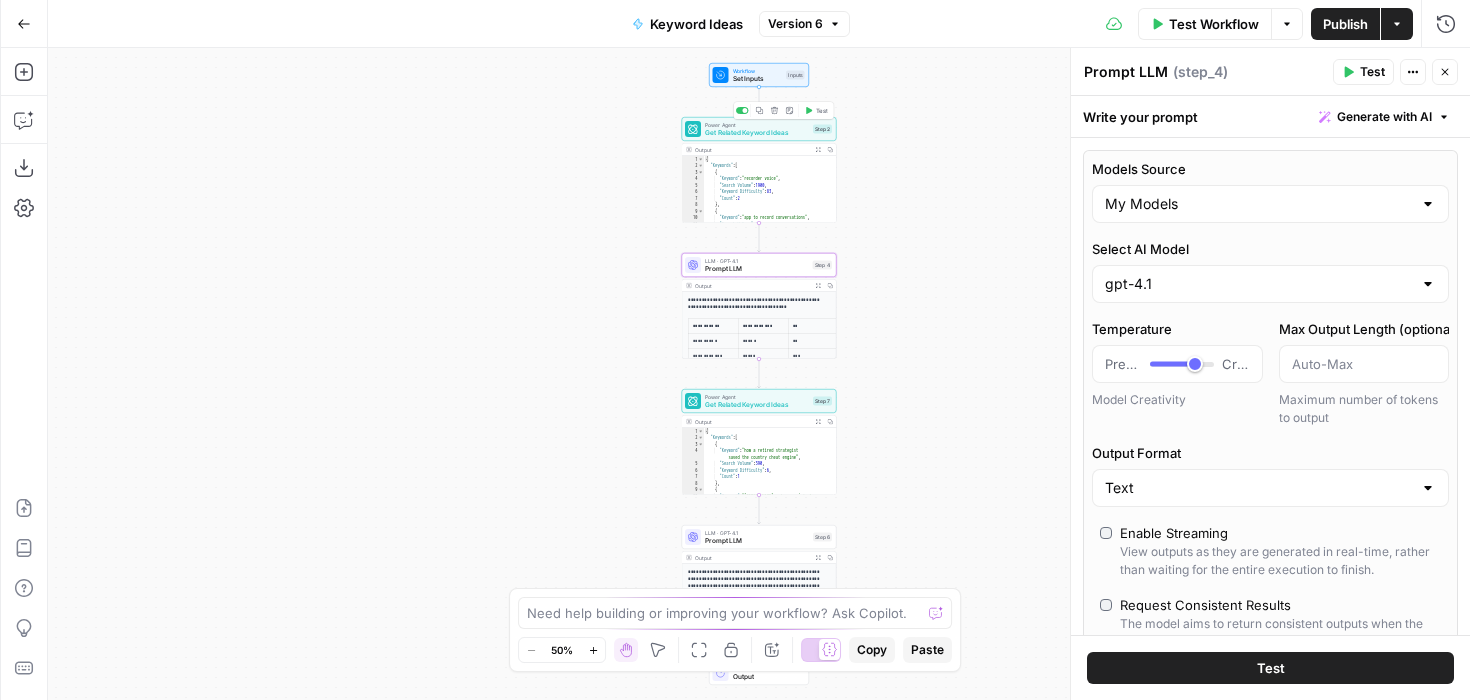 click on "Get Related Keyword Ideas" at bounding box center [757, 133] 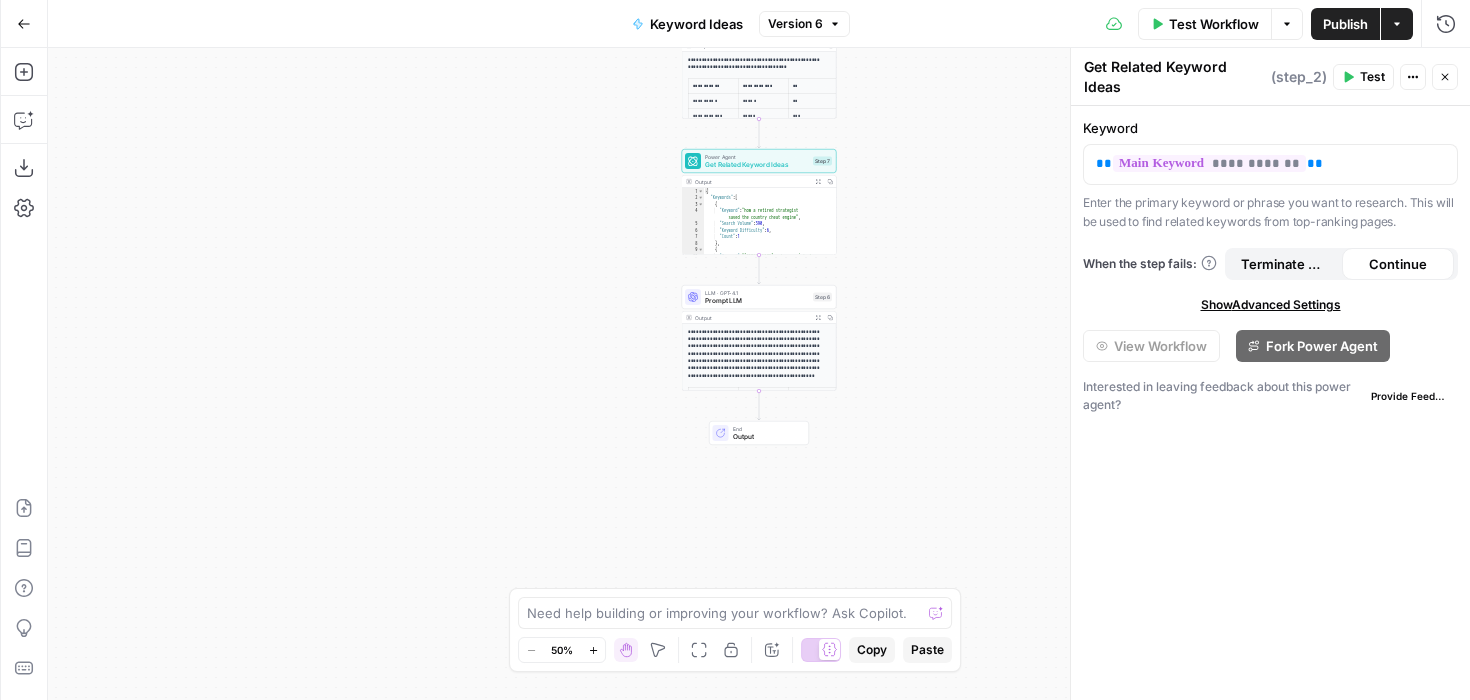 drag, startPoint x: 580, startPoint y: 532, endPoint x: 580, endPoint y: 292, distance: 240 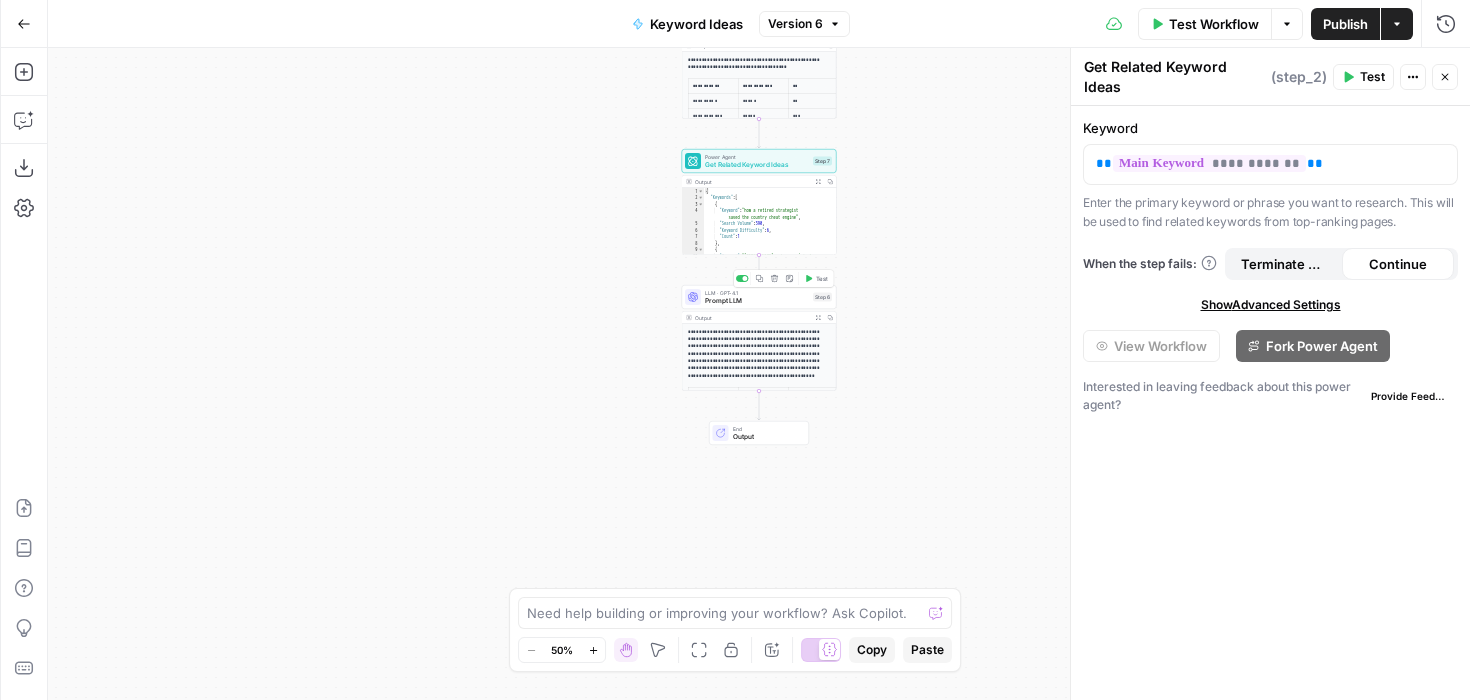 click on "Prompt LLM" at bounding box center (757, 301) 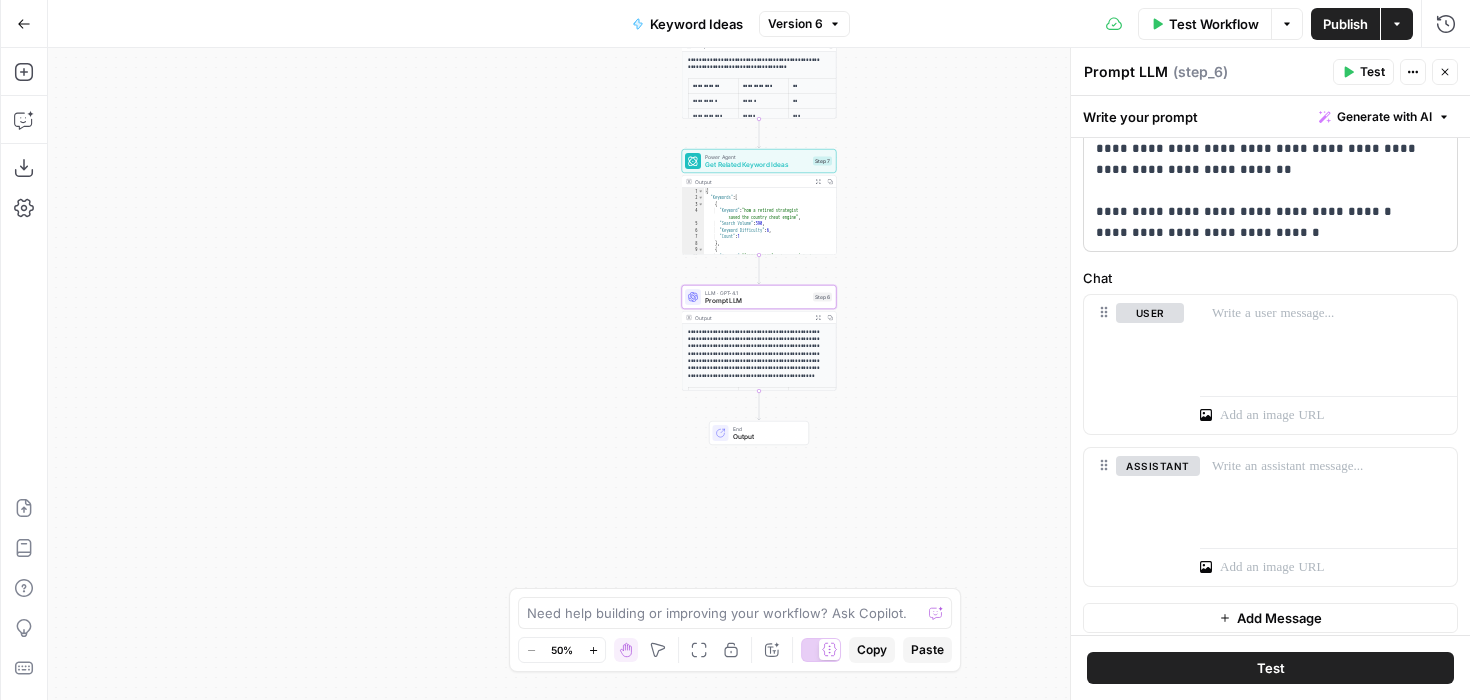 scroll, scrollTop: 0, scrollLeft: 0, axis: both 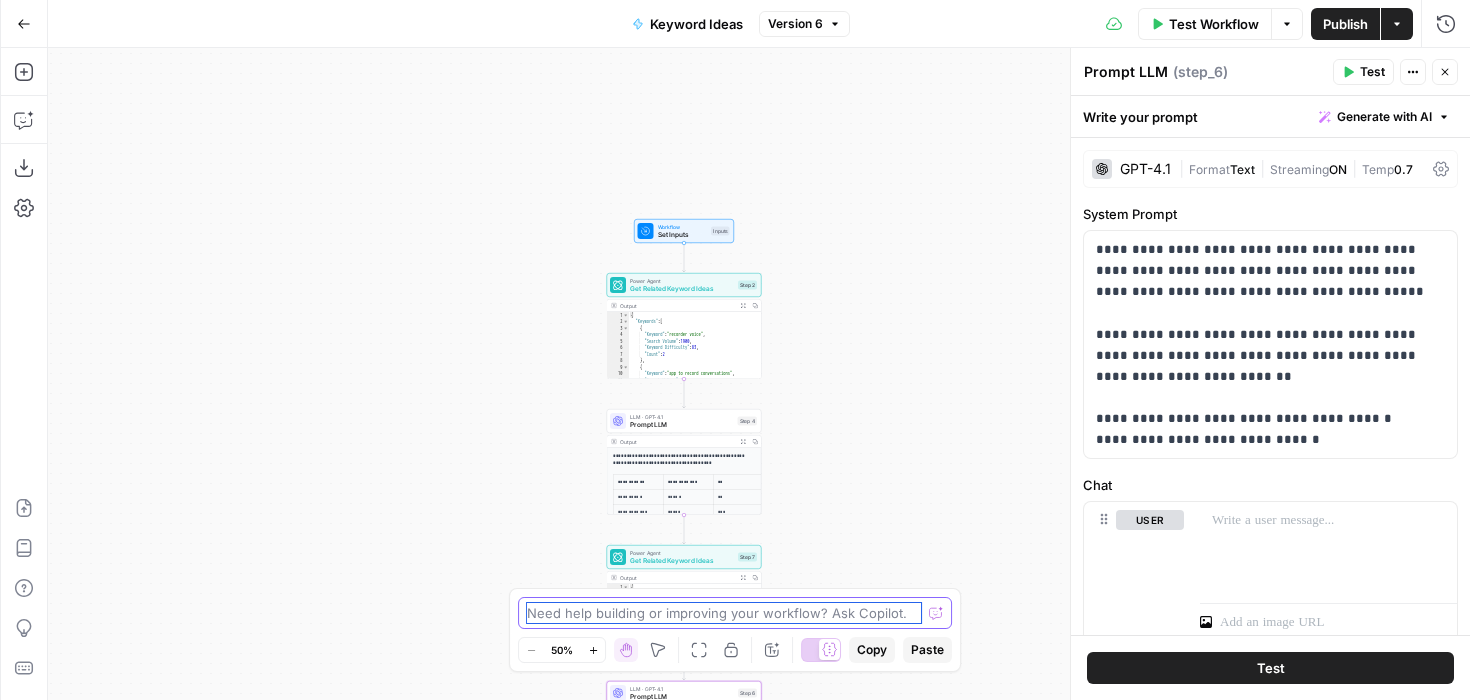 drag, startPoint x: 900, startPoint y: 209, endPoint x: 825, endPoint y: 605, distance: 403.0397 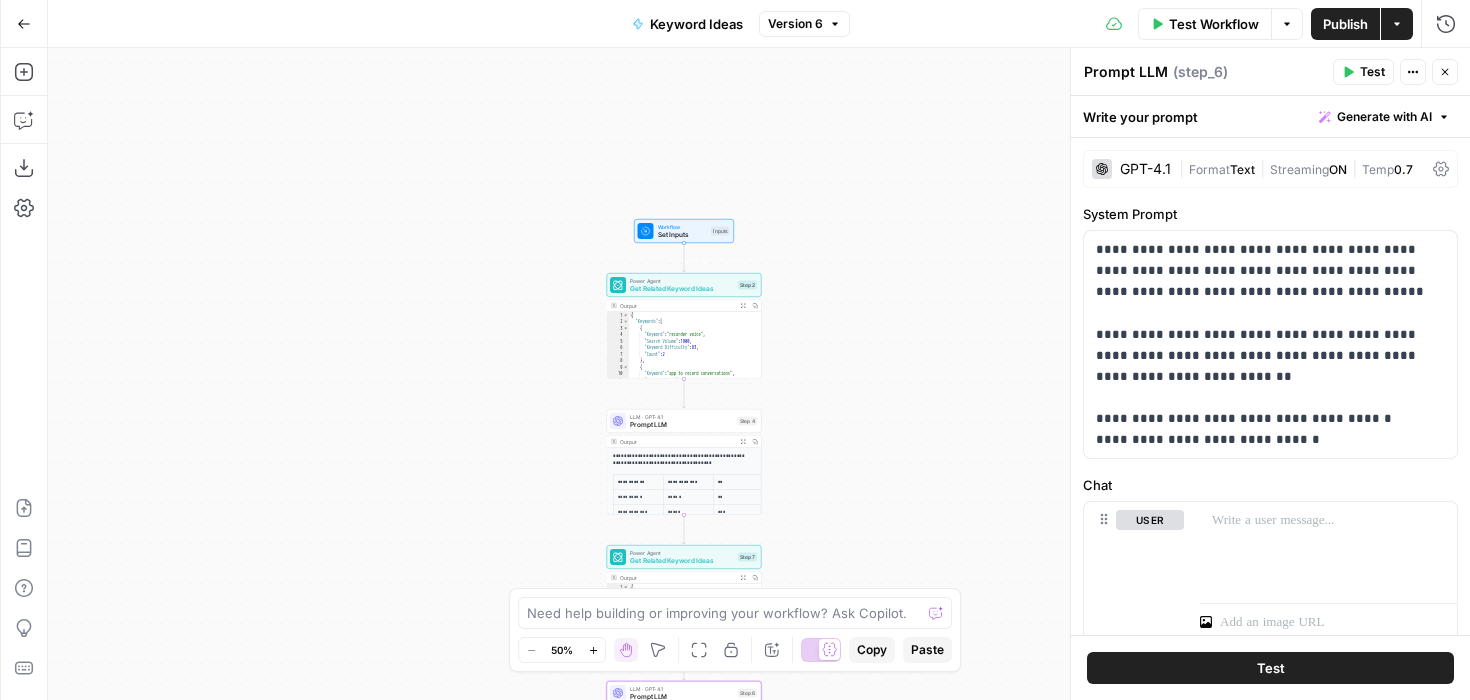 click on "Get Related Keyword Ideas" at bounding box center (682, 289) 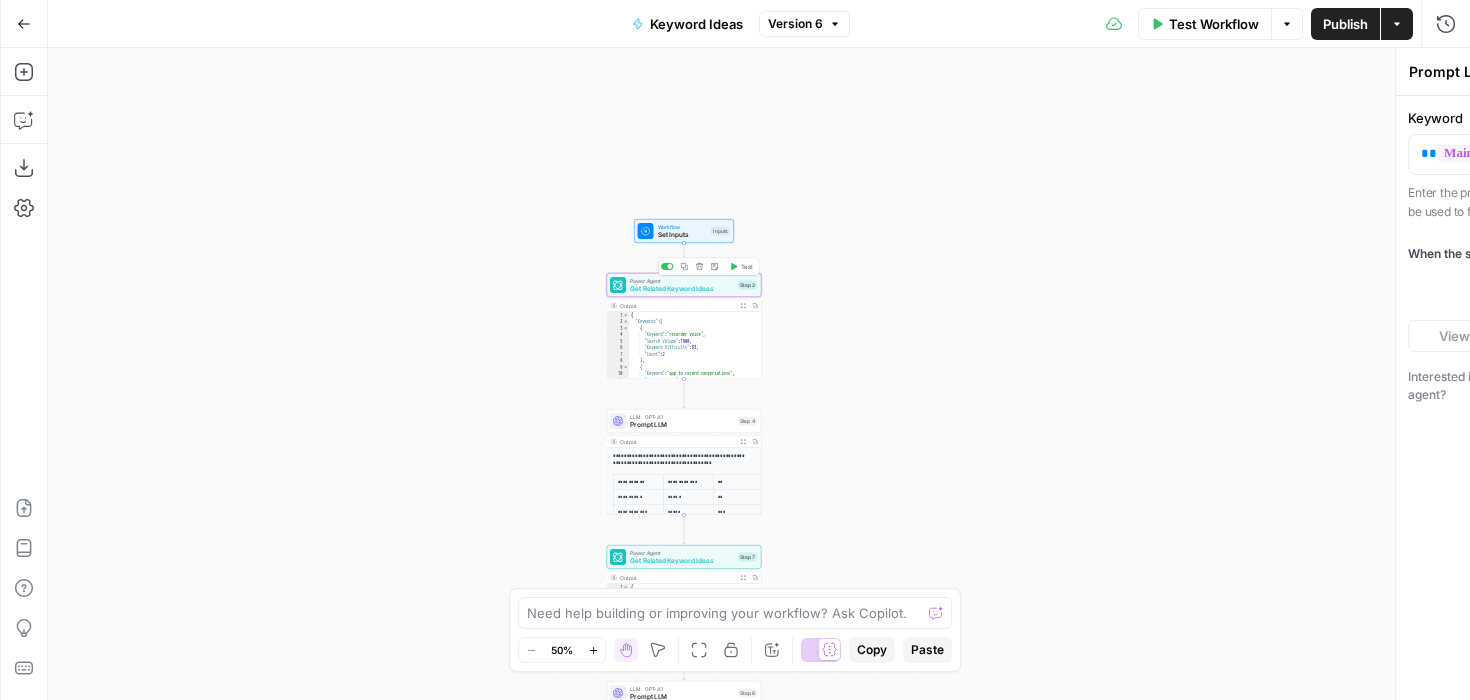 type on "Get Related Keyword Ideas" 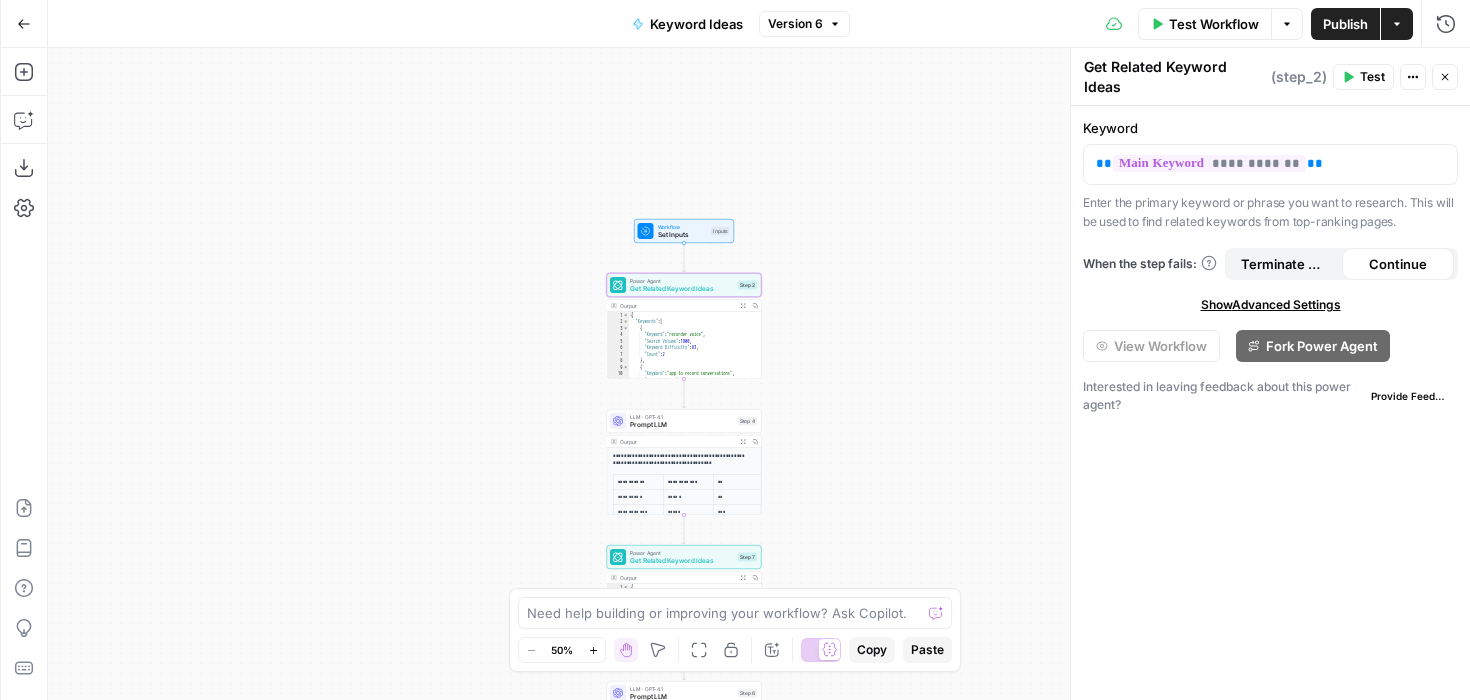 click on "Get Related Keyword Ideas" at bounding box center (682, 289) 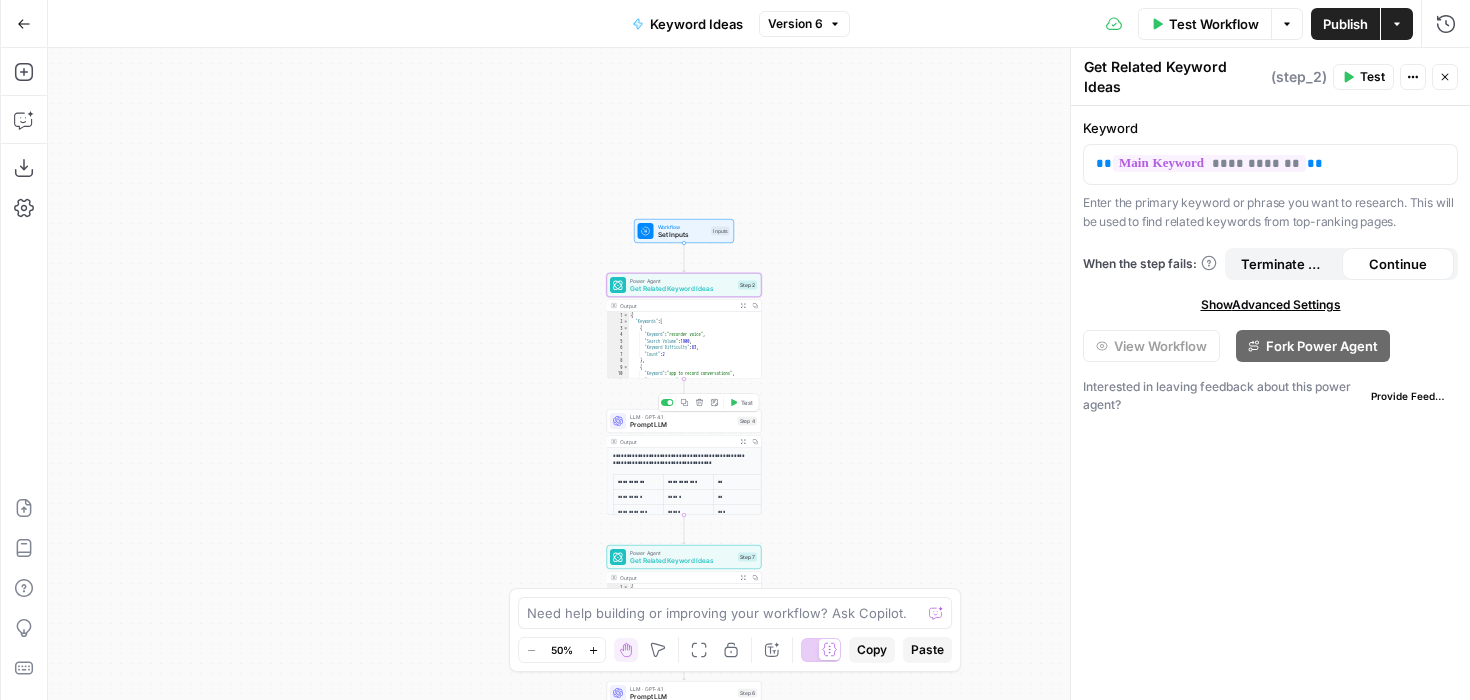 click on "LLM · GPT-4.1" at bounding box center [682, 417] 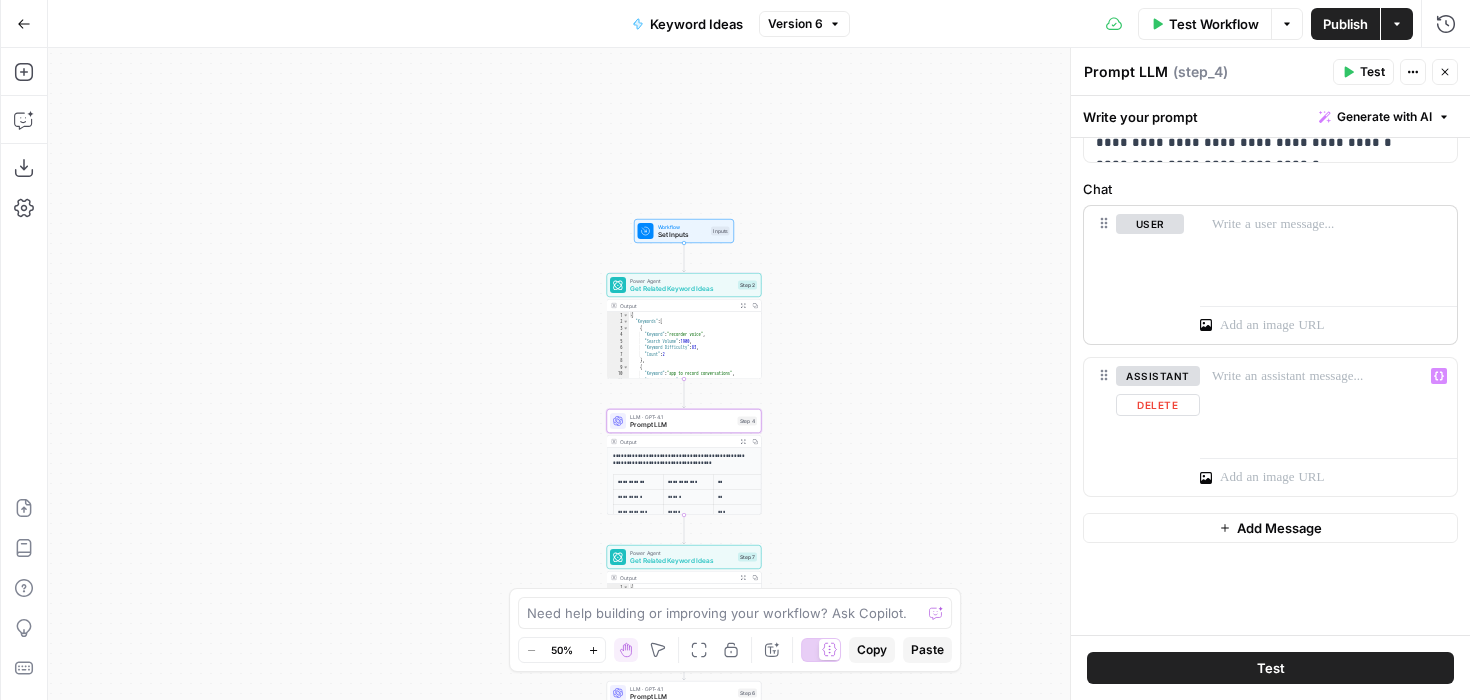 scroll, scrollTop: 0, scrollLeft: 0, axis: both 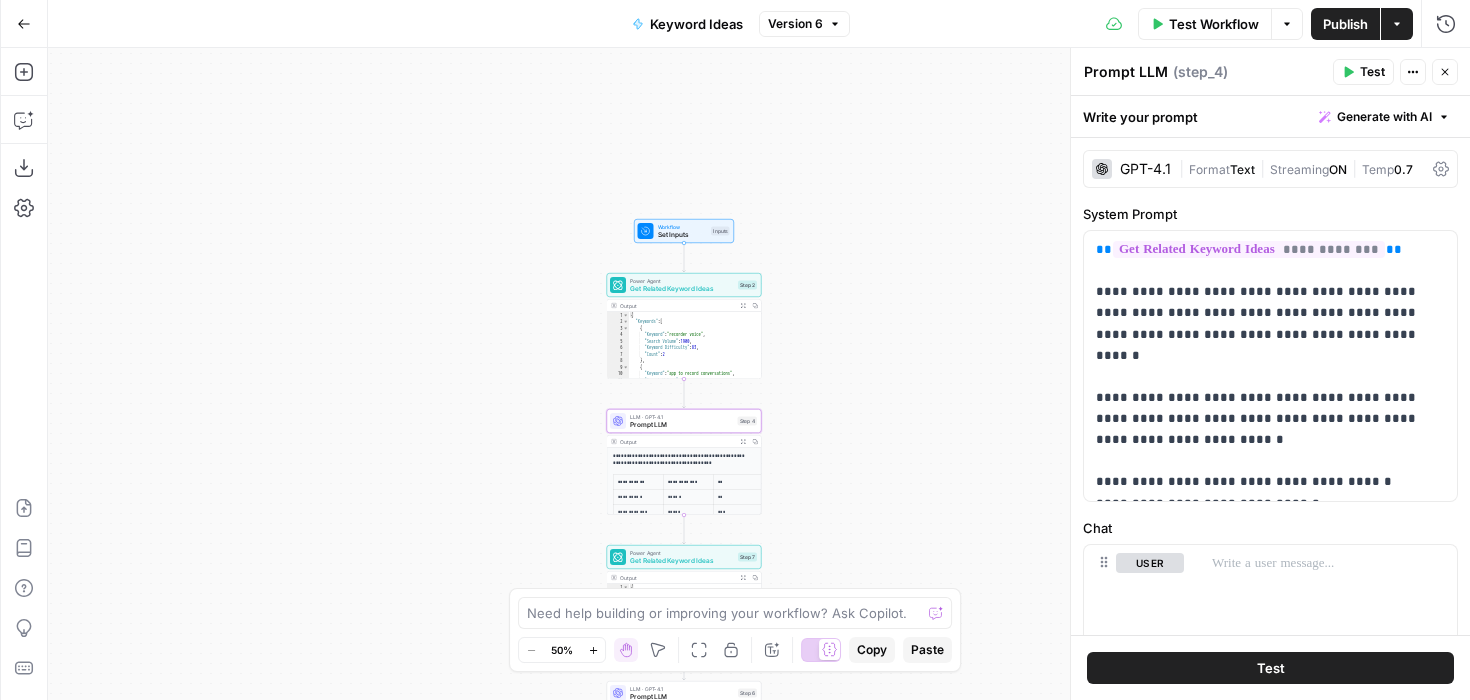 click 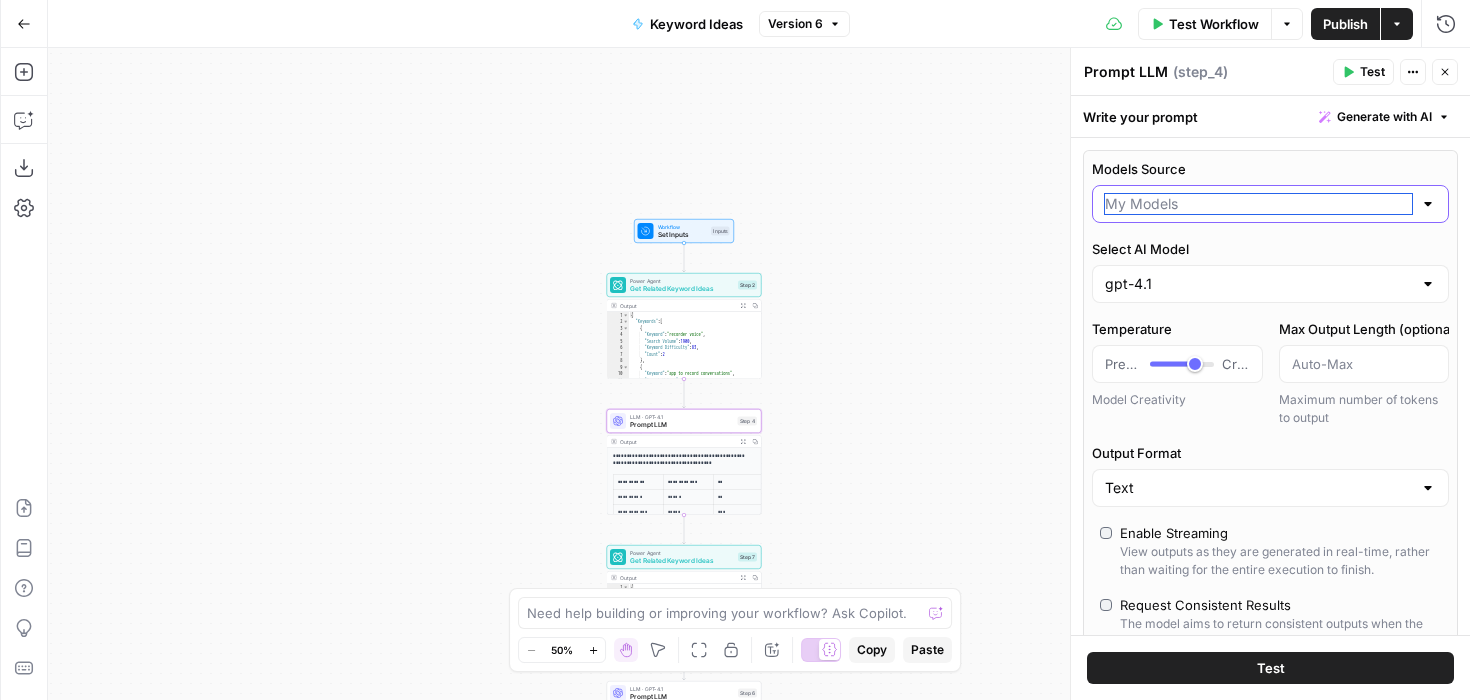 click on "Models Source" at bounding box center [1258, 204] 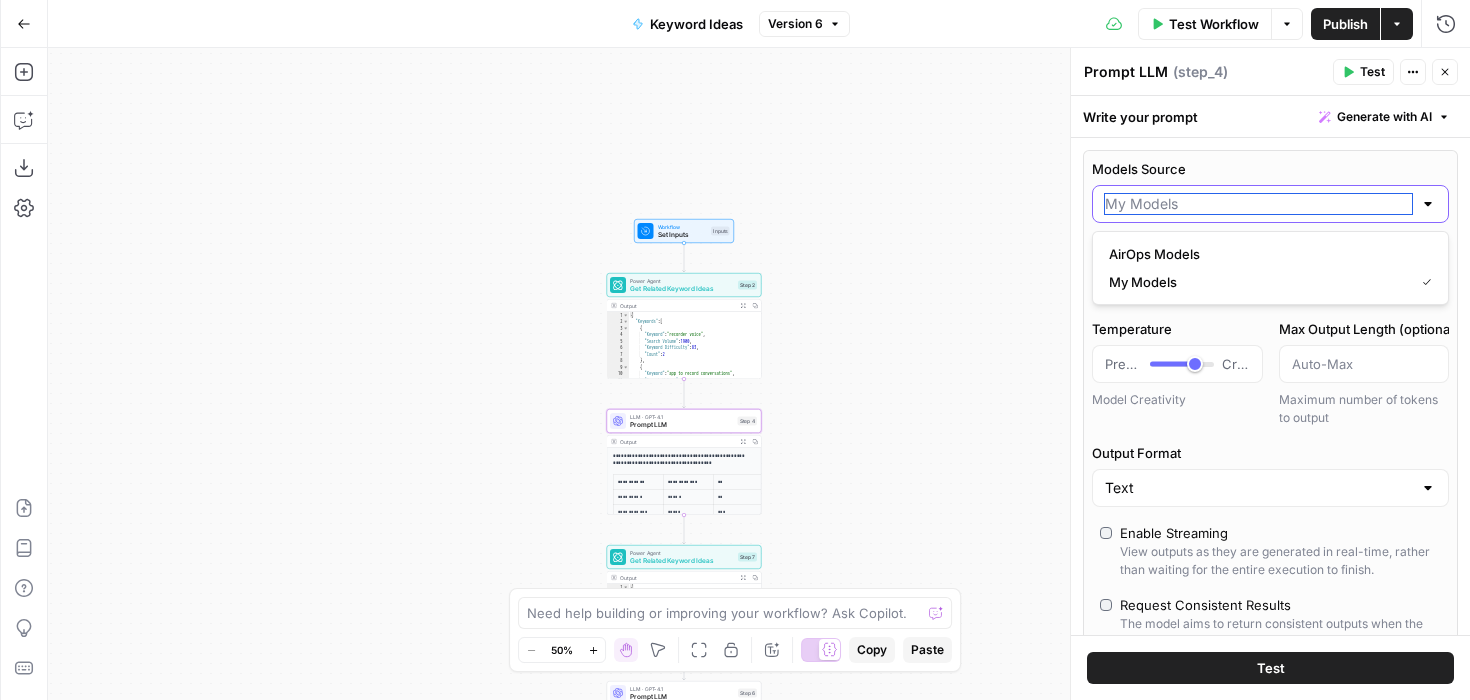 click on "Models Source" at bounding box center (1258, 204) 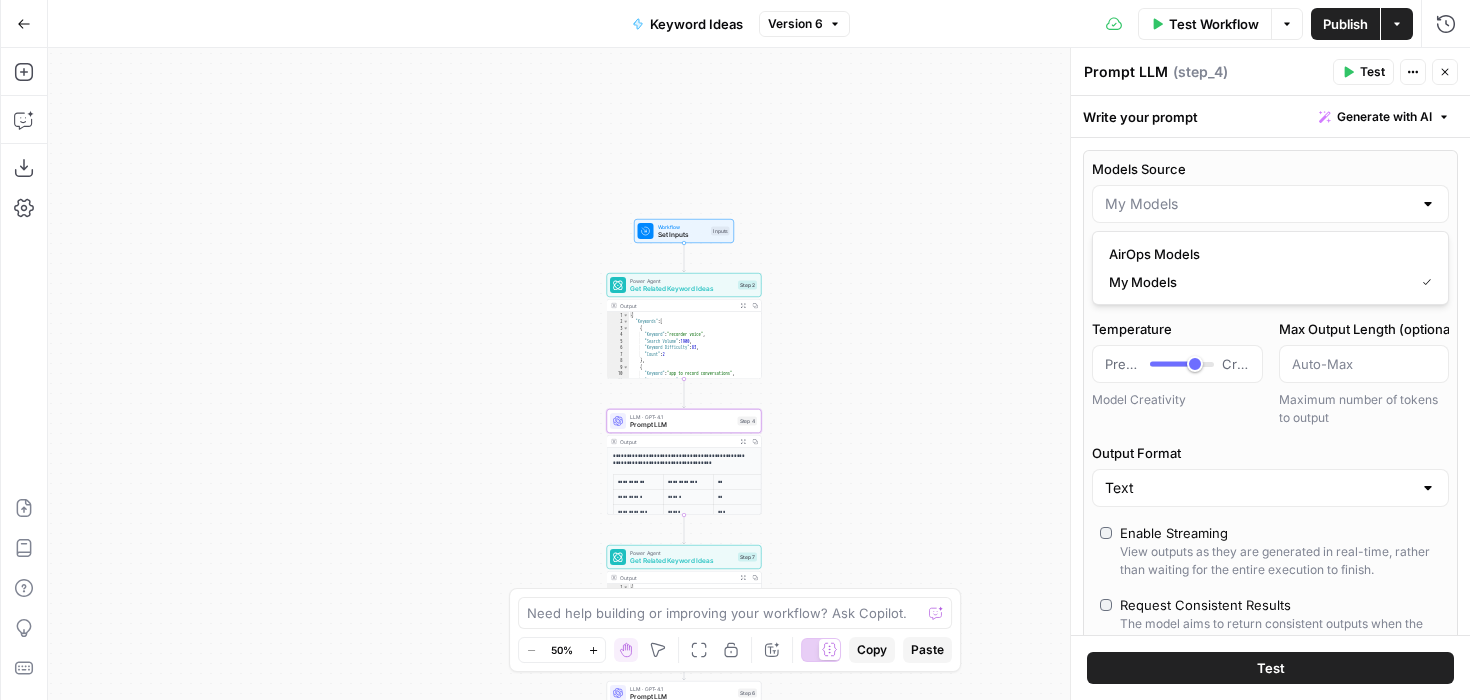 type on "My Models" 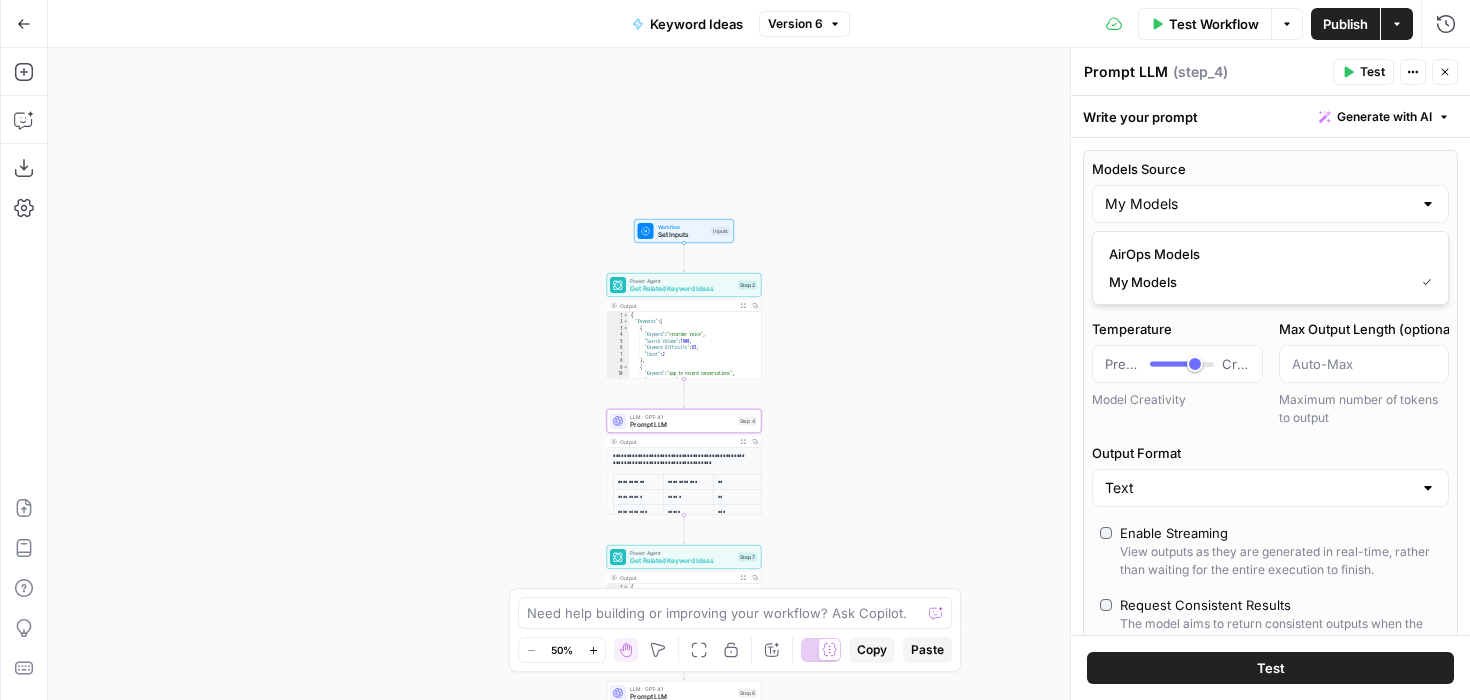 click on "**********" at bounding box center (759, 374) 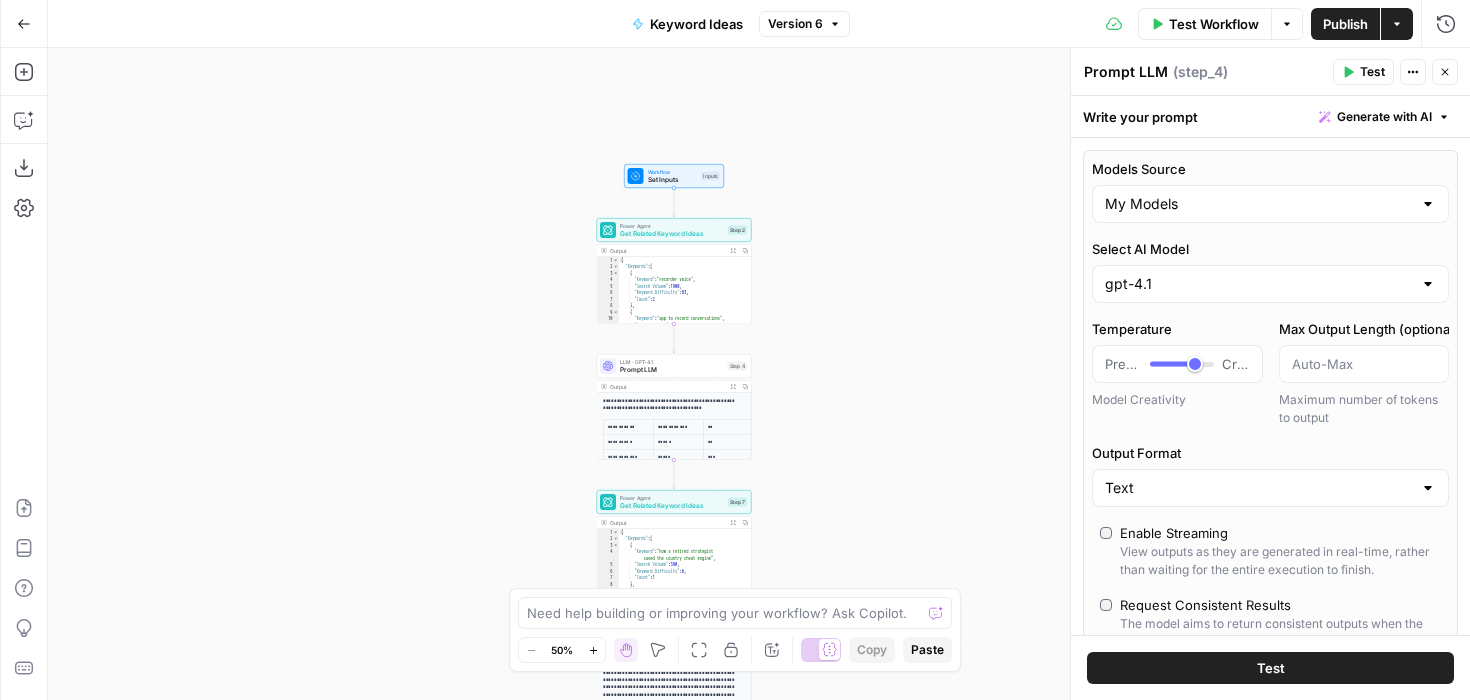 drag, startPoint x: 942, startPoint y: 345, endPoint x: 932, endPoint y: 290, distance: 55.9017 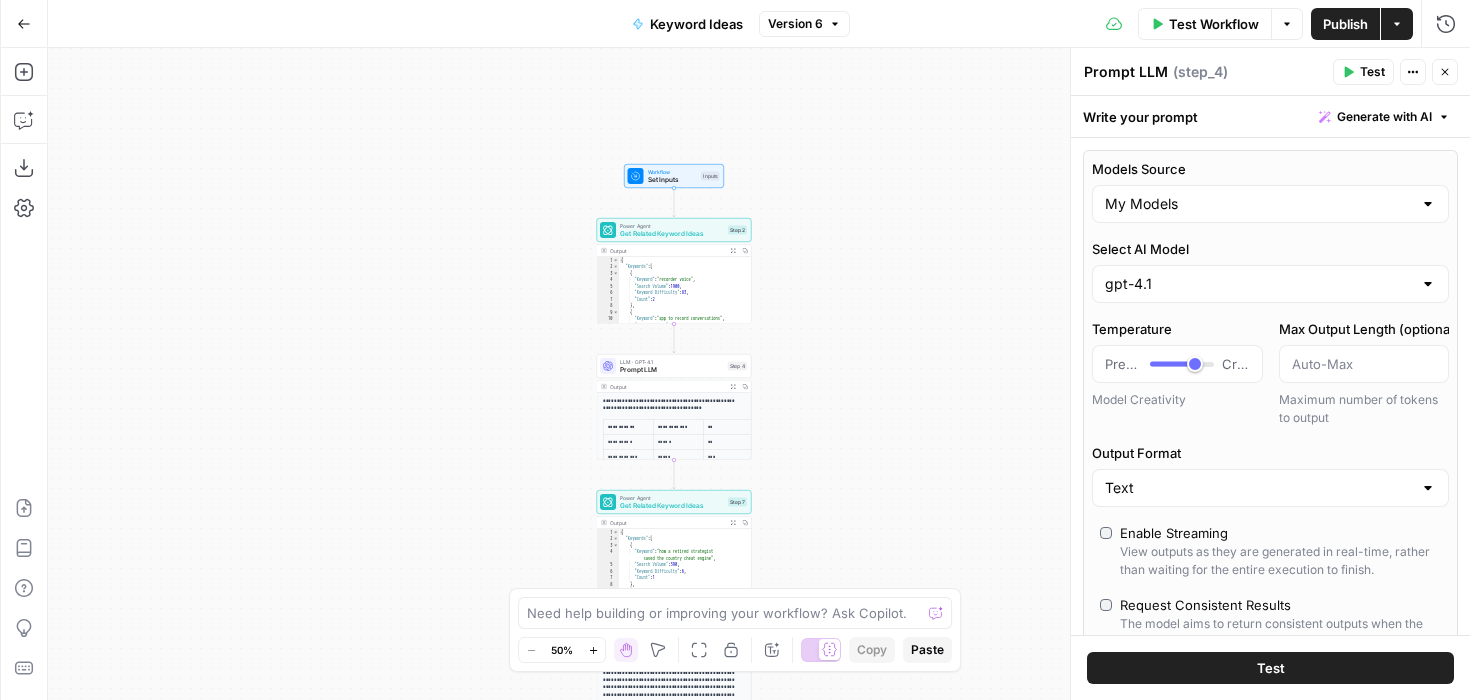 click on "**********" at bounding box center (759, 374) 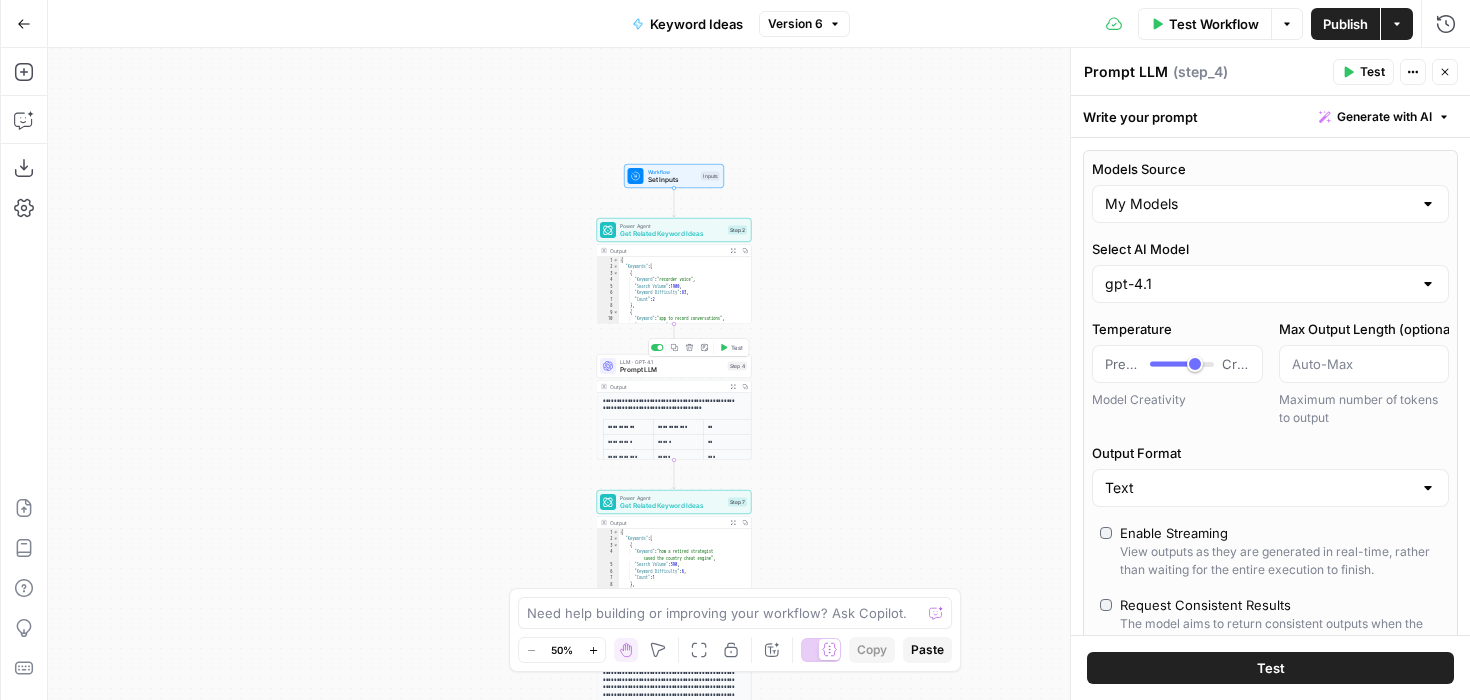 click on "Prompt LLM" at bounding box center [672, 370] 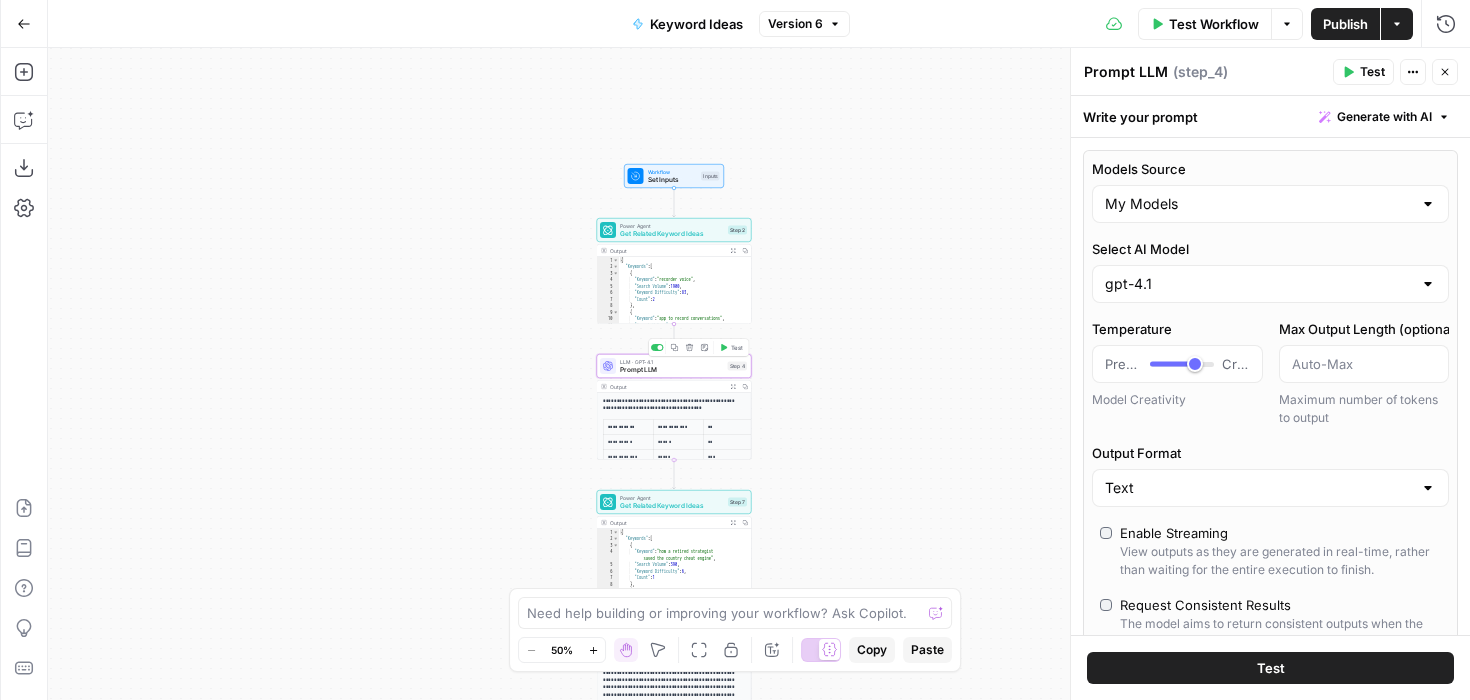 click on "**********" at bounding box center (674, 453) 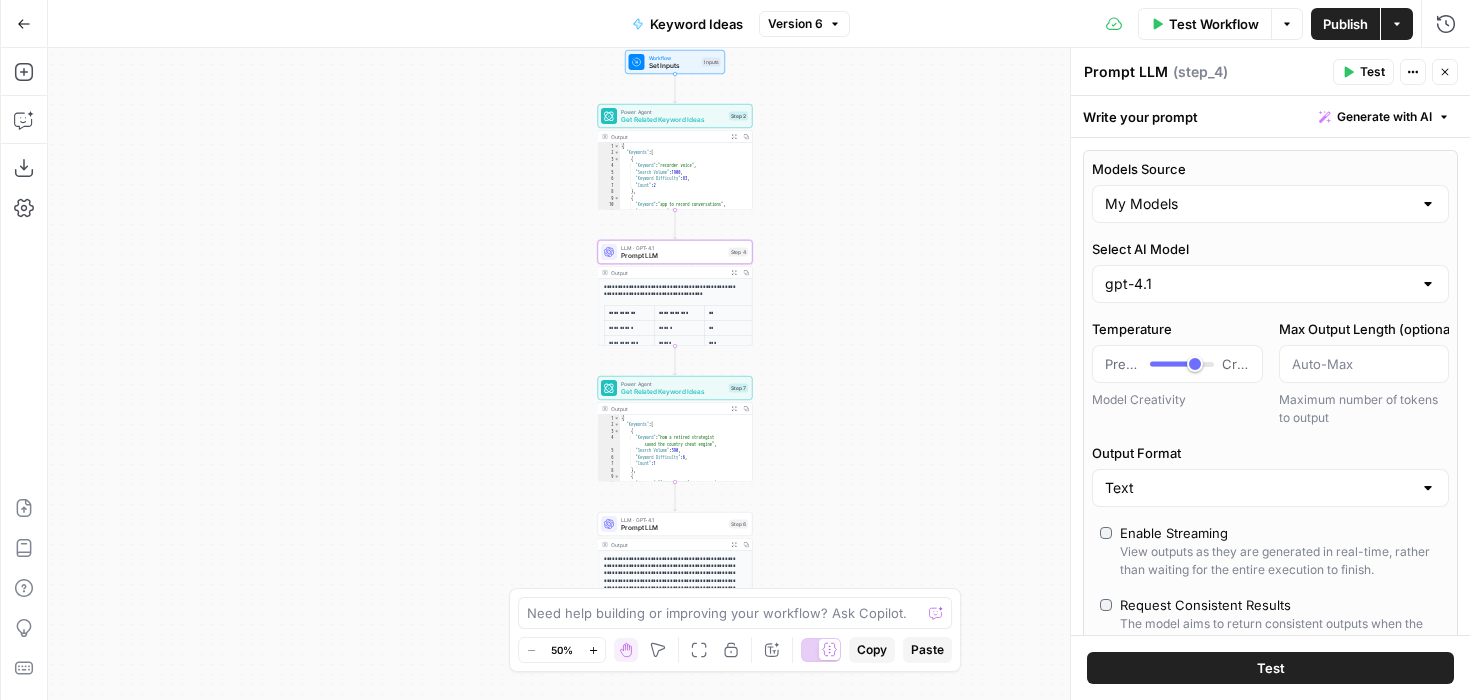 drag, startPoint x: 437, startPoint y: 541, endPoint x: 441, endPoint y: 382, distance: 159.05031 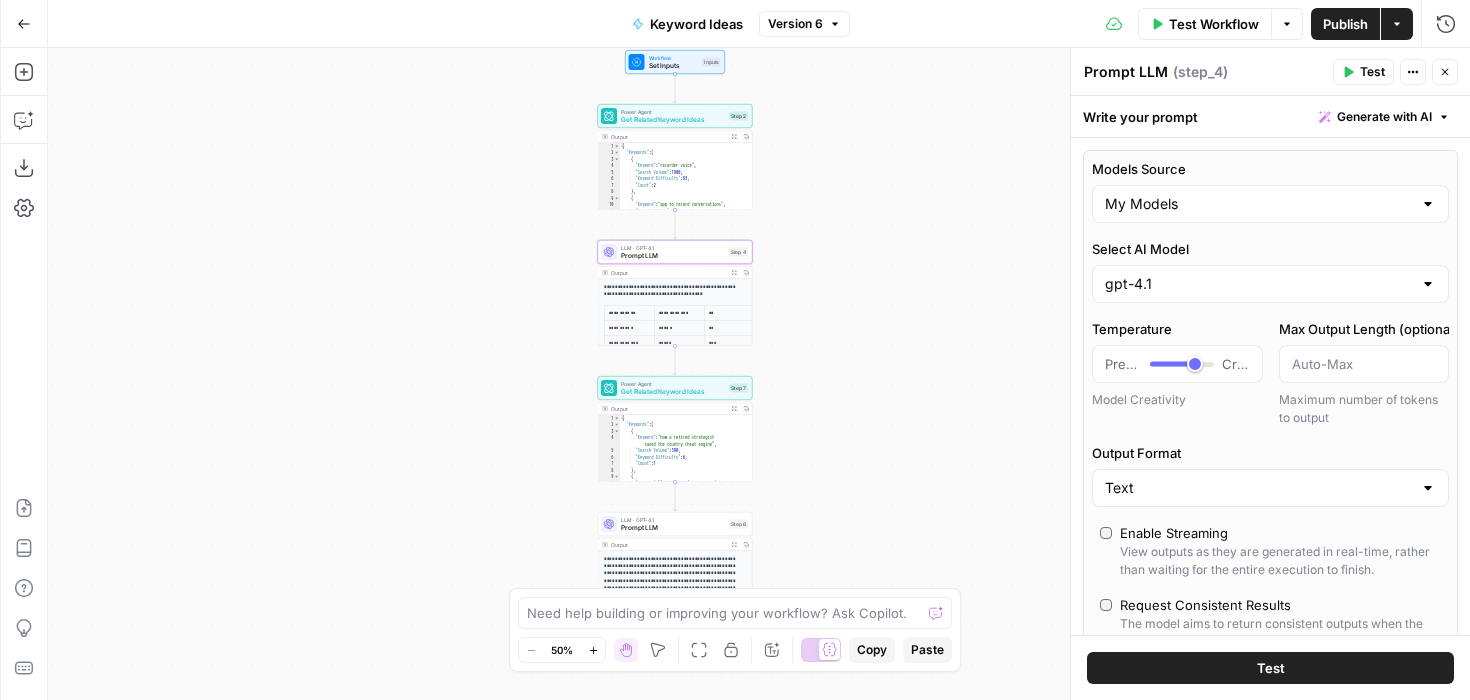 click on "**********" at bounding box center [759, 374] 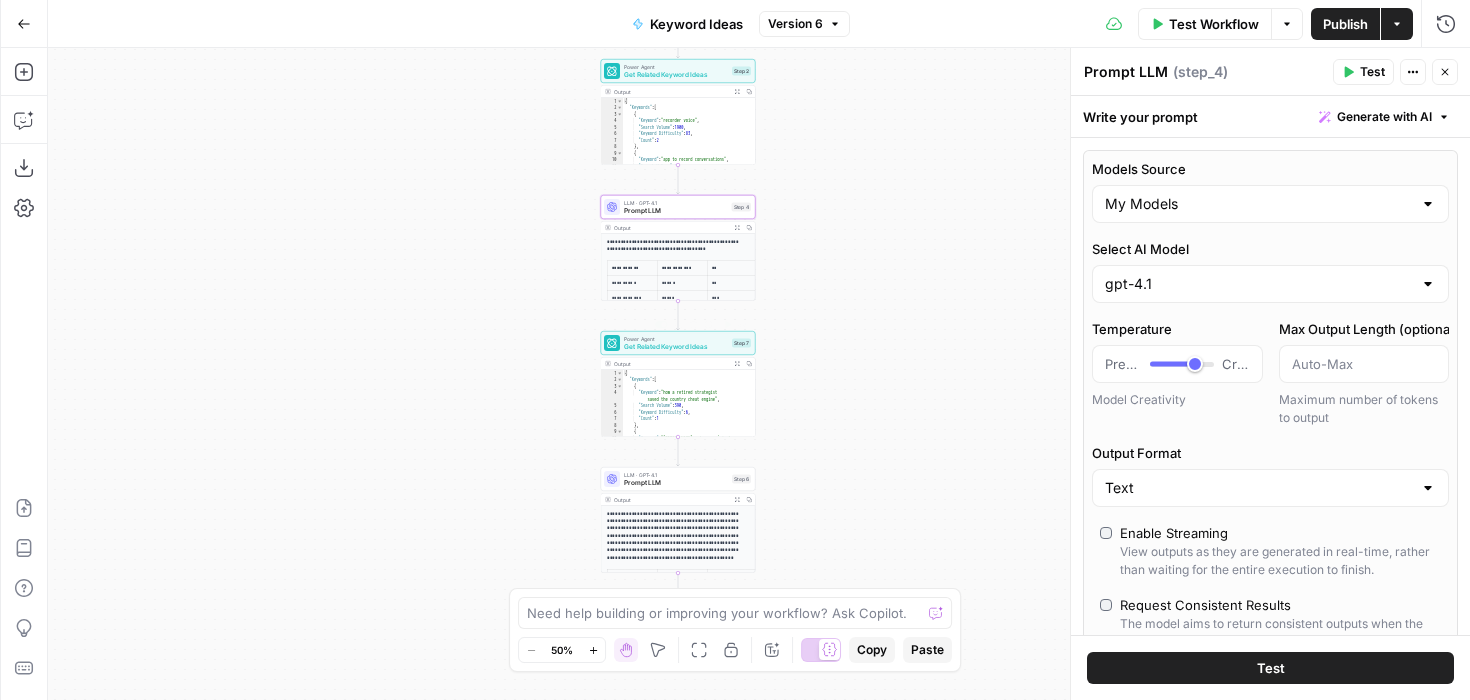 click on "Get Related Keyword Ideas" at bounding box center [676, 347] 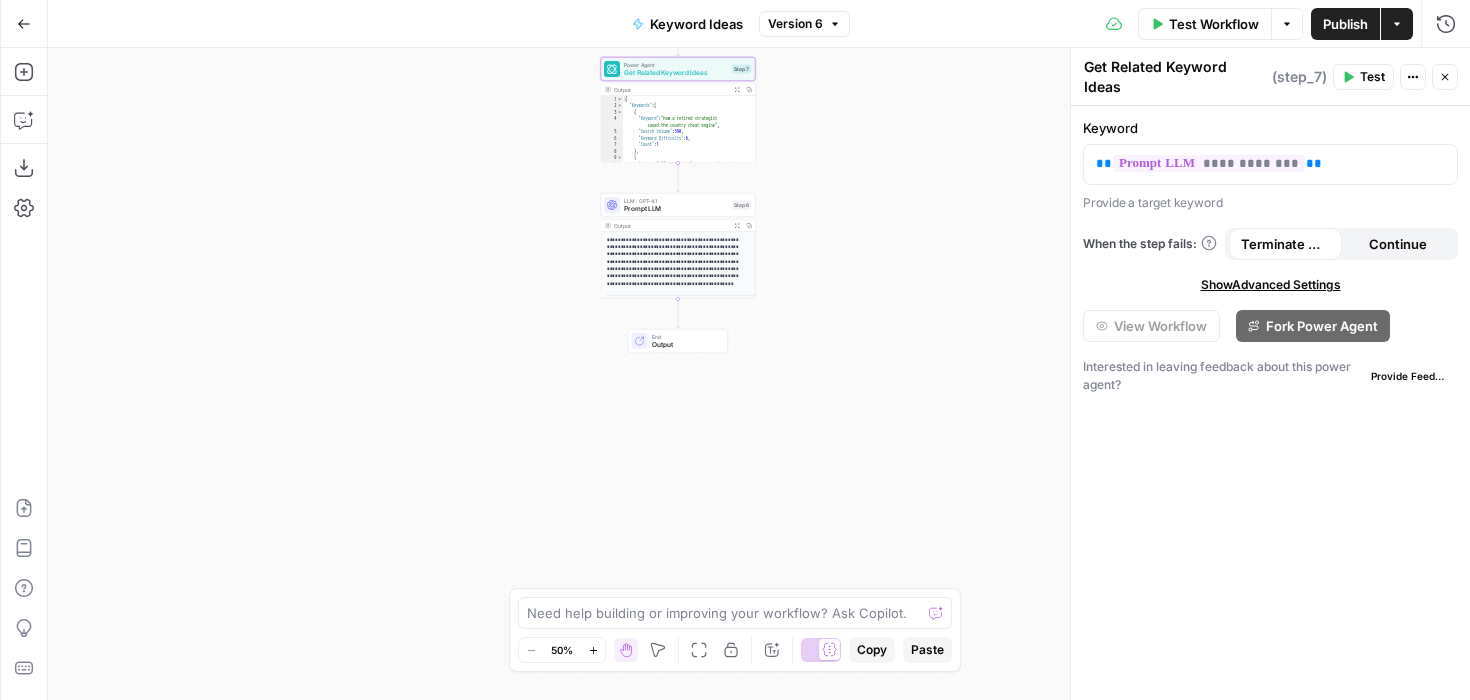 drag, startPoint x: 812, startPoint y: 505, endPoint x: 812, endPoint y: 231, distance: 274 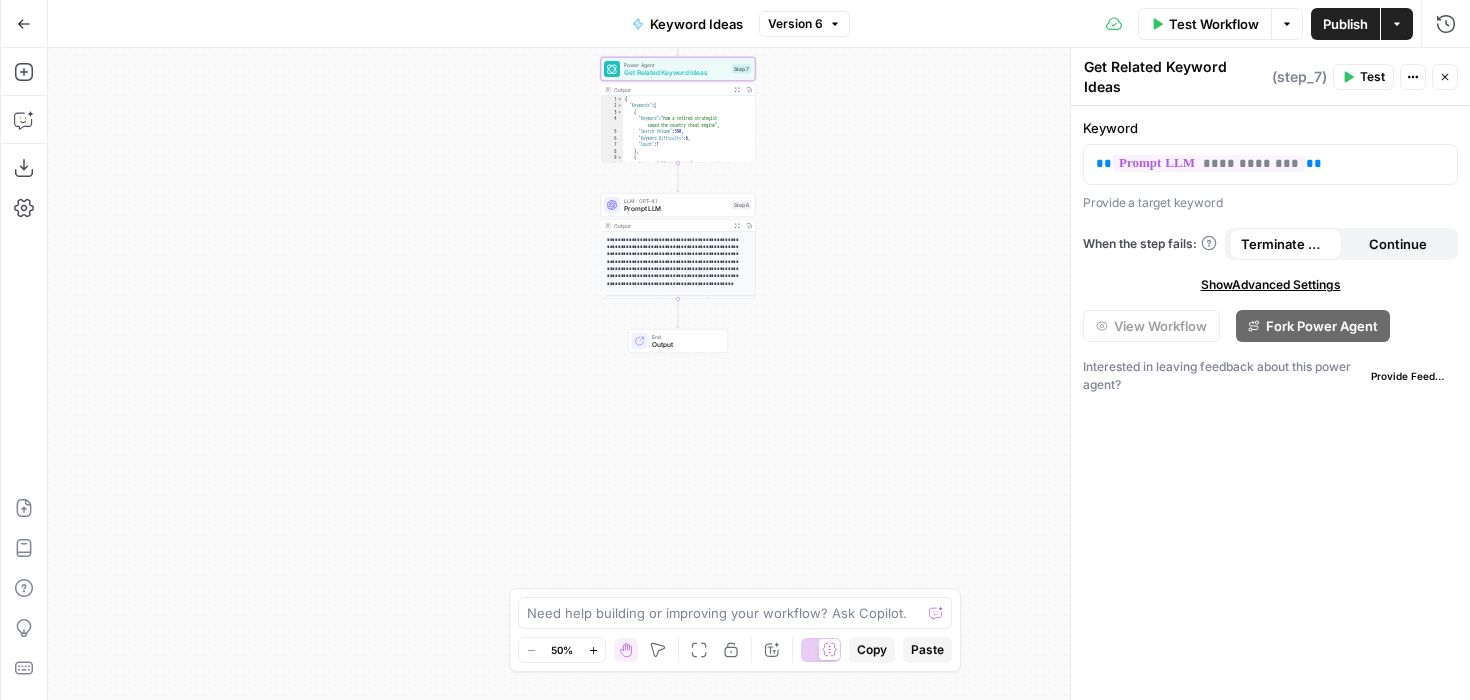 click on "**********" at bounding box center [759, 374] 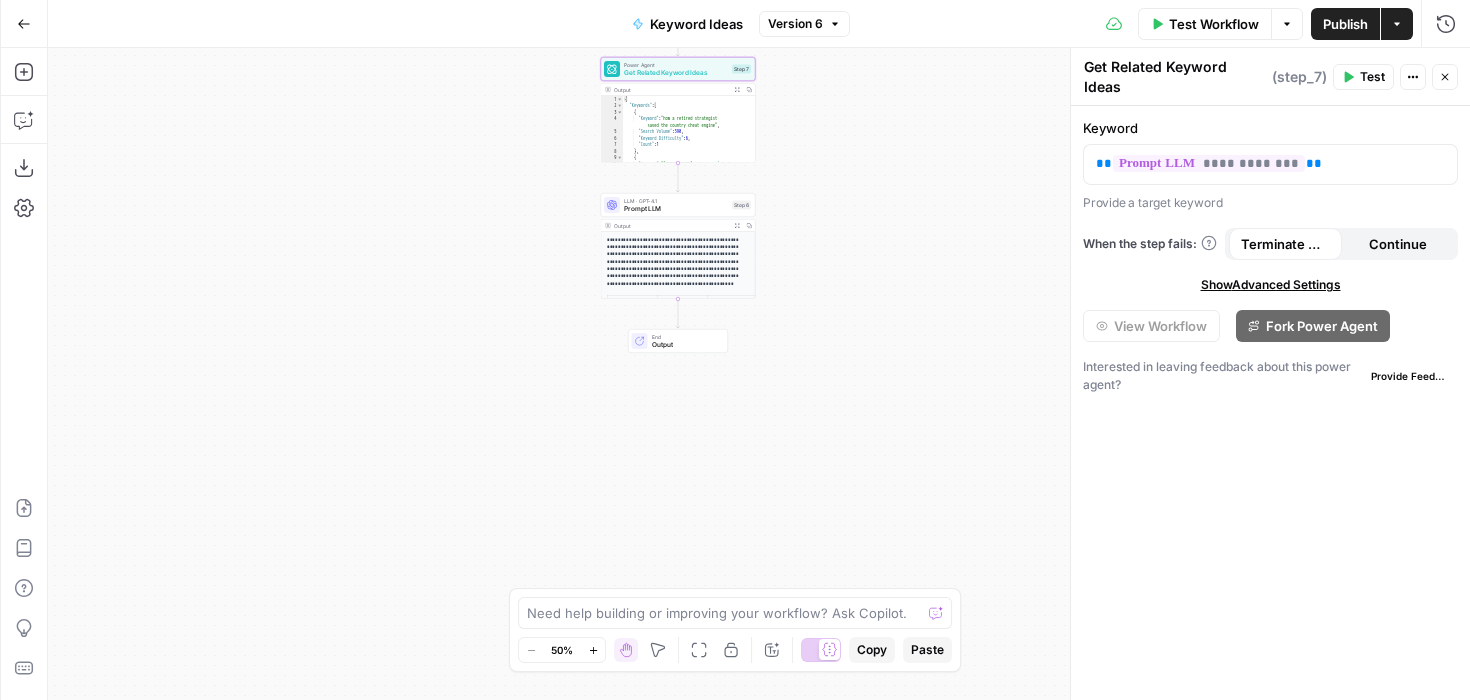 click on "Prompt LLM" at bounding box center [676, 209] 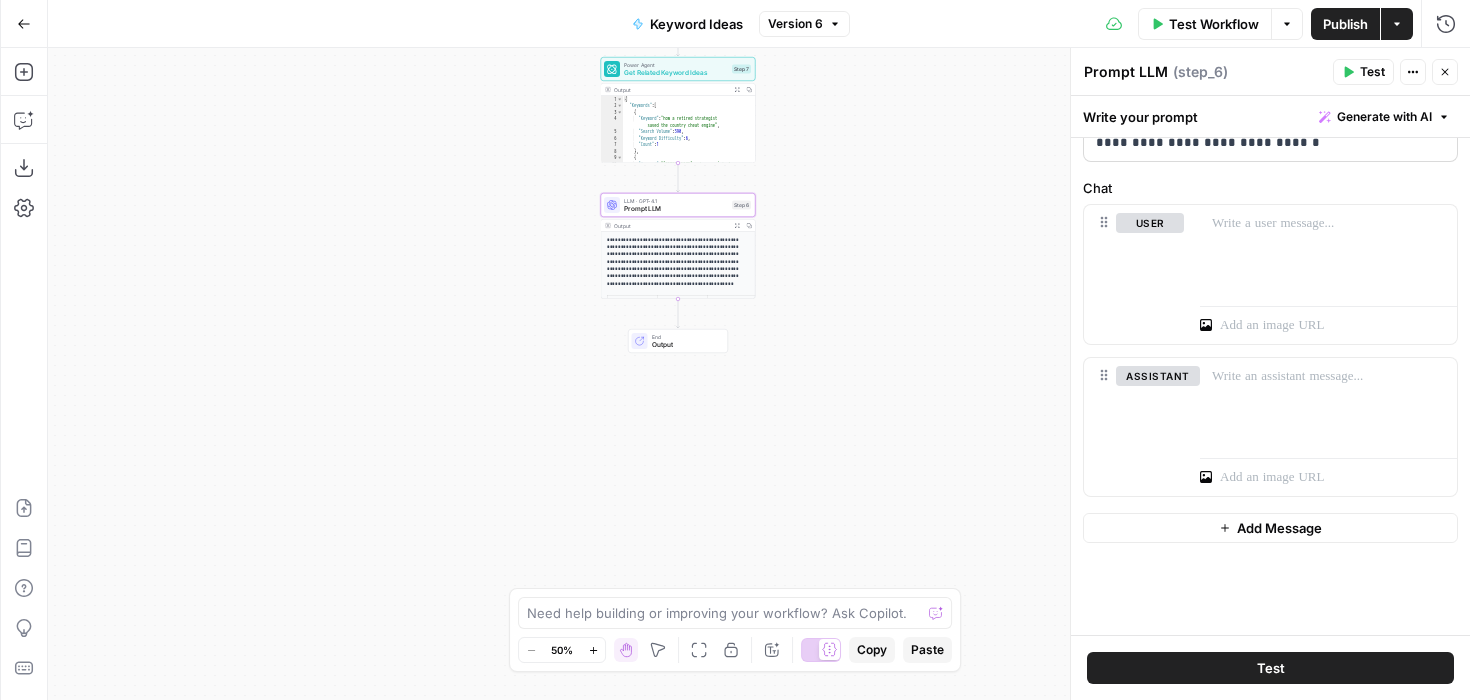 scroll, scrollTop: 0, scrollLeft: 0, axis: both 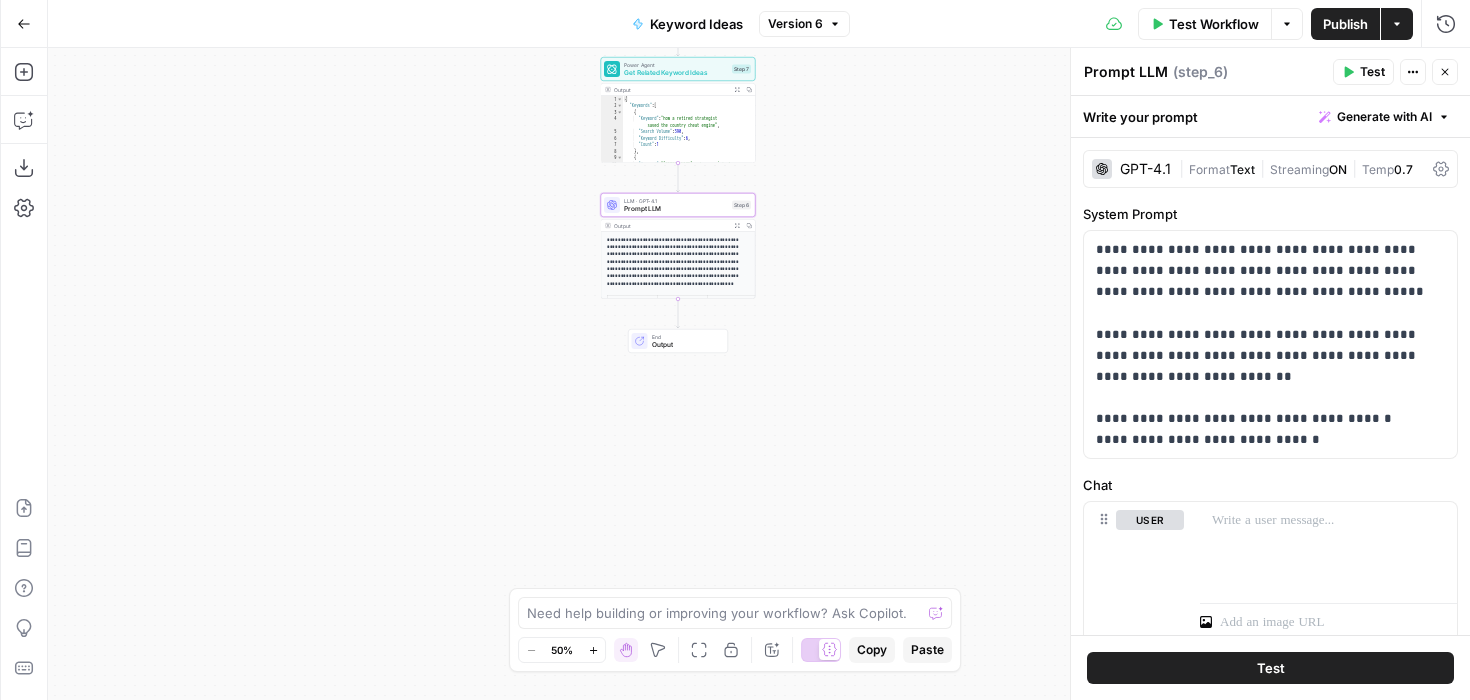 click 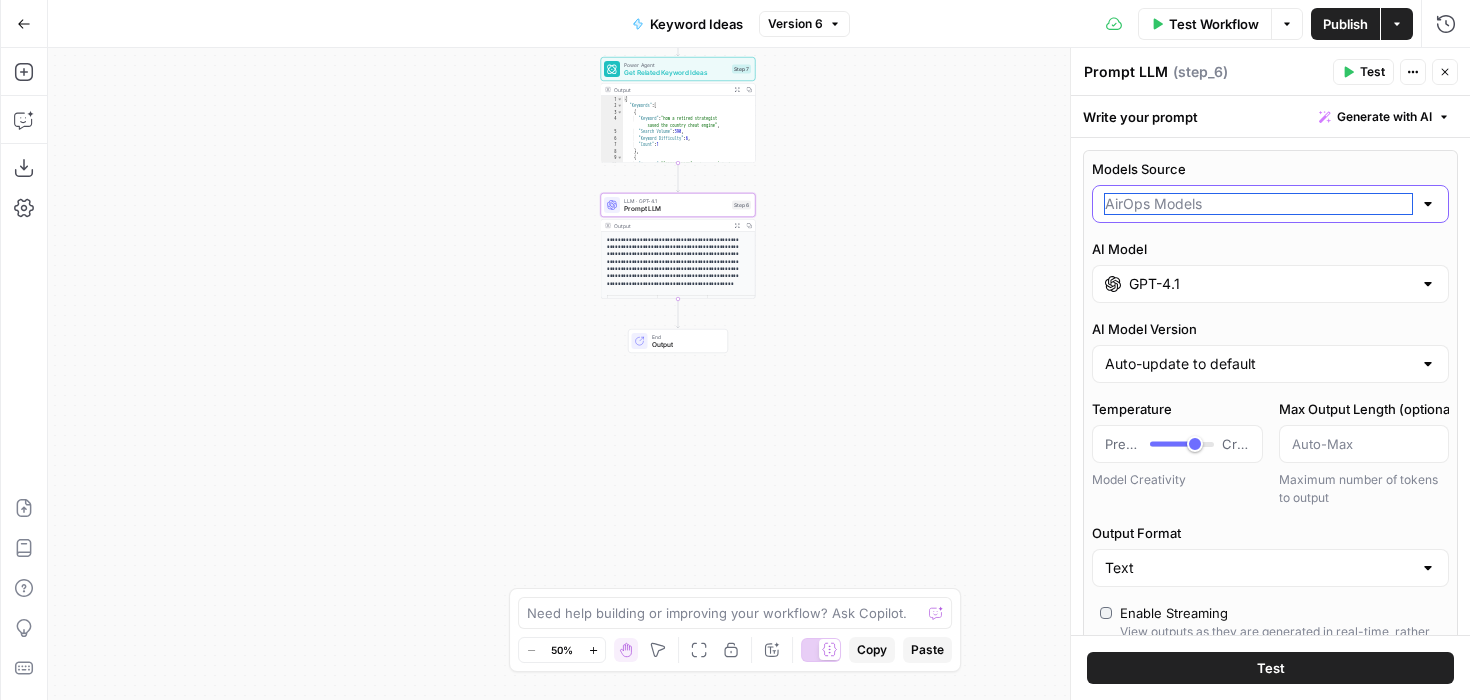 click on "Models Source" at bounding box center [1258, 204] 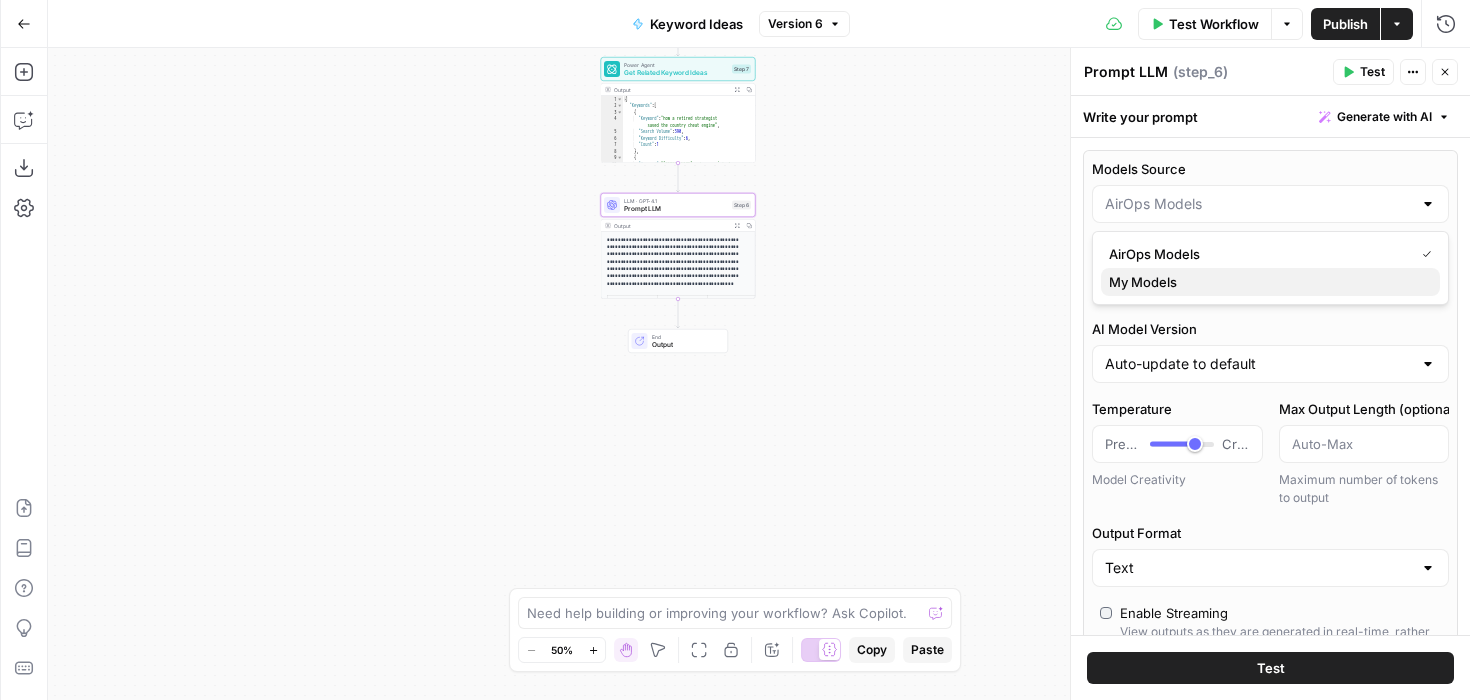 click on "My Models" at bounding box center (1270, 282) 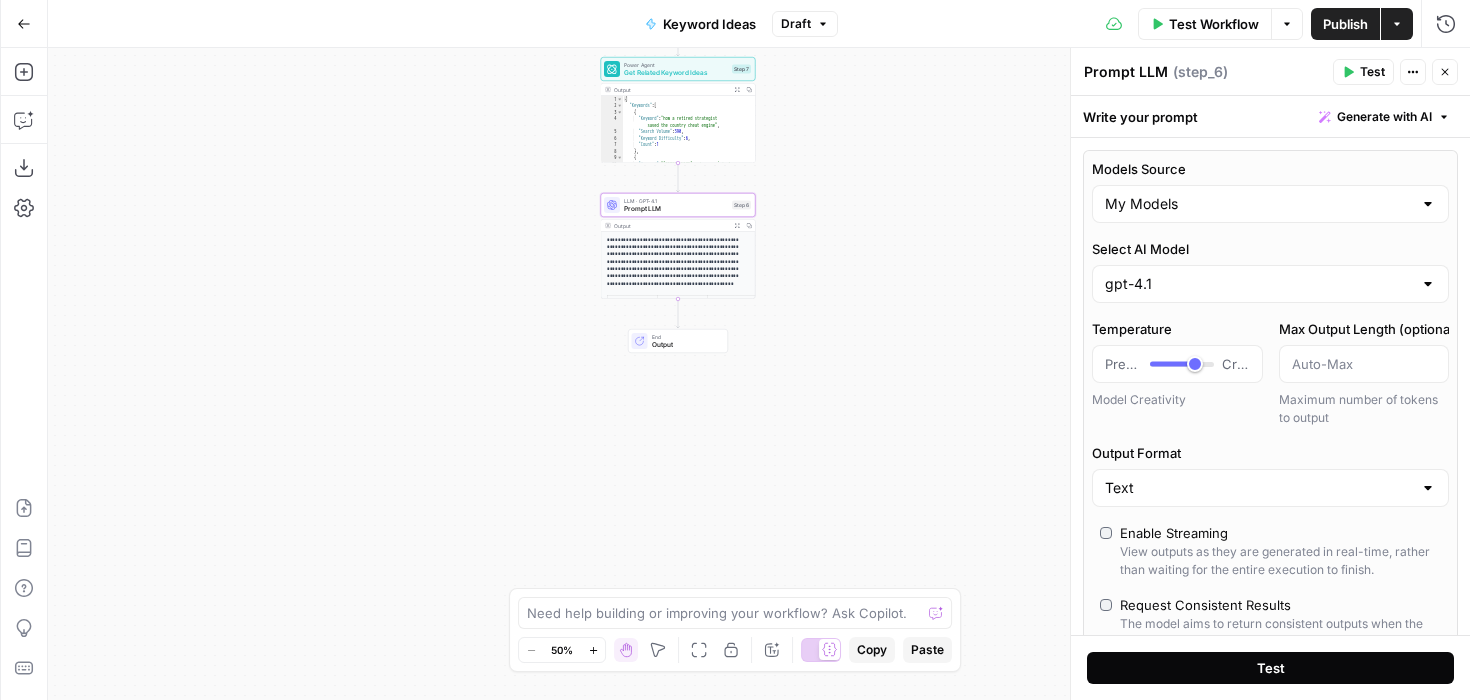click on "Test" at bounding box center [1270, 668] 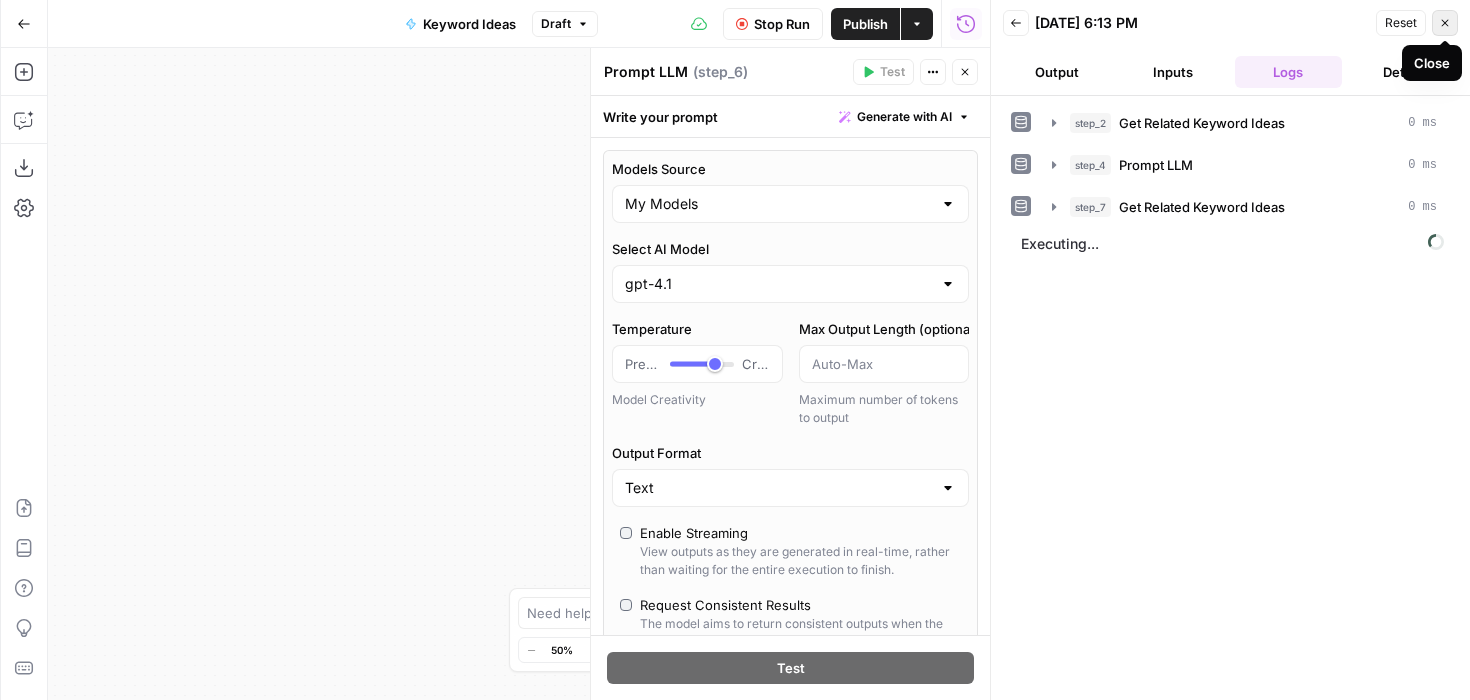 click 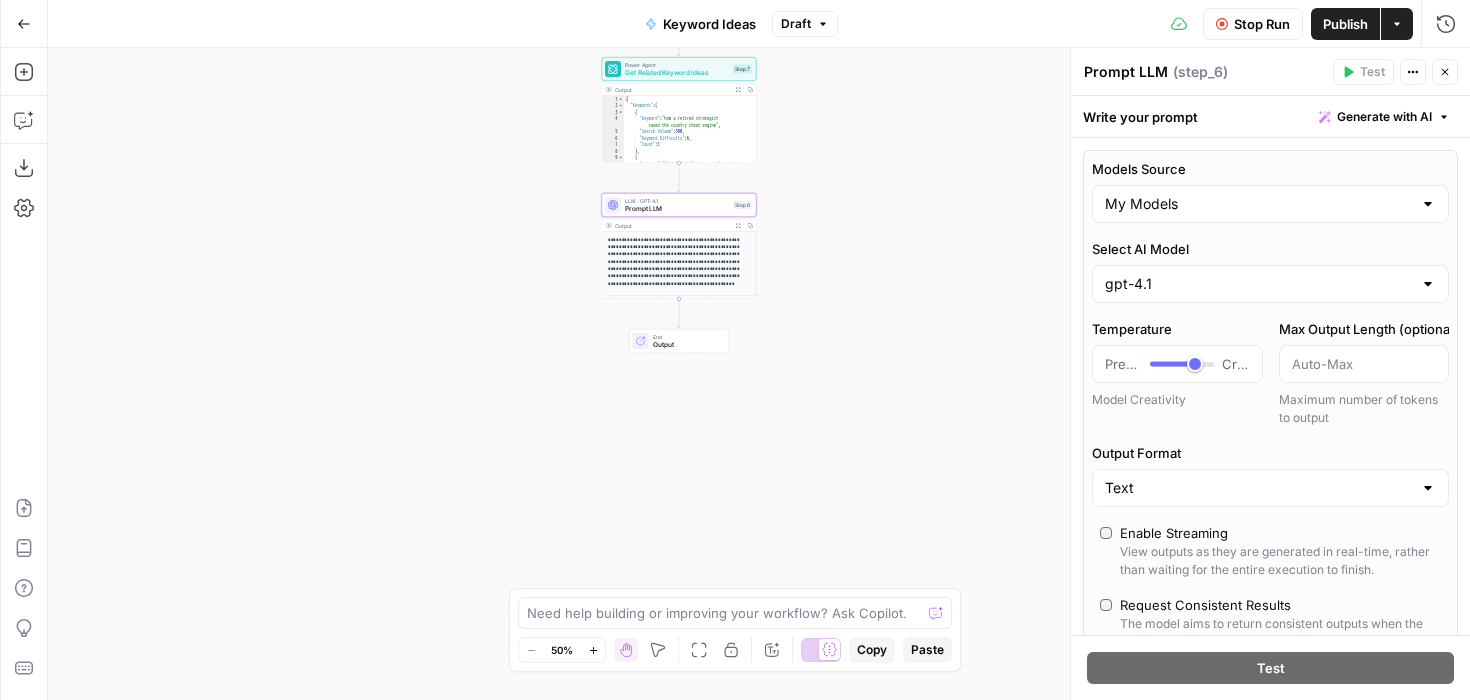 click on "**********" at bounding box center [759, 374] 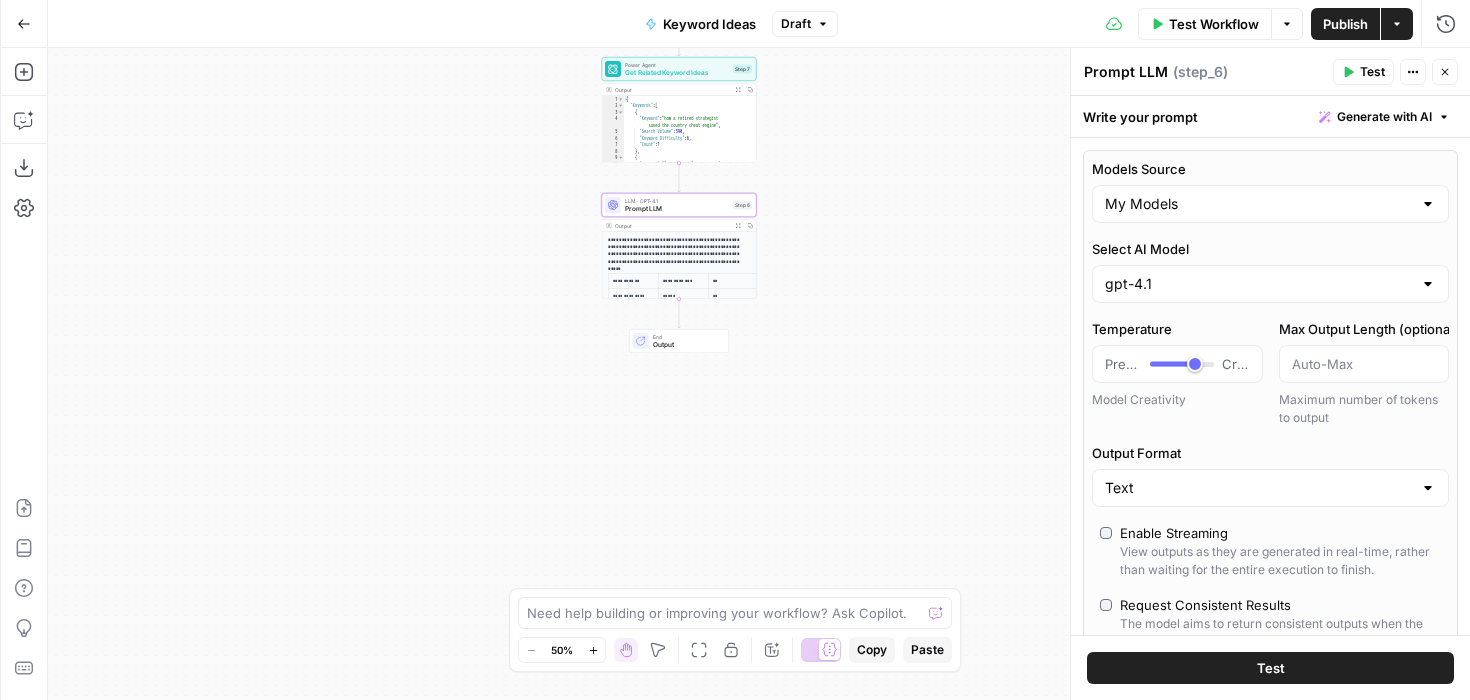 click on "**********" at bounding box center (759, 374) 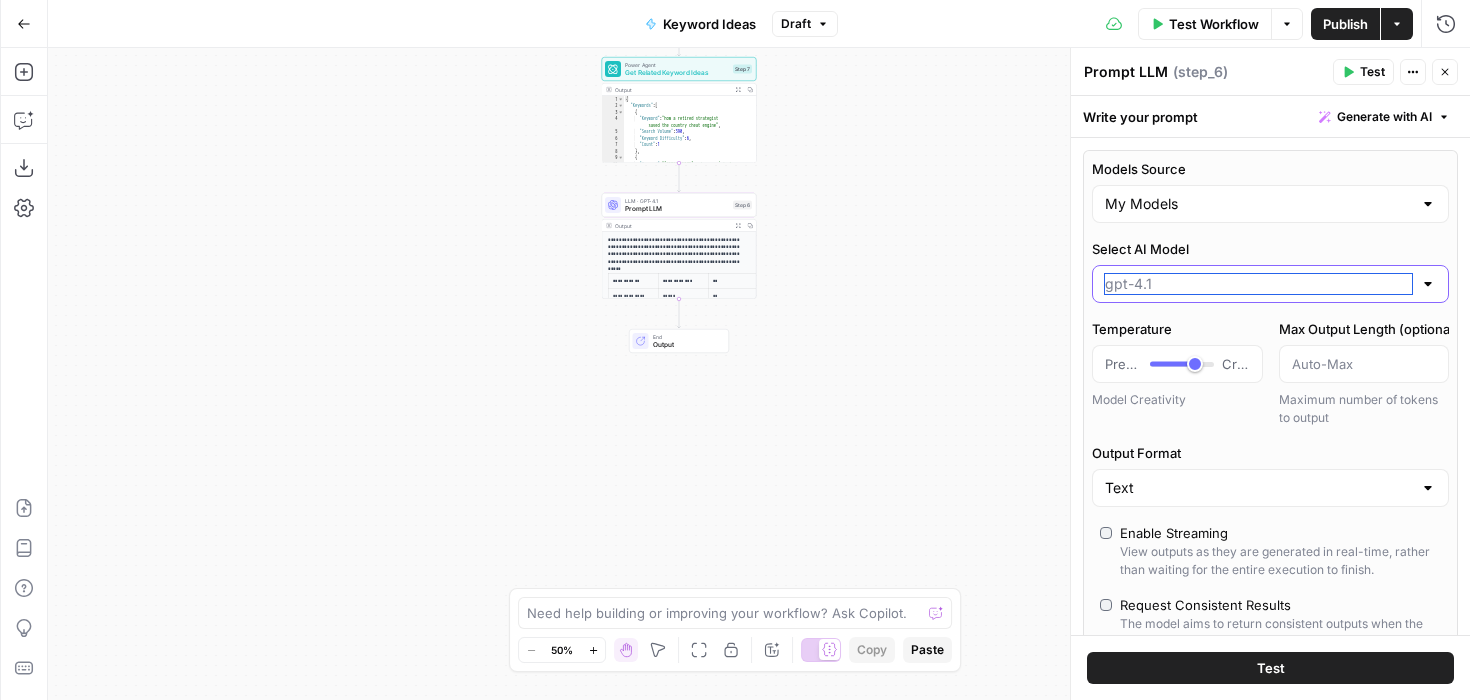 click on "Select AI Model" at bounding box center [1258, 284] 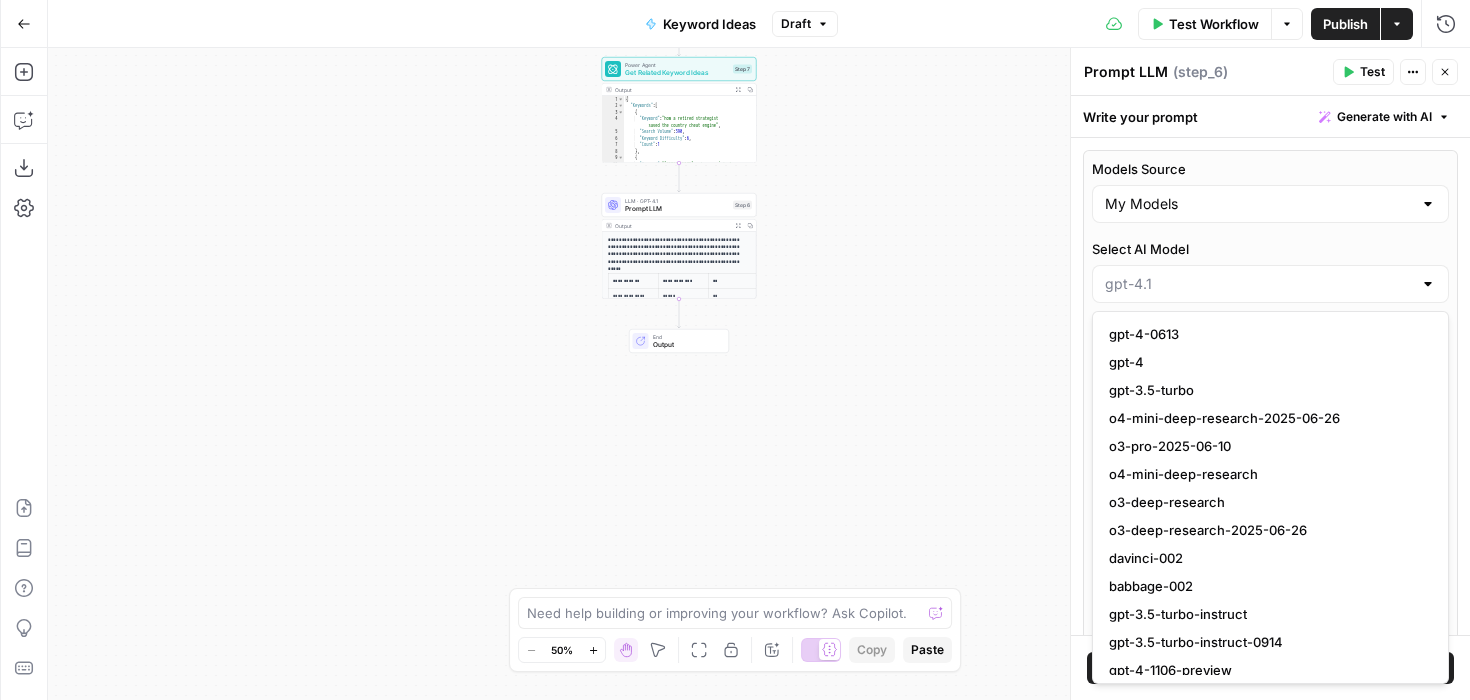 type on "gpt-4.1" 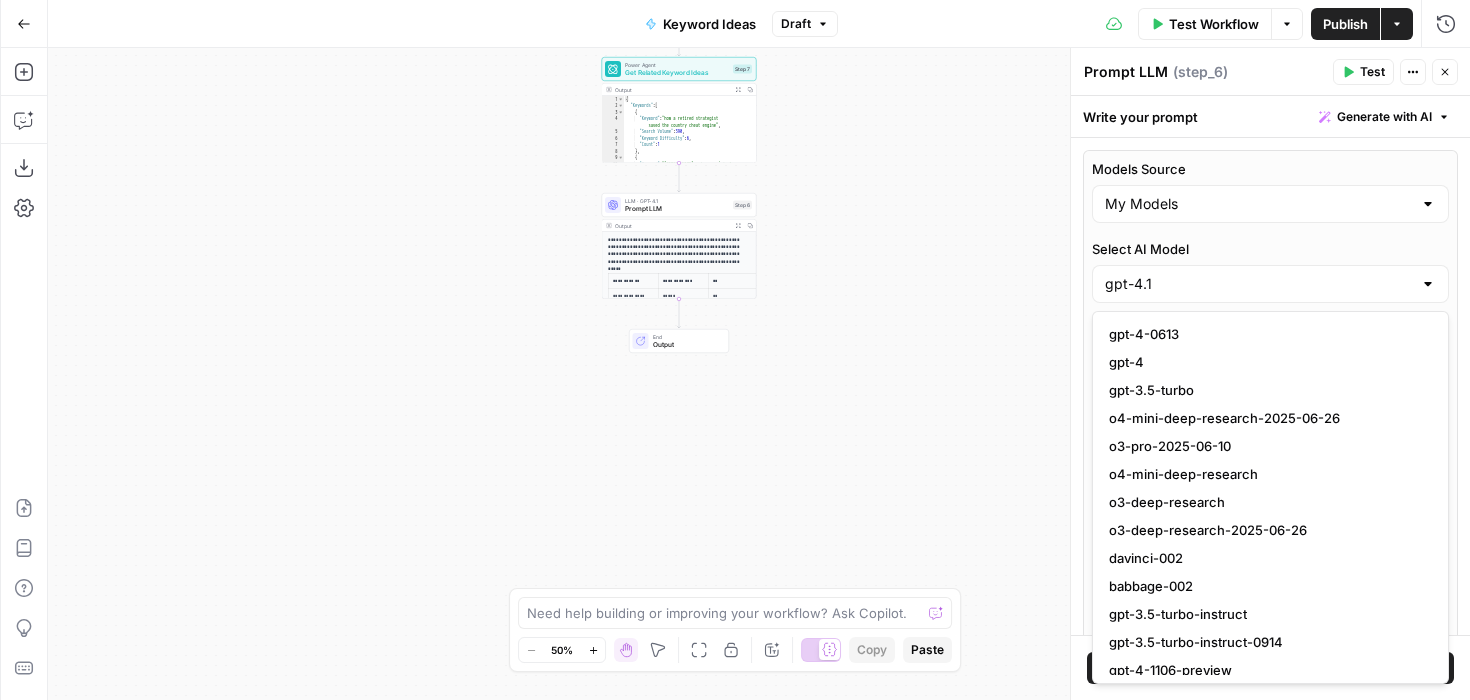click on "**********" at bounding box center (759, 374) 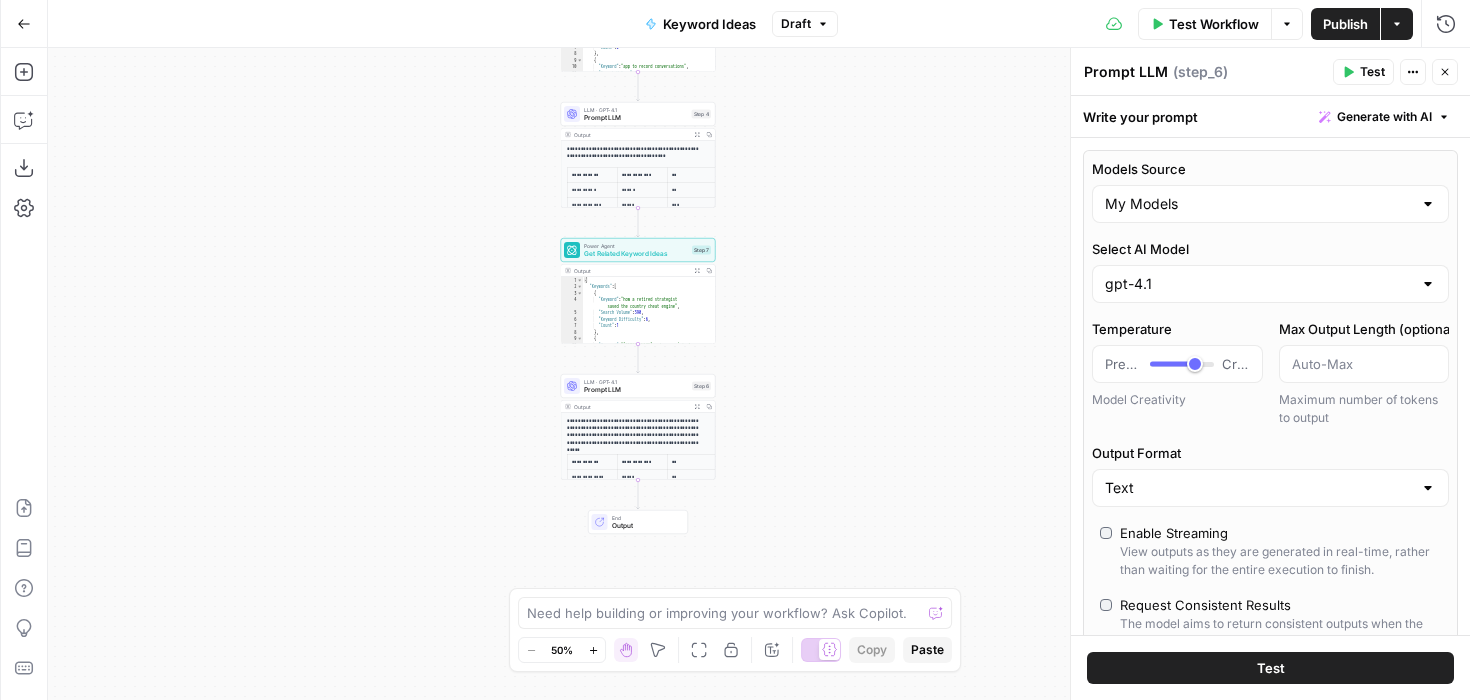 drag, startPoint x: 1017, startPoint y: 305, endPoint x: 975, endPoint y: 484, distance: 183.86136 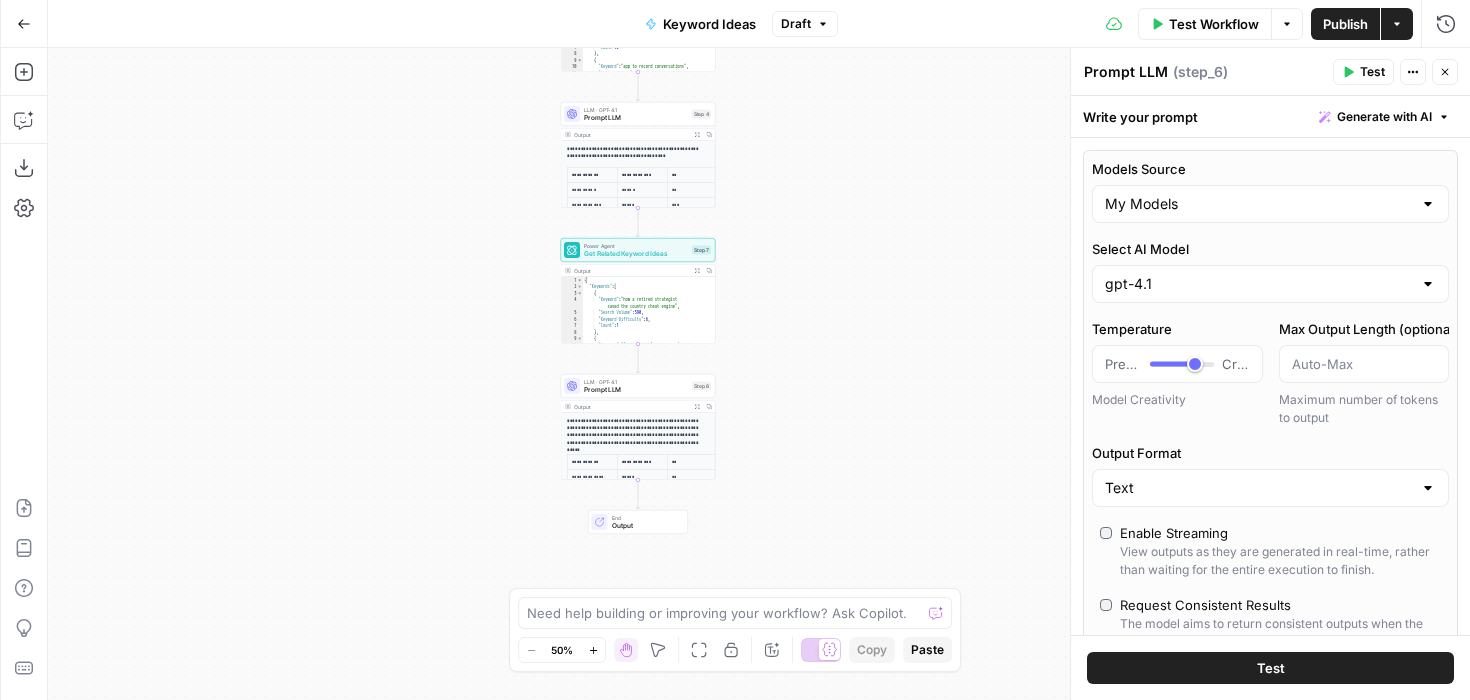 click on "**********" at bounding box center [759, 374] 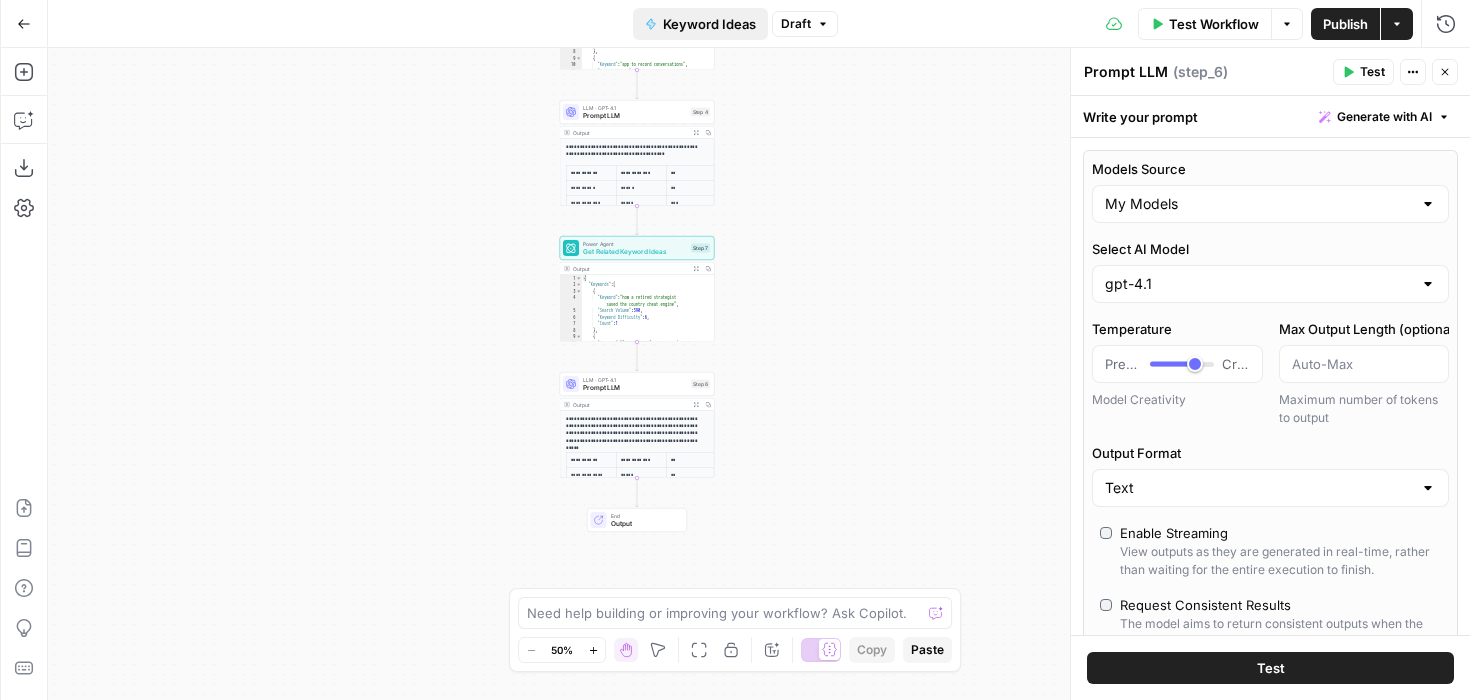 click on "Keyword Ideas" at bounding box center (709, 24) 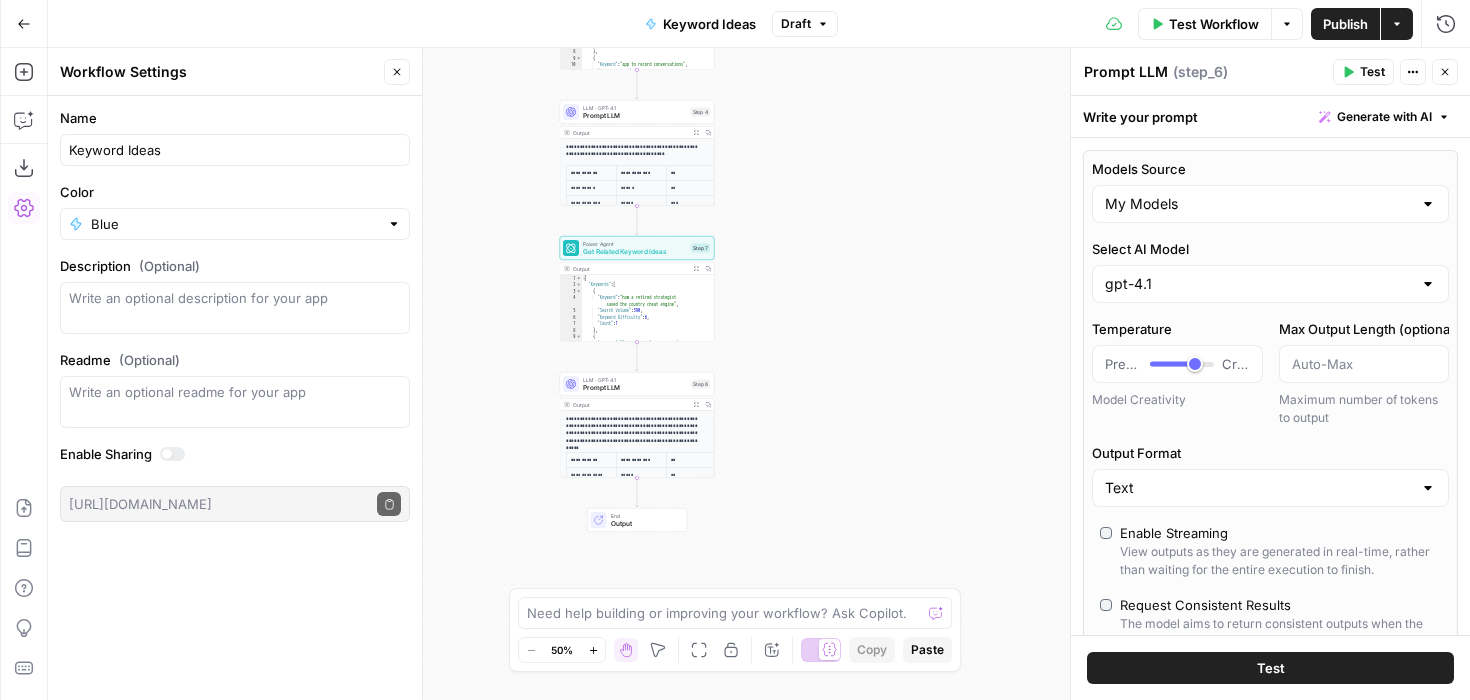 click on "**********" at bounding box center (759, 374) 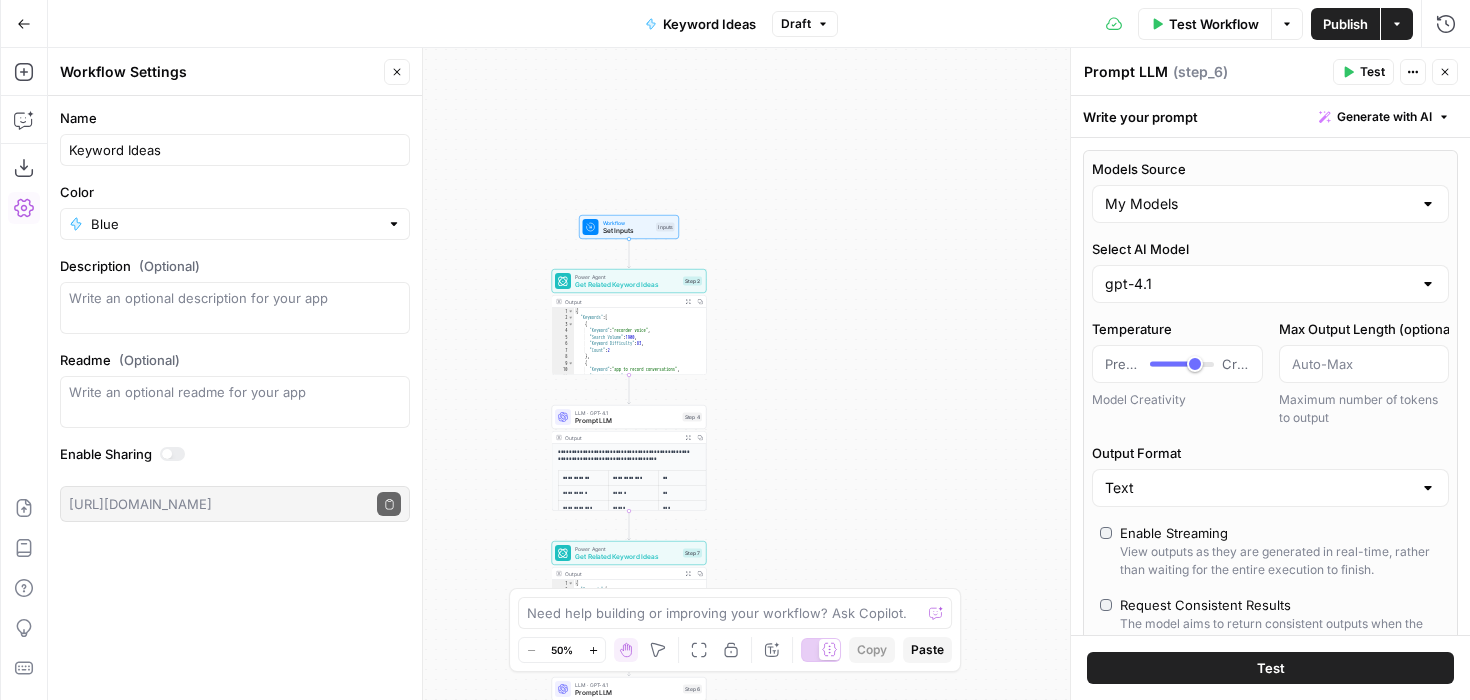 drag, startPoint x: 865, startPoint y: 154, endPoint x: 857, endPoint y: 458, distance: 304.10526 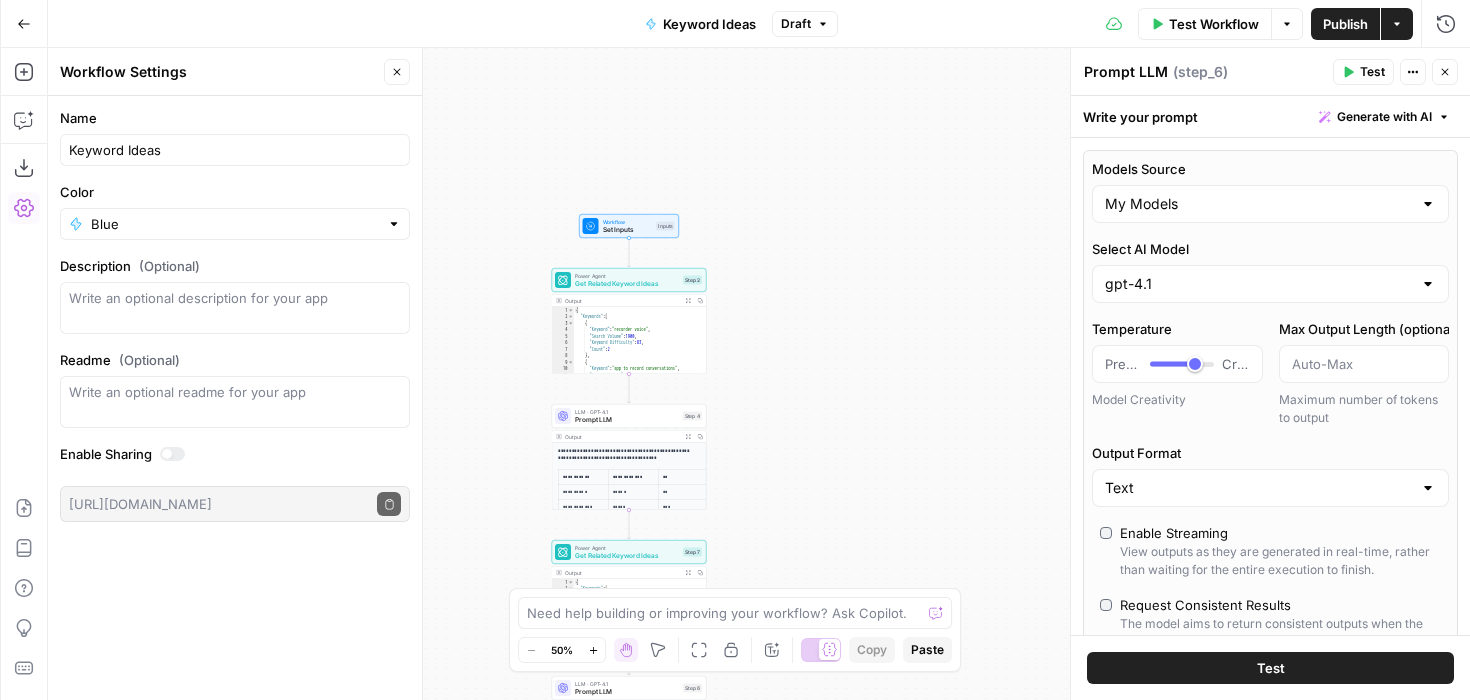 click on "**********" at bounding box center [759, 374] 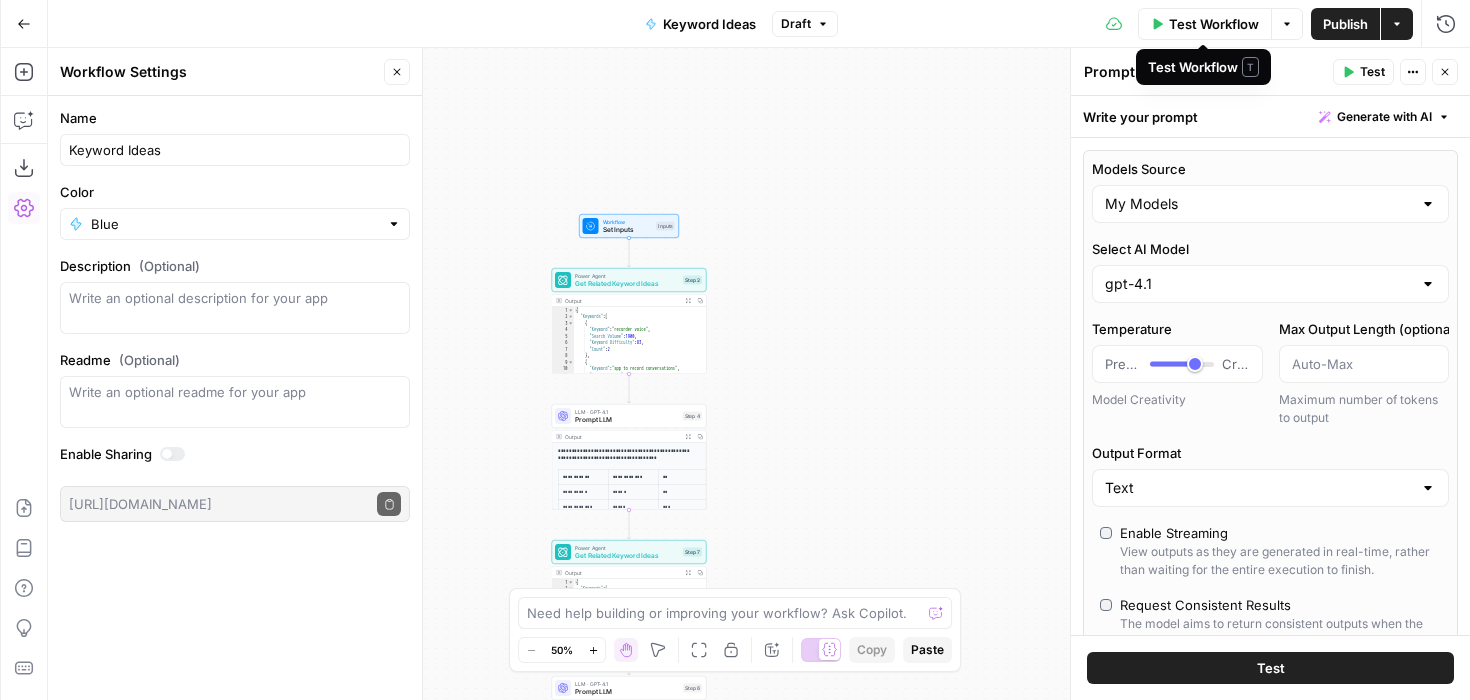 click on "**********" at bounding box center [759, 374] 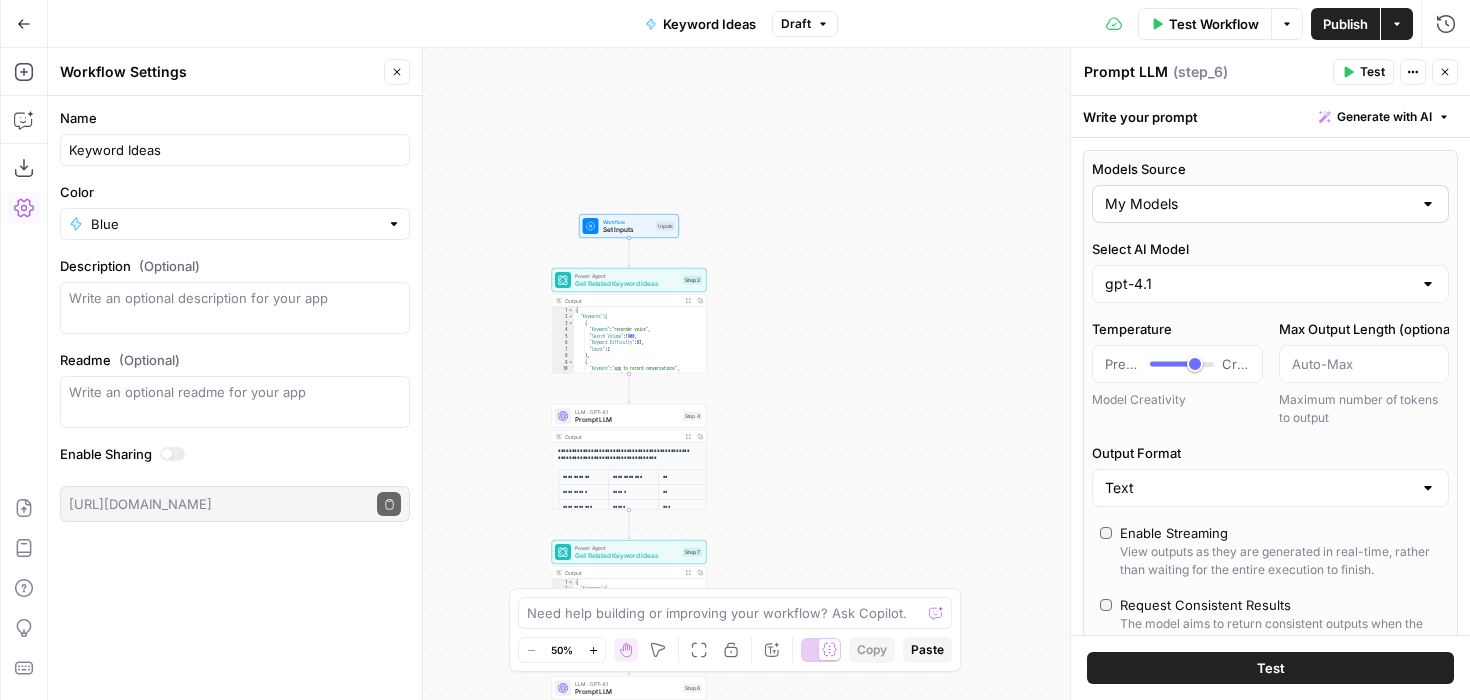 click on "My Models" at bounding box center [1270, 204] 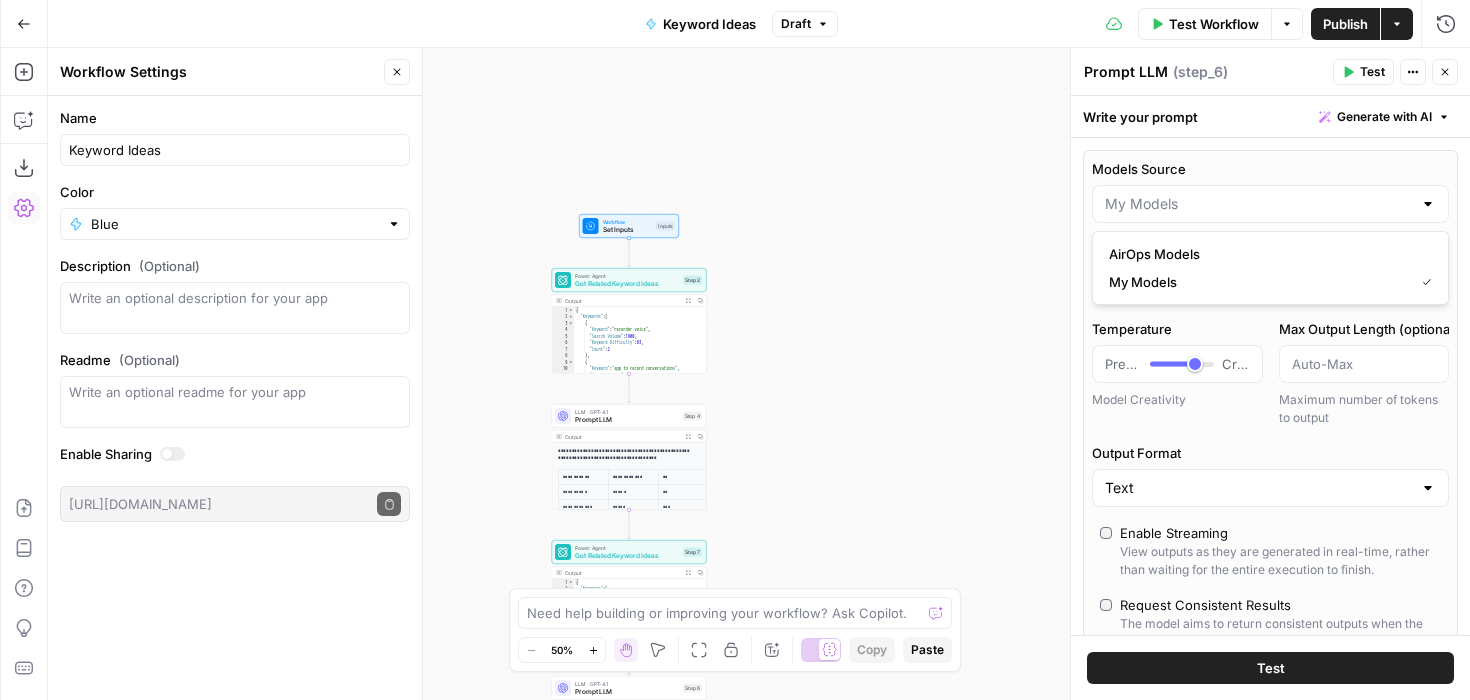type on "My Models" 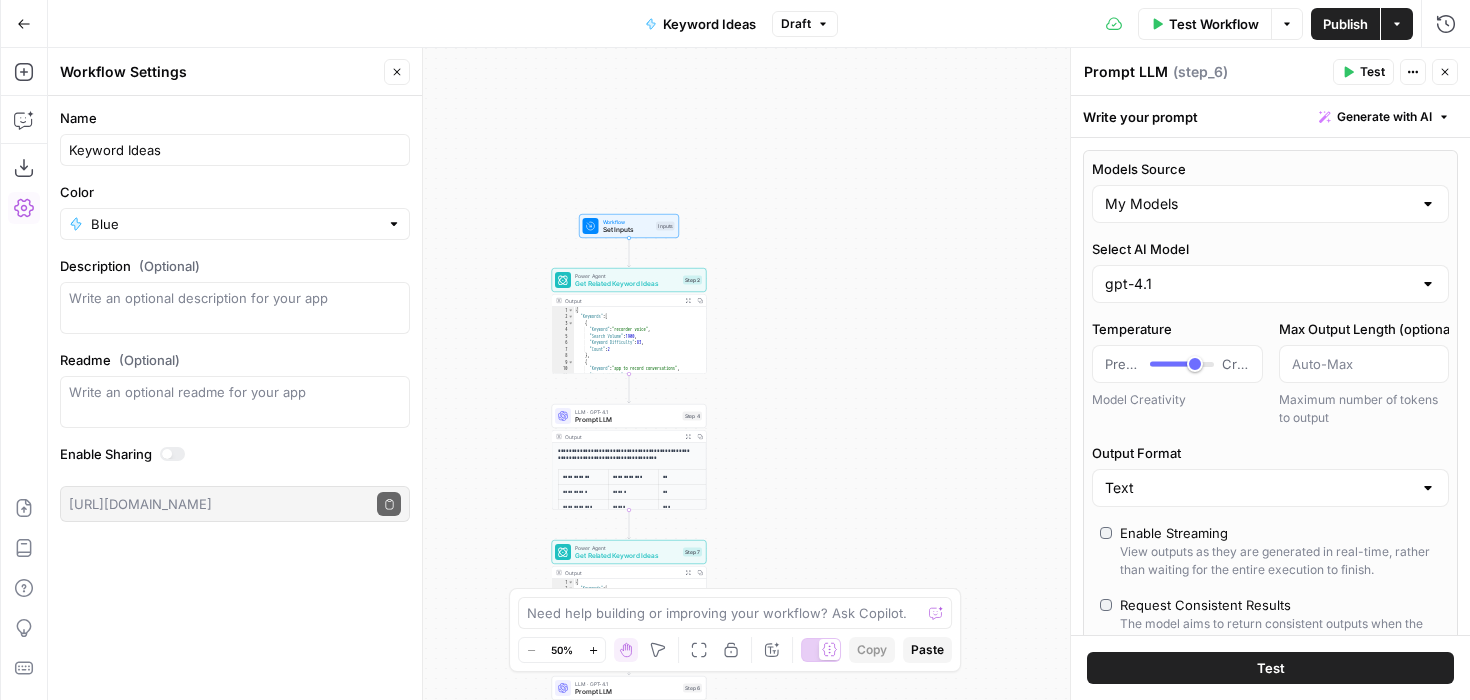 click on "**********" at bounding box center [759, 374] 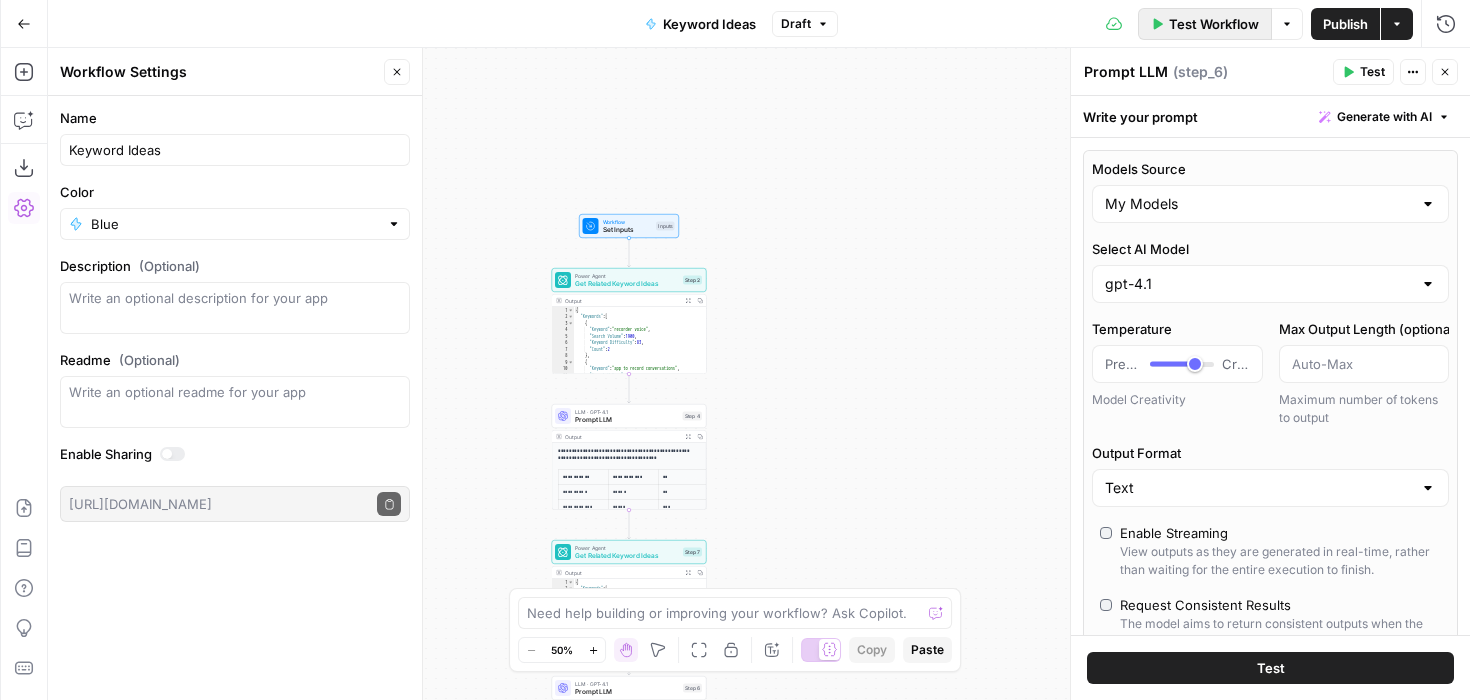 click on "Test Workflow" at bounding box center (1214, 24) 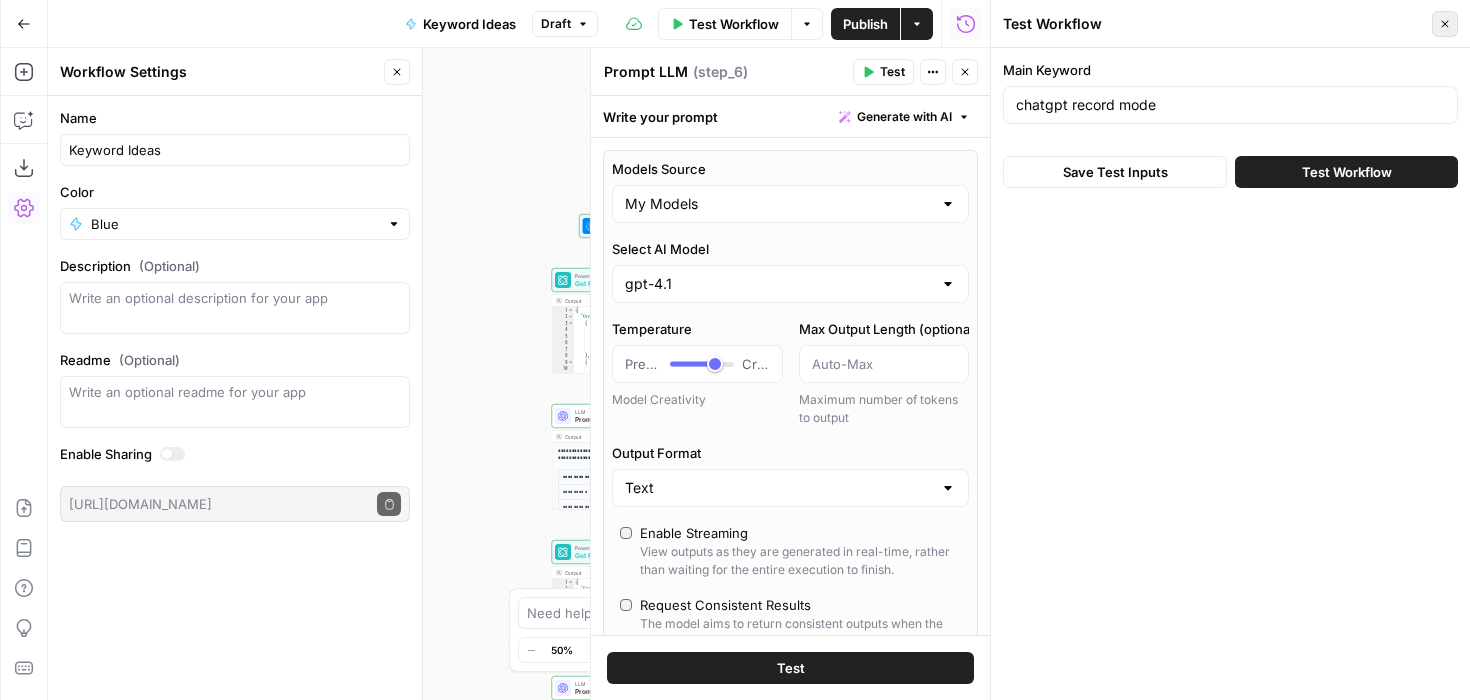 click on "Close" at bounding box center (1445, 24) 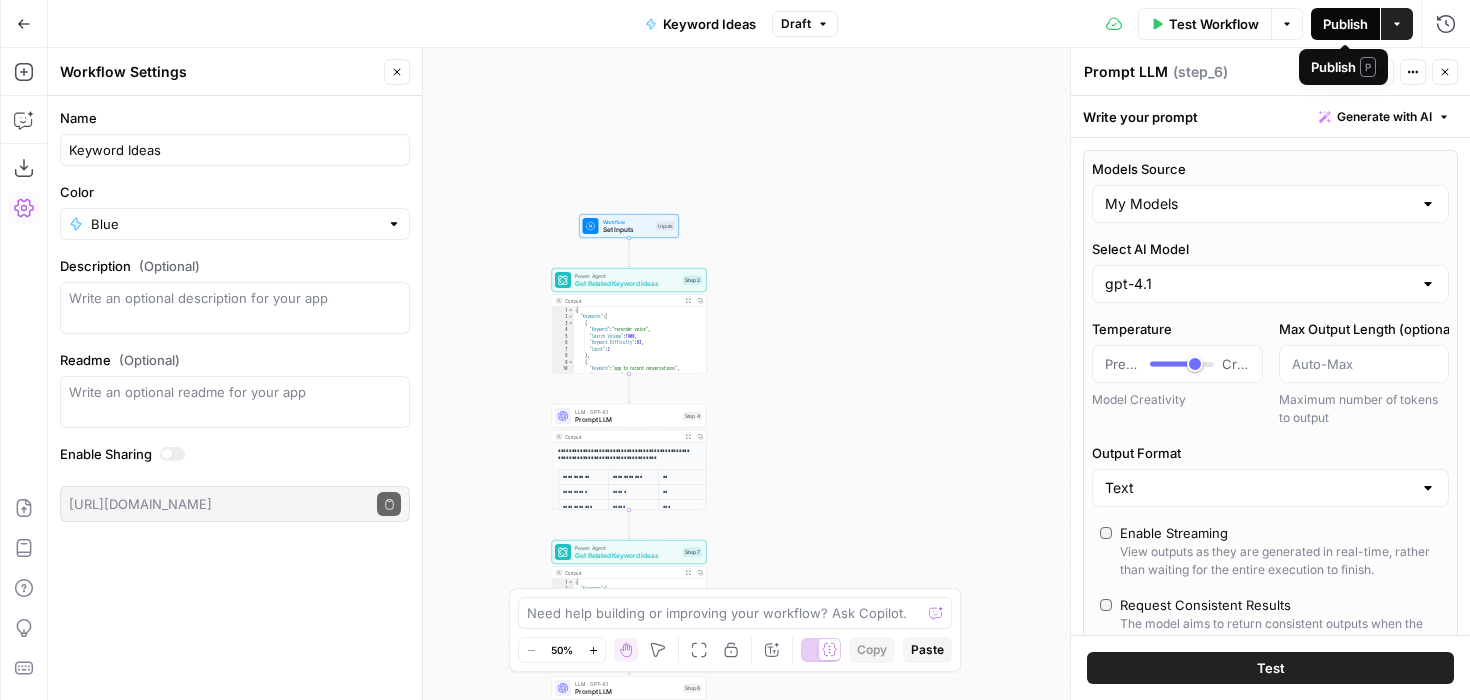 click on "Publish" at bounding box center [1345, 24] 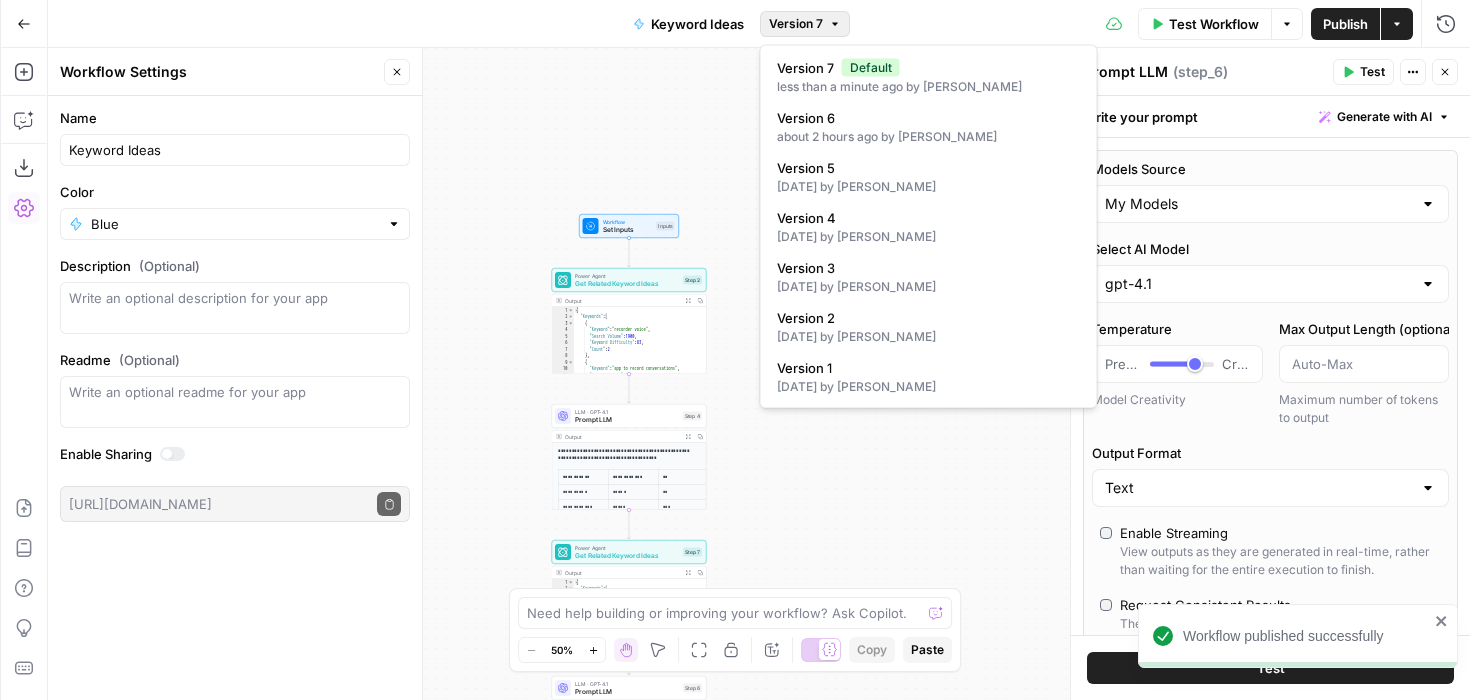 click on "Version 7" at bounding box center (805, 24) 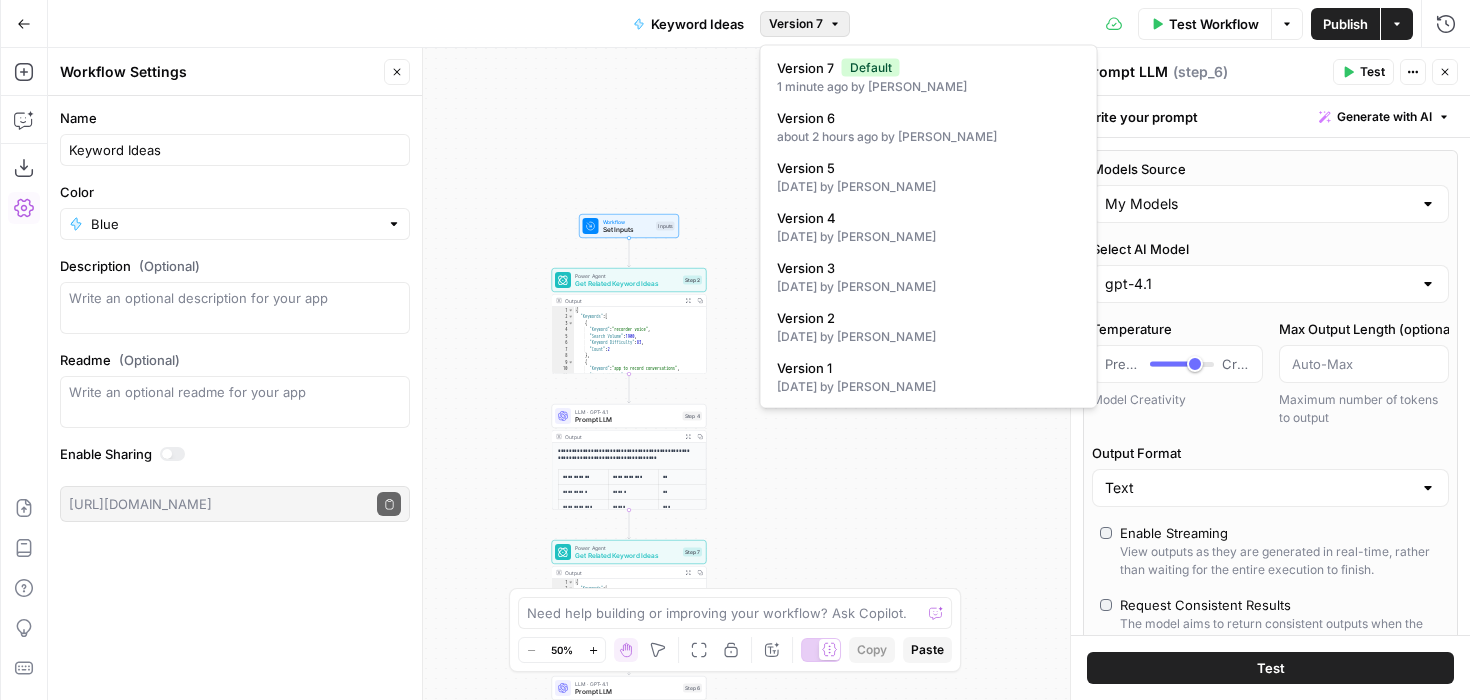 click on "**********" at bounding box center (759, 374) 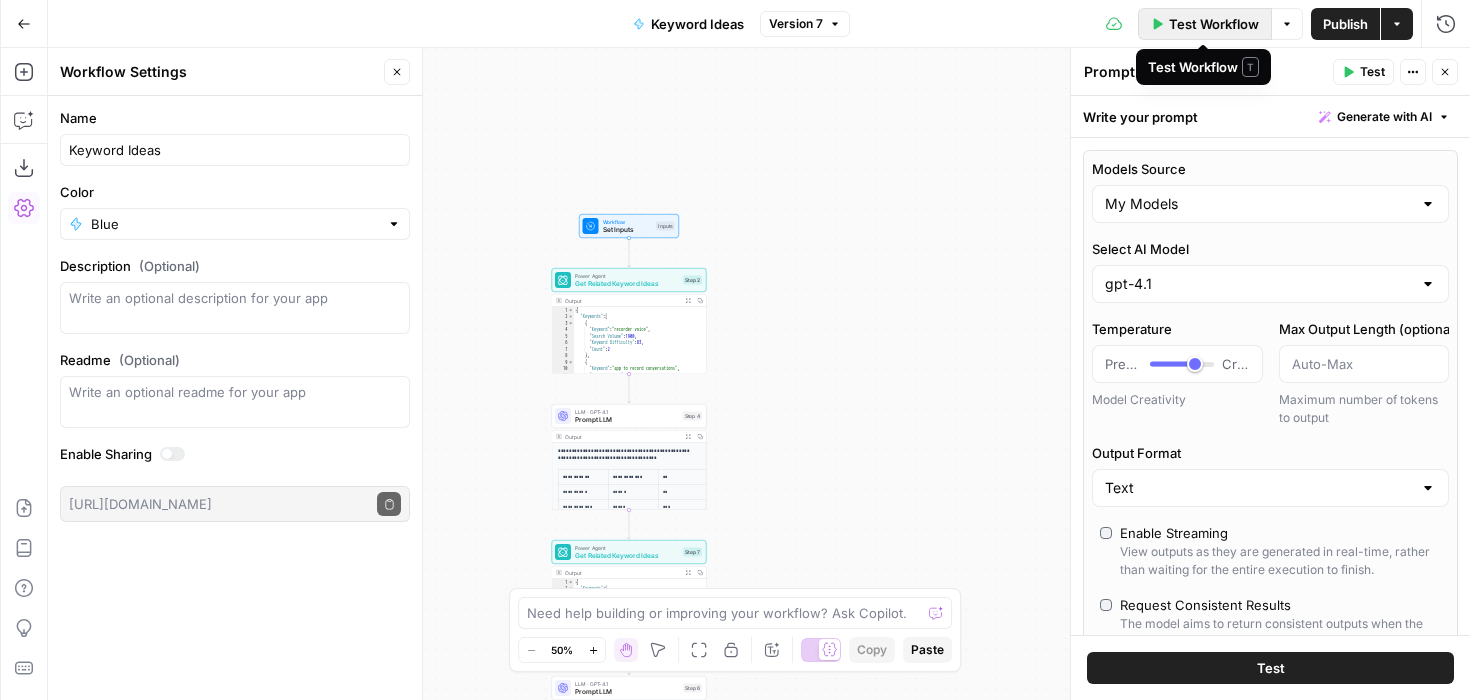click on "Test Workflow" at bounding box center (1214, 24) 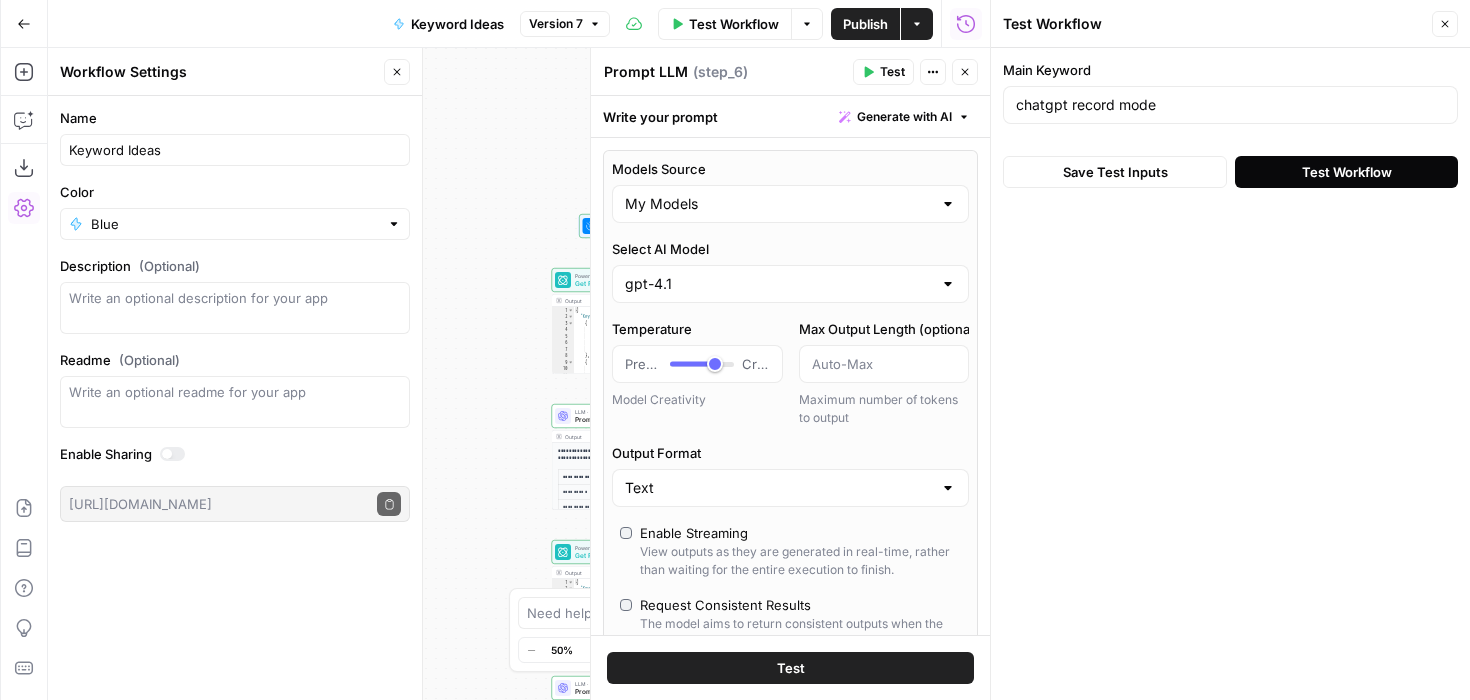 click on "Test Workflow" at bounding box center [1347, 172] 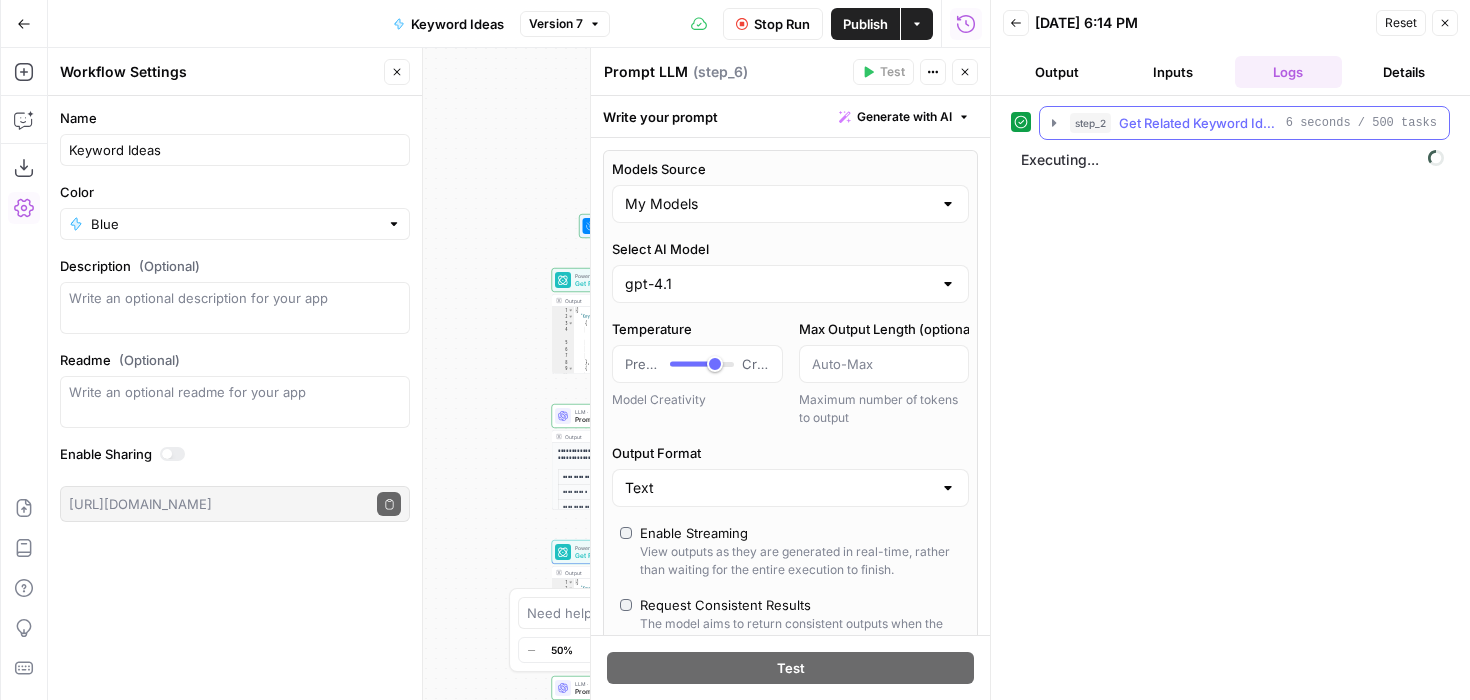 click 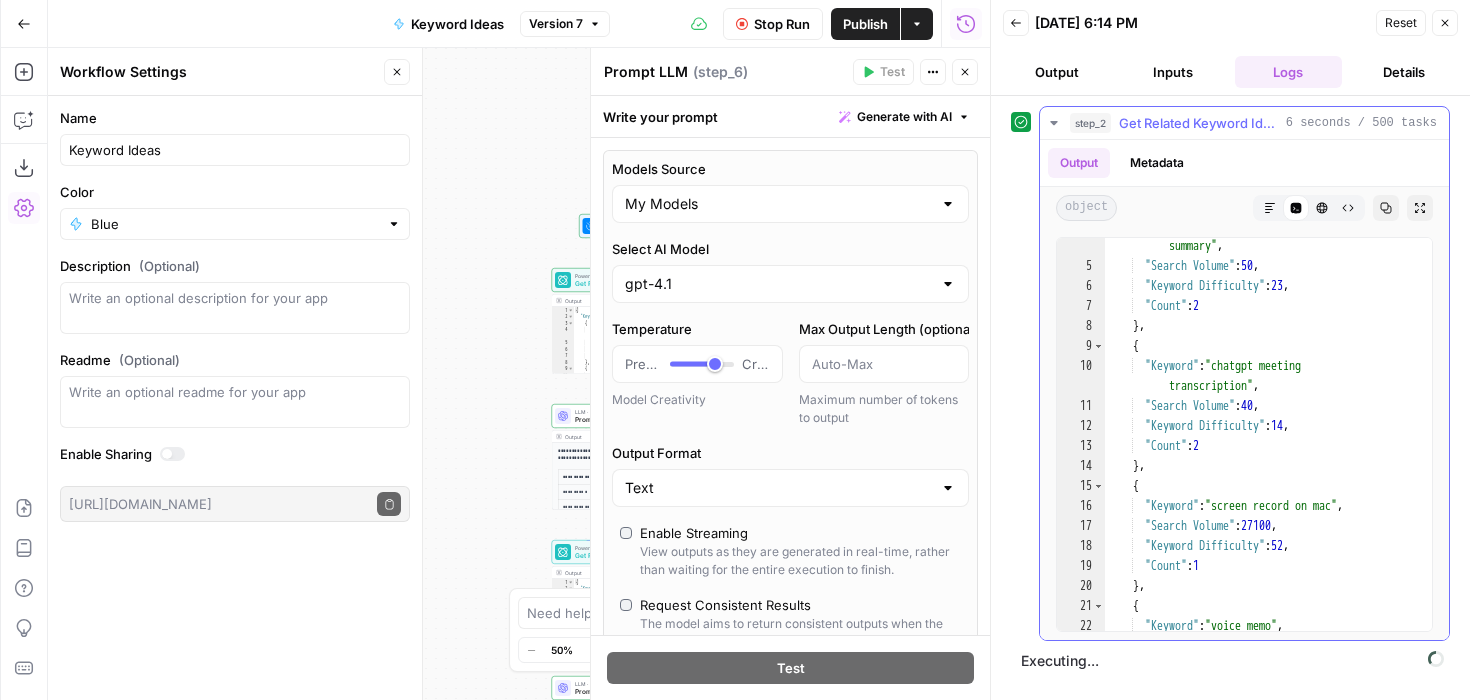 scroll, scrollTop: 0, scrollLeft: 0, axis: both 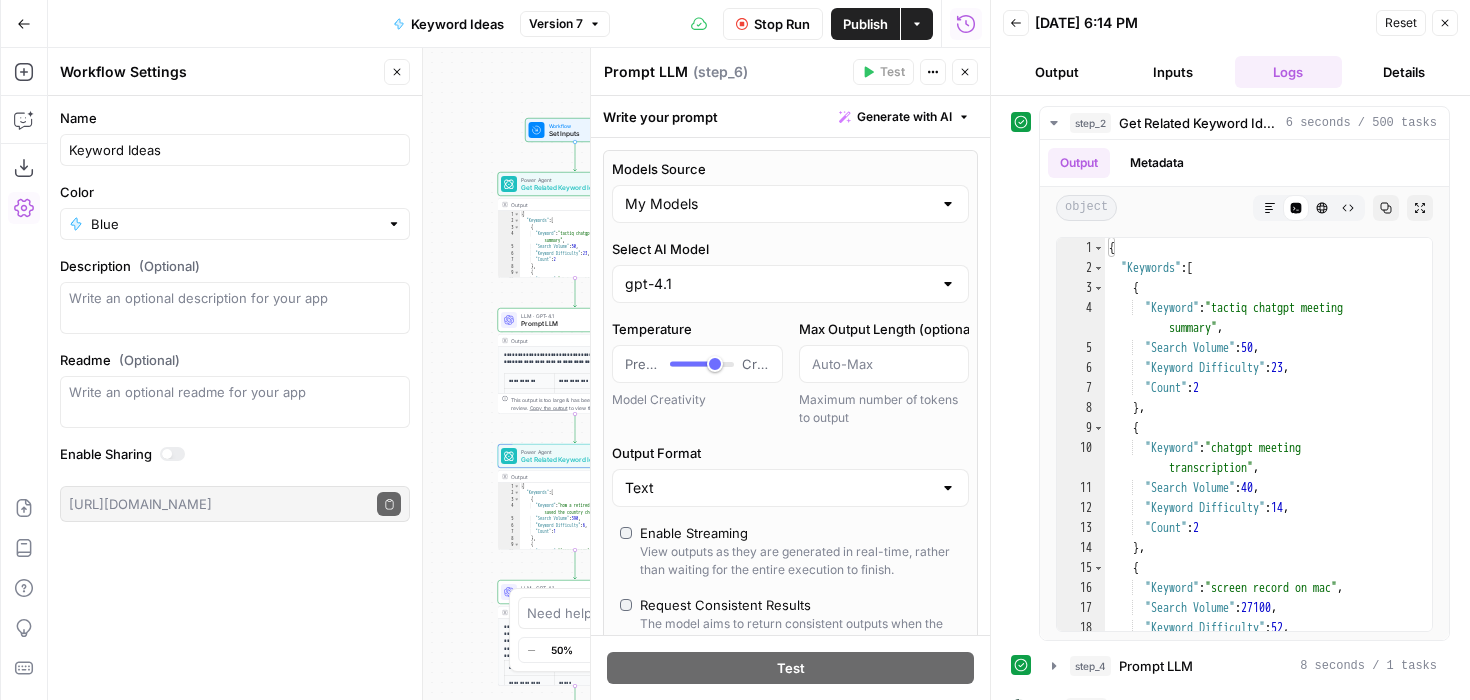drag, startPoint x: 541, startPoint y: 271, endPoint x: 487, endPoint y: 175, distance: 110.145355 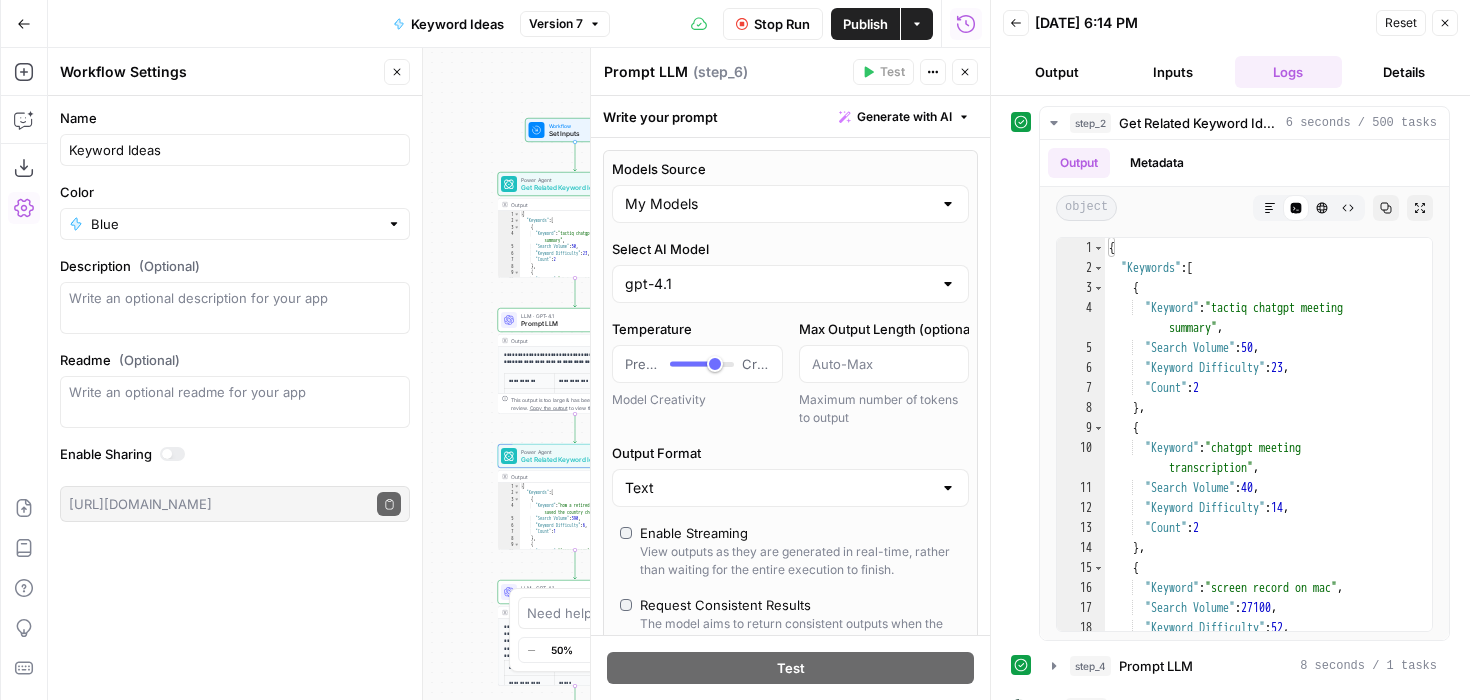 click on "**********" at bounding box center [519, 374] 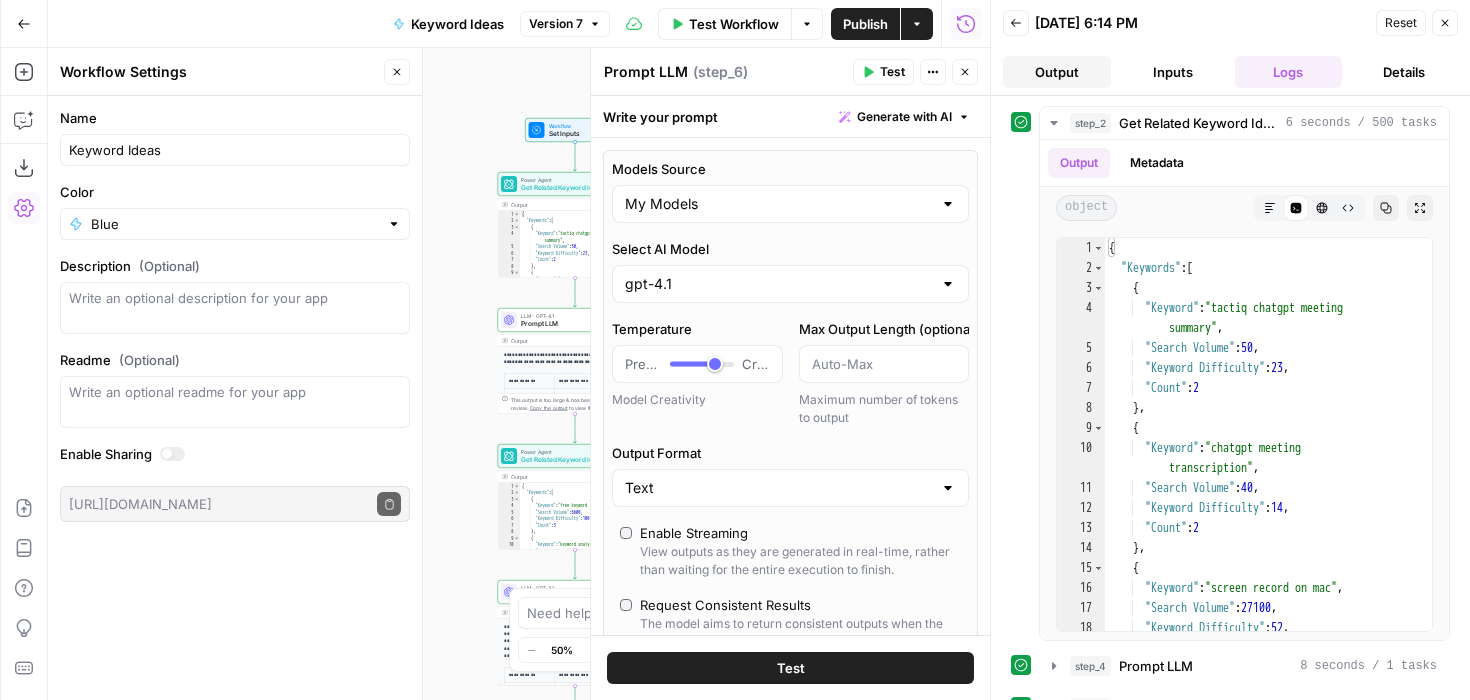 click on "Output" at bounding box center (1057, 72) 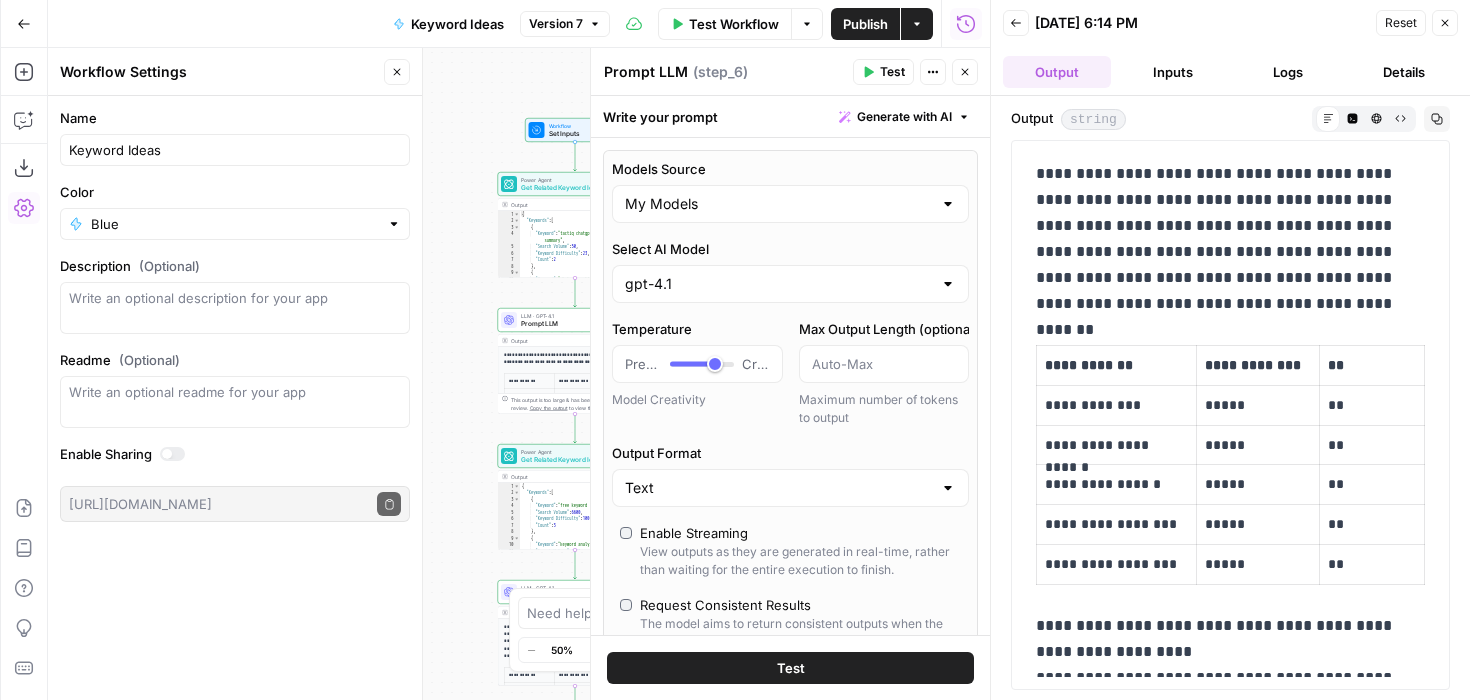 scroll, scrollTop: 73, scrollLeft: 0, axis: vertical 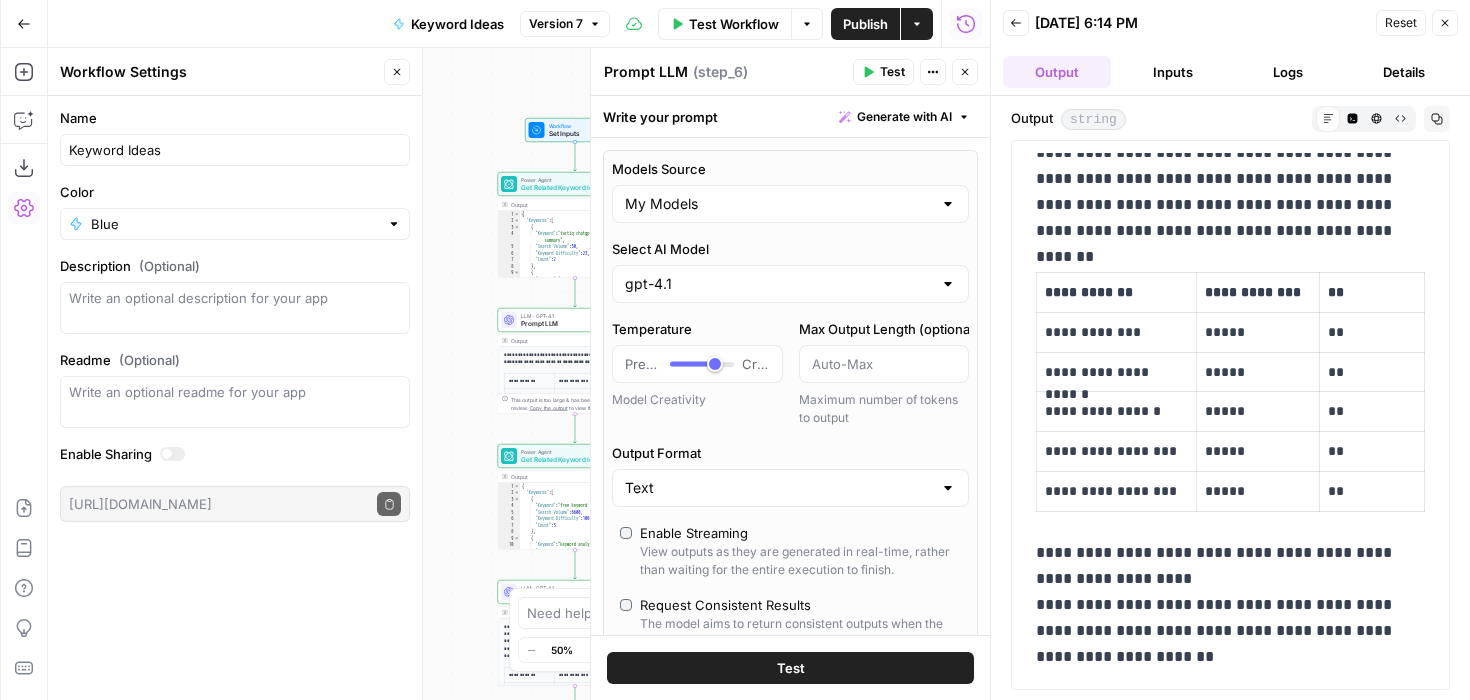 drag, startPoint x: 509, startPoint y: 393, endPoint x: 510, endPoint y: 248, distance: 145.00345 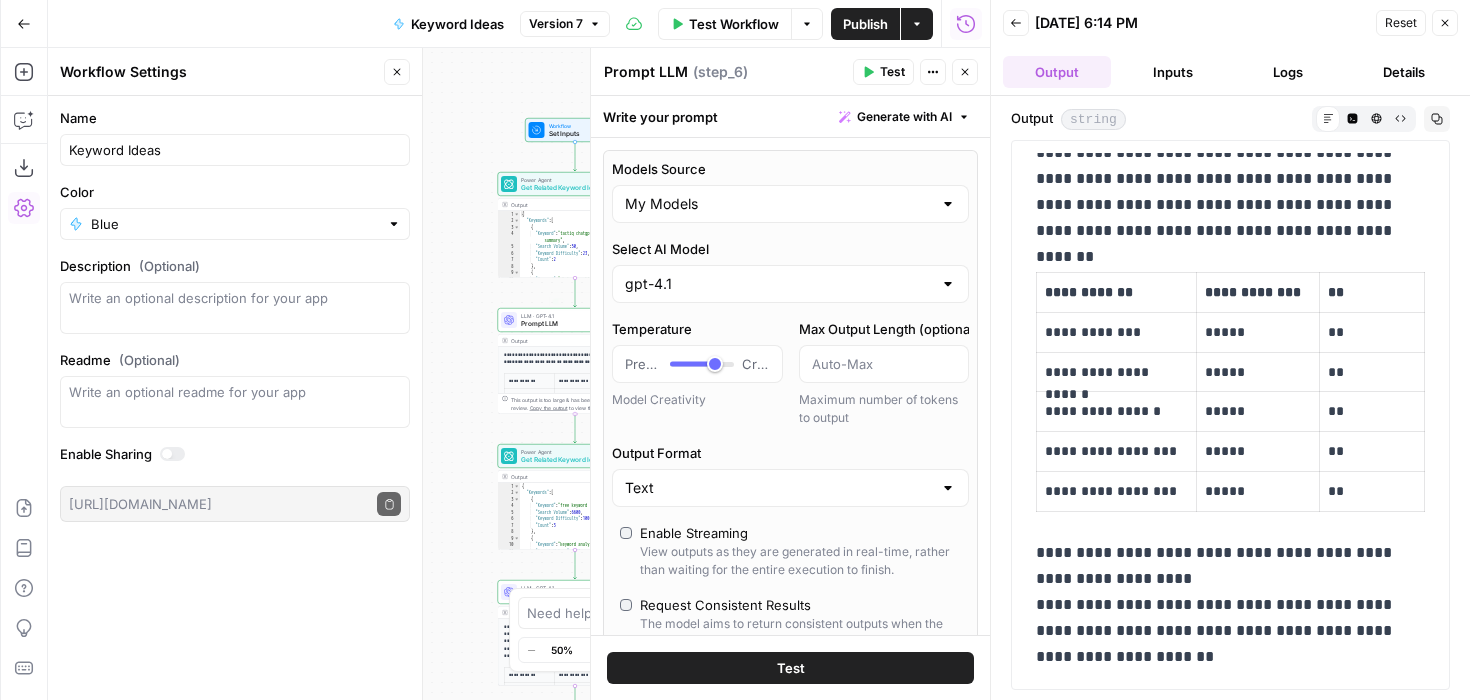 click on "Workflow Set Inputs Inputs Power Agent Get Related Keyword Ideas Step 2 Output Expand Output Copy 1 2 3 4 5 6 7 8 9 10 {    "Keywords" :  [      {         "Keyword" :  "tactiq chatgpt meeting             summary" ,         "Search Volume" :  50 ,         "Keyword Difficulty" :  23 ,         "Count" :  2      } ,      {         "Keyword" :  "chatgpt meeting             transcription" ,     XXXXXXXXXXXXXXXXXXXXXXXXXXXXXXXXXXXXXXXXXXXXXXXXXXXXXXXXXXXXXXXXXXXXXXXXXXXXXXXXXXXXXXXXXXXXXXXXXXXXXXXXXXXXXXXXXXXXXXXXXXXXXXXXXXXXXXXXXXXXXXXXXXXXXXXXXXXXXXXXXXXXXXXXXXXXXXXXXXXXXXXXXXXXXXXXXXXXXXXXXXXXXXXXXXXXXXXXXXXXXXXXXXXXXXXXXXXXXXXXXXXXXXXXXXXXXXXXXXXXXXXXXXXXXXXXXXXXXXXXXXXXXXXXXXXXXXXXXXXXXXXXXXXXXXXXXXXXXXXXXXXXXXXXXXXXXXXXXXXXXXXXXXXXXXXXXXXXXXXXXXXXXXXXXXXXXXXXXXXXXXXXXXXXXXXXXXXXXXXXXXXXXXXXXXXXXXXXXXXXXXXXXXXXXXXXXXXXXXXXXXXXXXXXXXXXXXXXXXXXXXXXXXXXXXXXXXXXXXXXXXXXXXXXXXXXXXXXXXXXXXXXXXXXXXXX LLM · GPT-4.1 Prompt LLM Step 4 Copy step Delete step Add Note Test Output Expand Output Copy *" at bounding box center (733, 281) 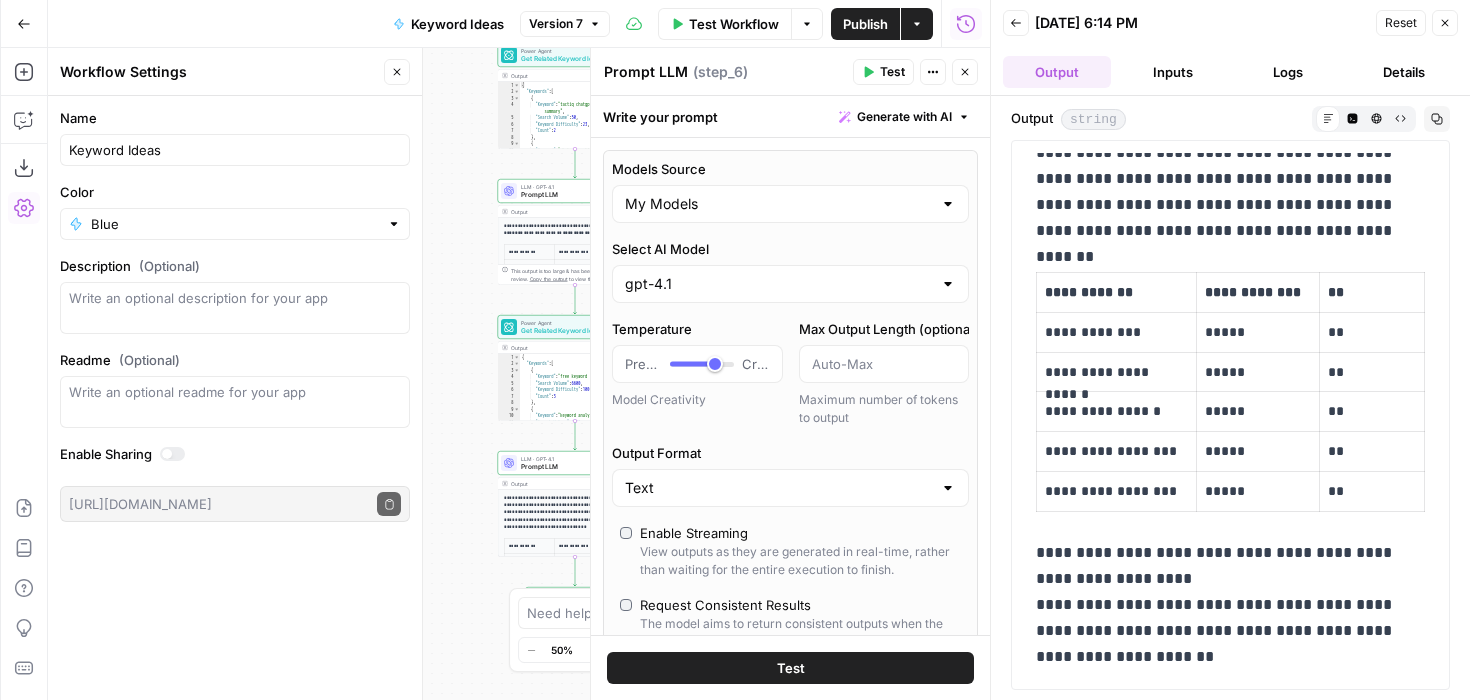 drag, startPoint x: 483, startPoint y: 459, endPoint x: 483, endPoint y: 218, distance: 241 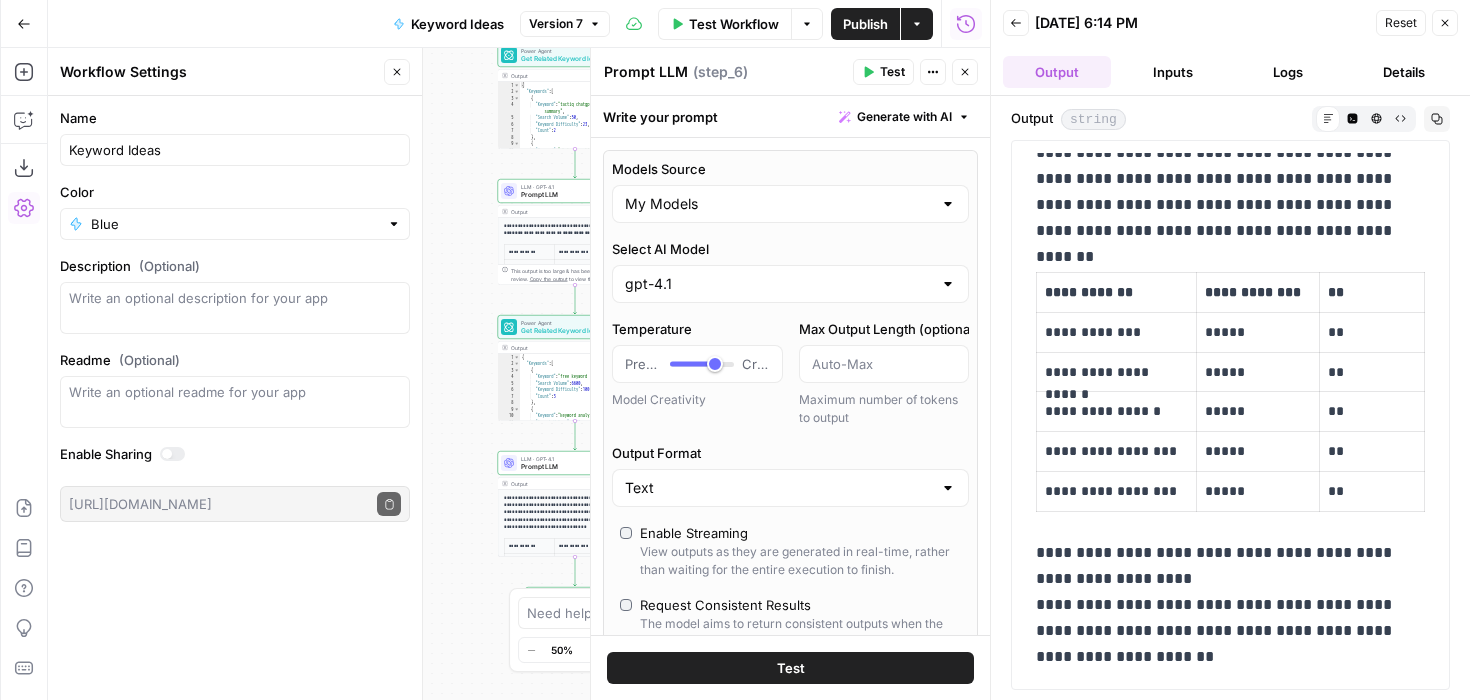 click on "**********" at bounding box center (519, 374) 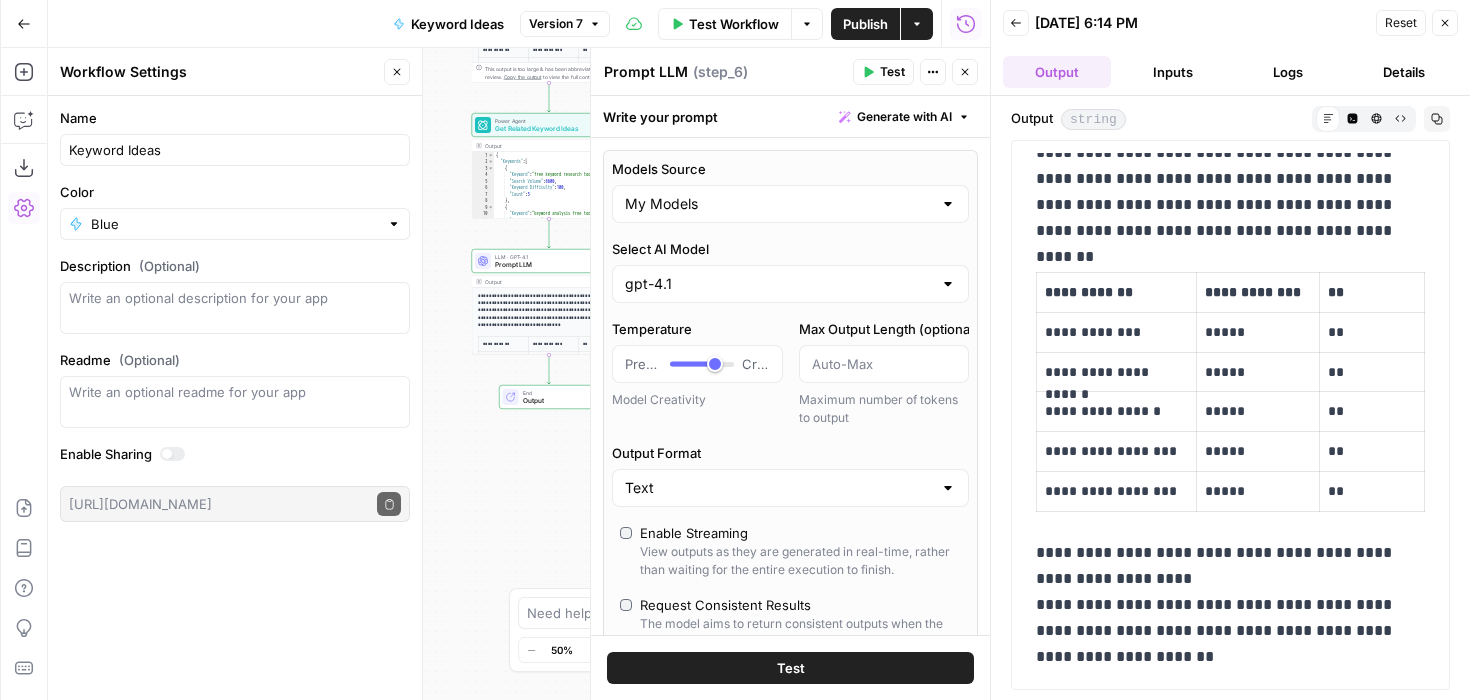 drag, startPoint x: 483, startPoint y: 218, endPoint x: 457, endPoint y: 119, distance: 102.357216 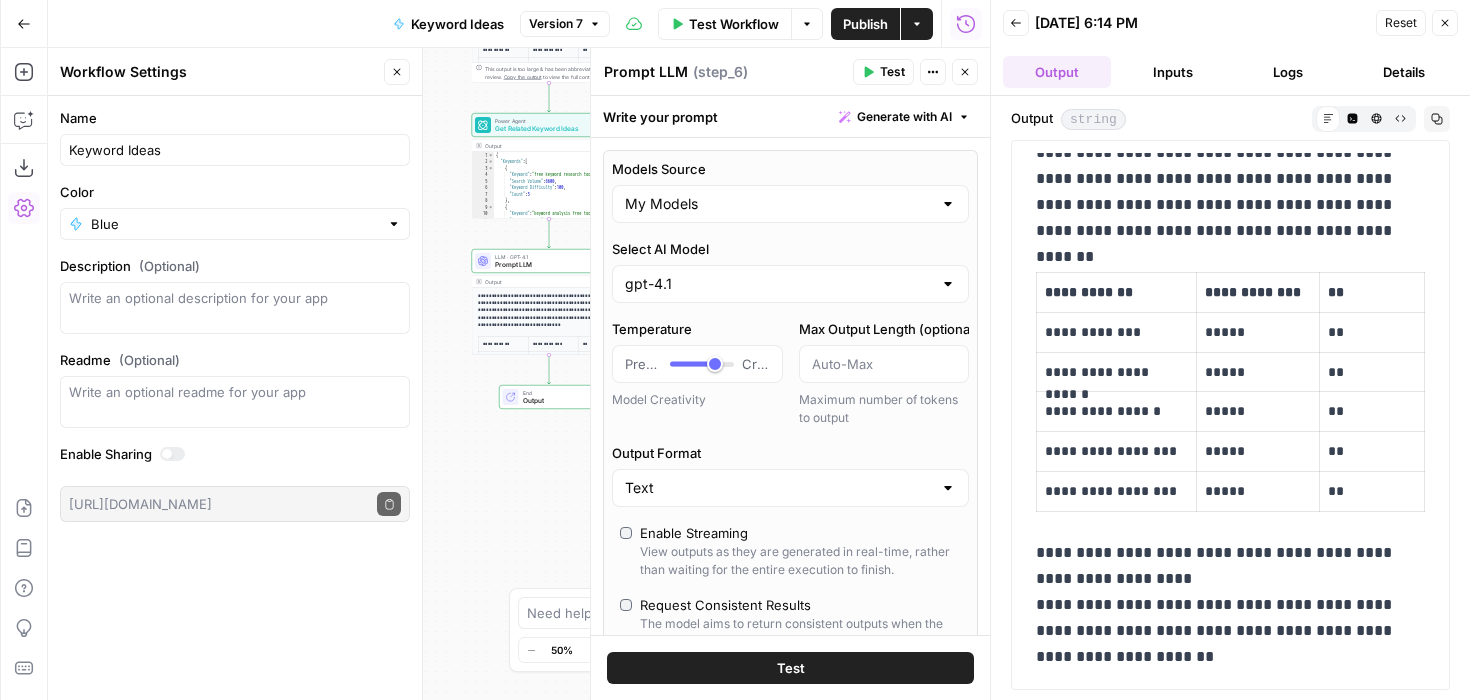 click on "**********" at bounding box center [519, 374] 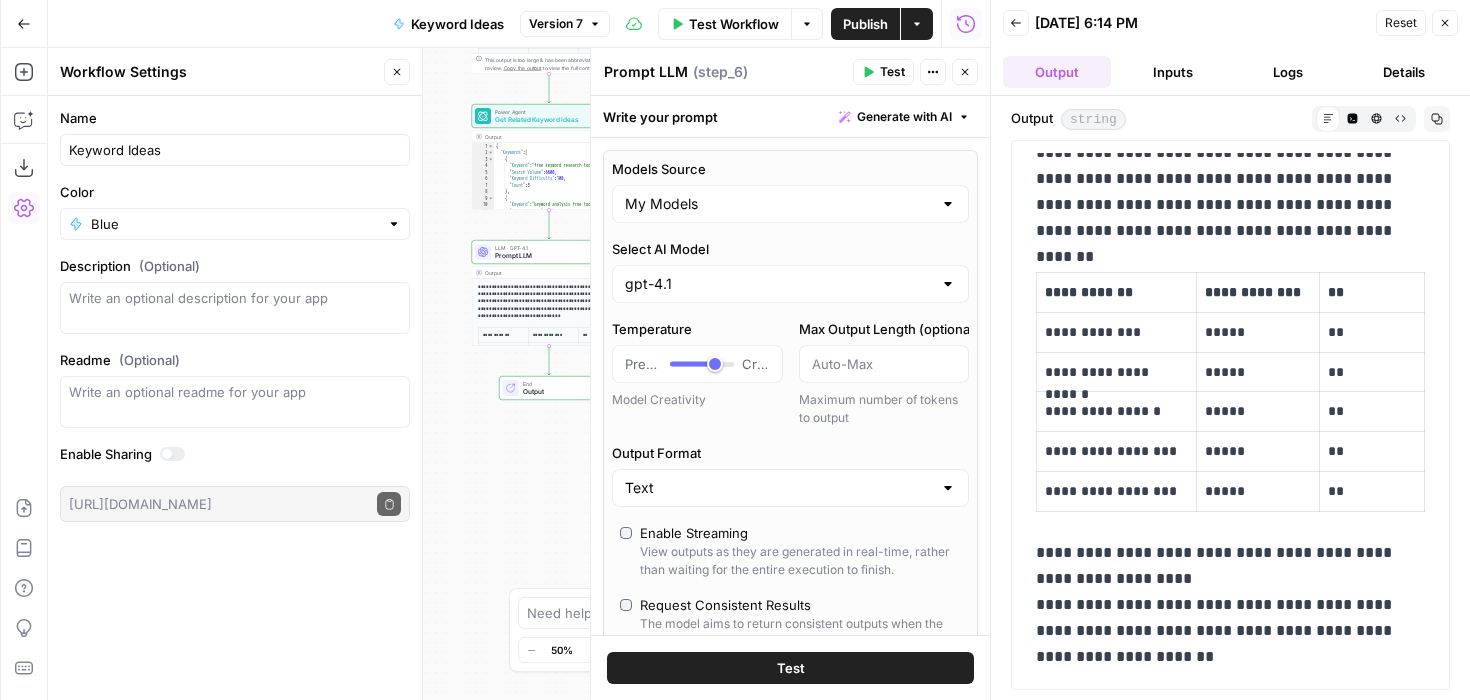 click on "Prompt LLM" at bounding box center (547, 256) 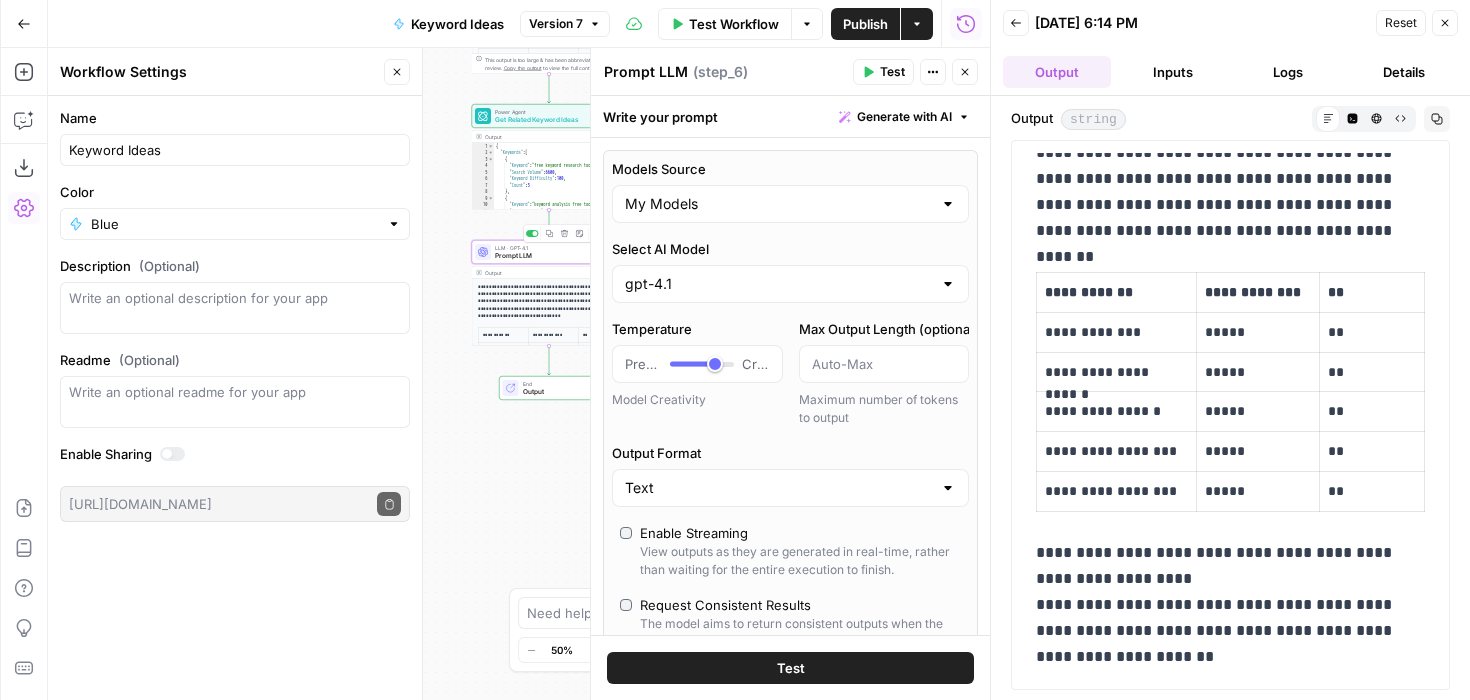 click on "**********" at bounding box center [549, 301] 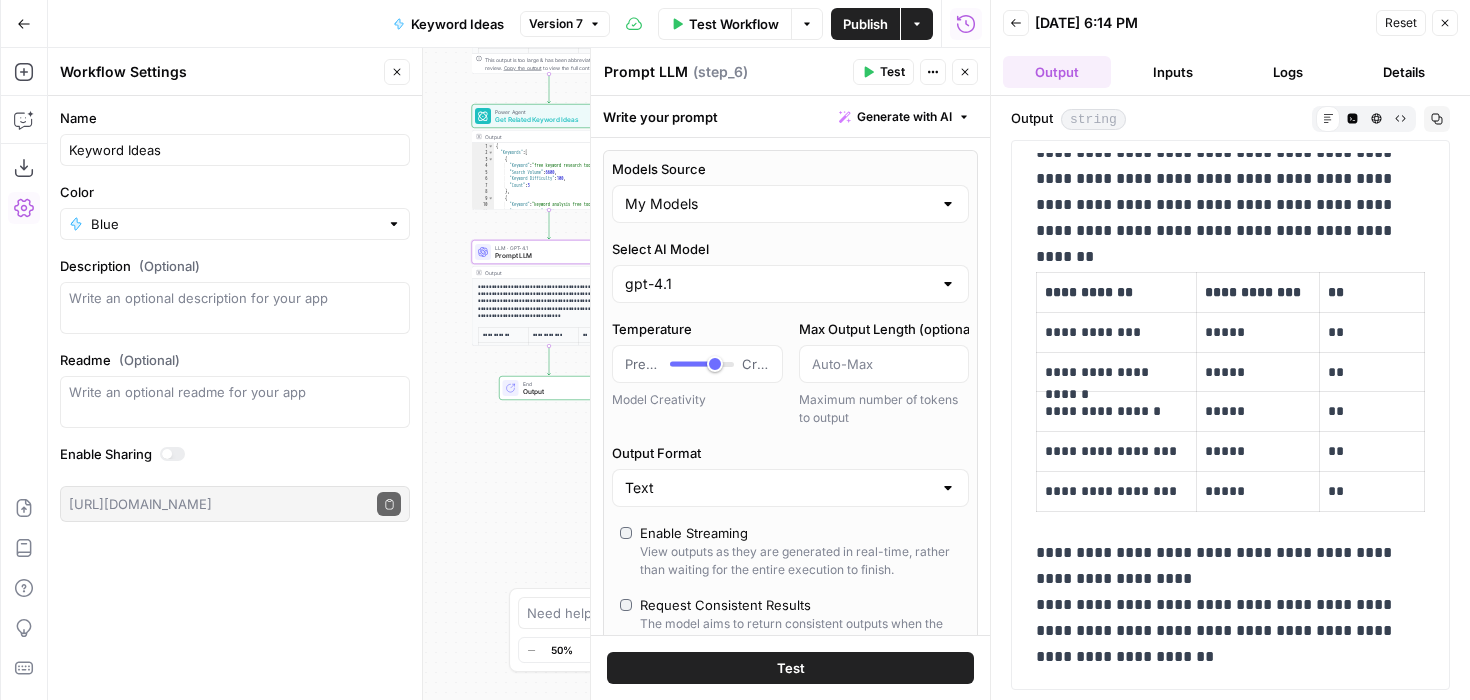 click on "**********" at bounding box center [519, 374] 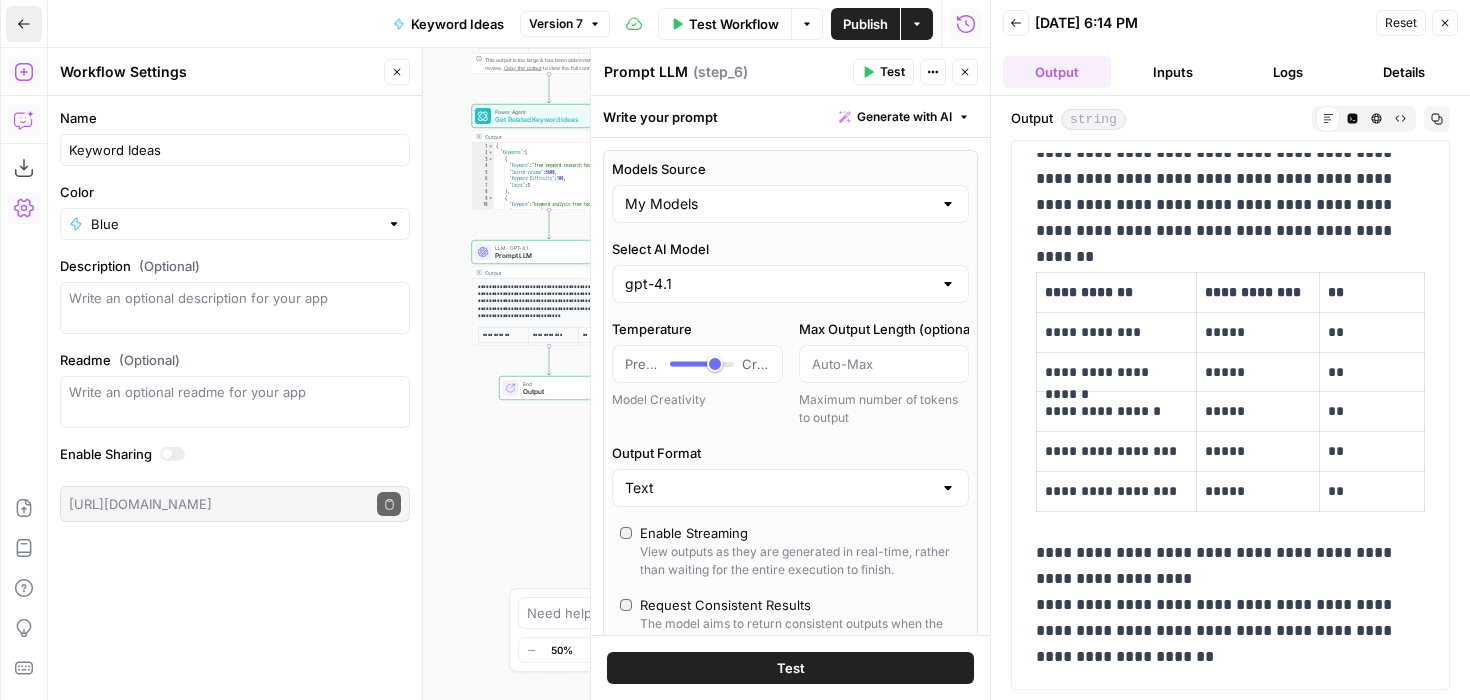 click on "Go Back" at bounding box center (24, 24) 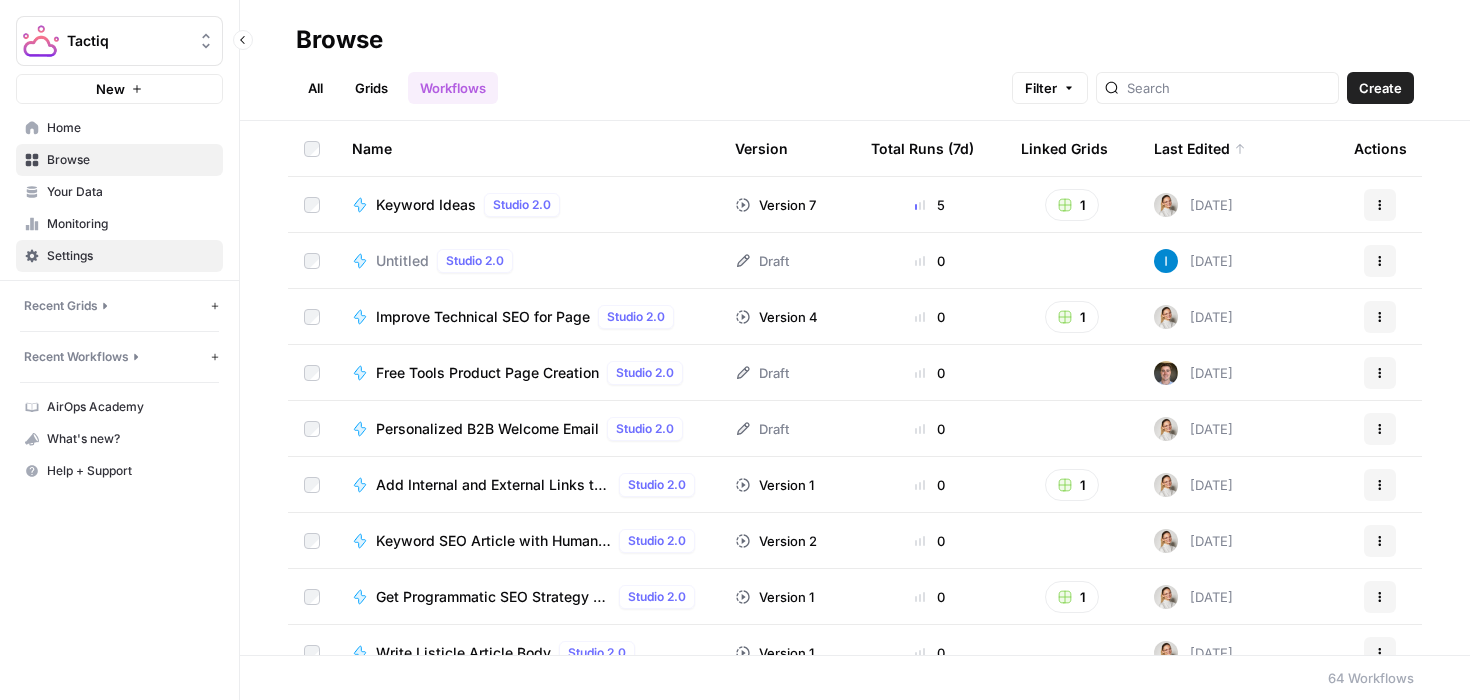 click on "Settings" at bounding box center (130, 256) 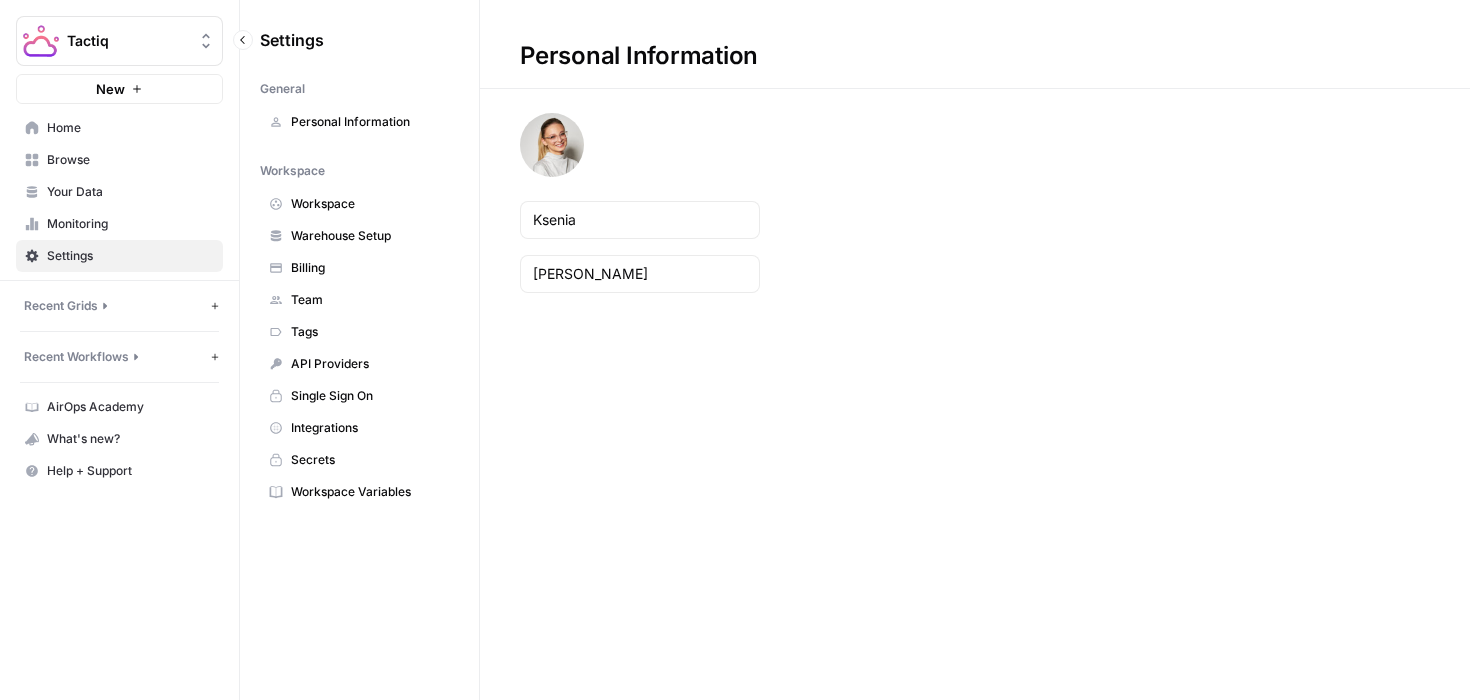 click on "Recent Grids New grid" at bounding box center (119, 306) 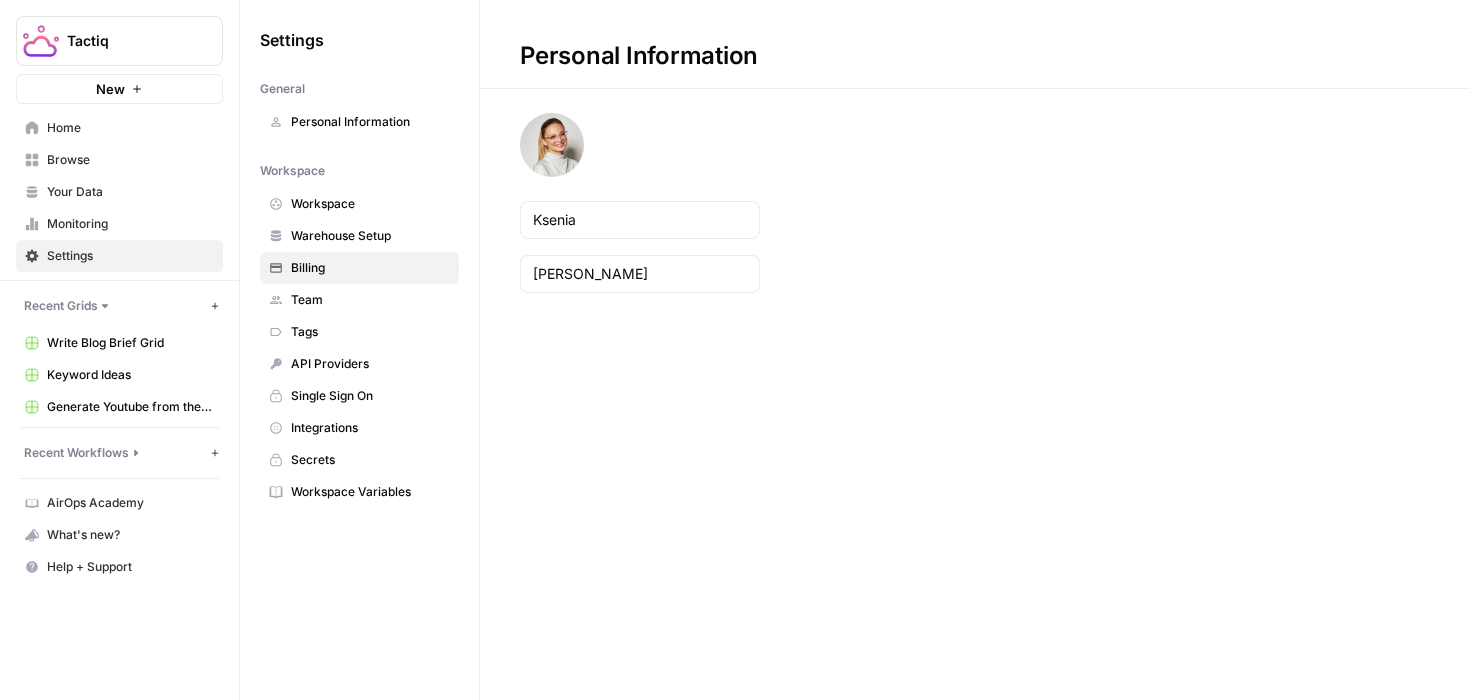 click on "Billing" at bounding box center [370, 268] 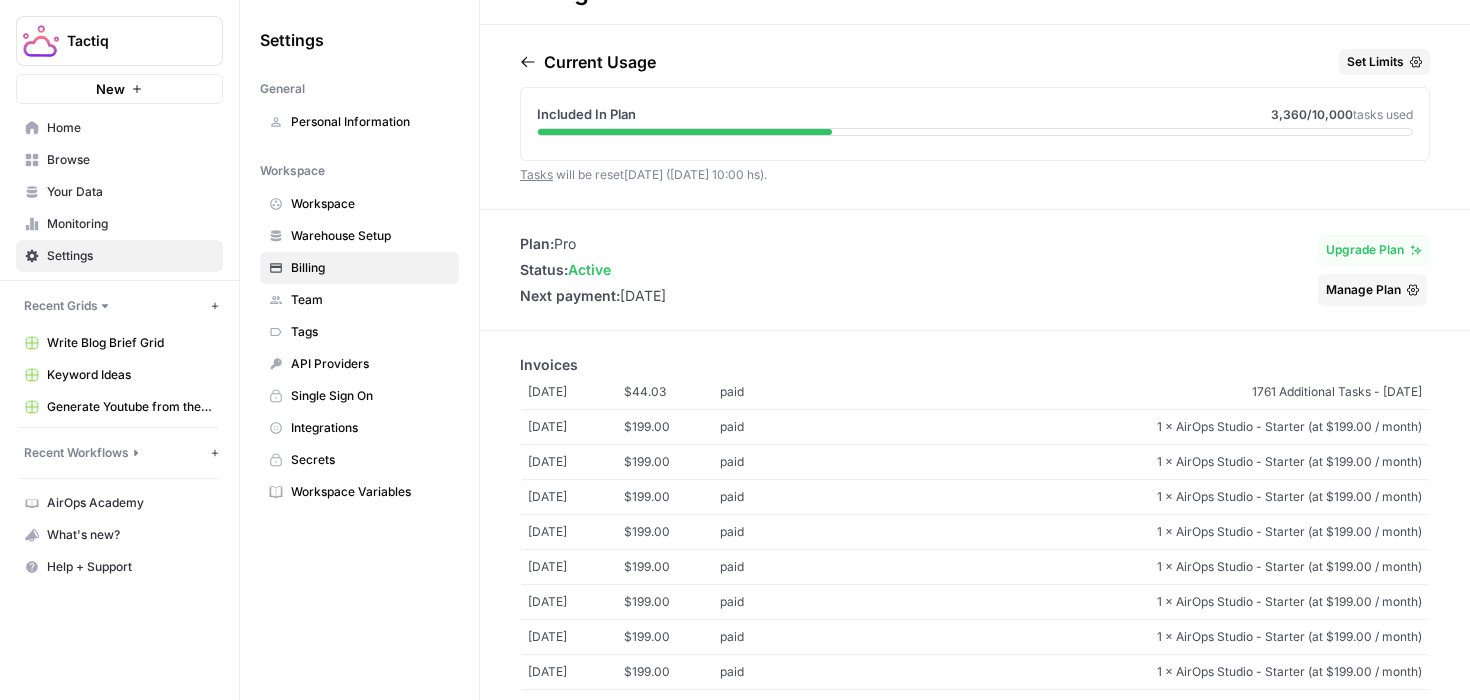 scroll, scrollTop: 67, scrollLeft: 0, axis: vertical 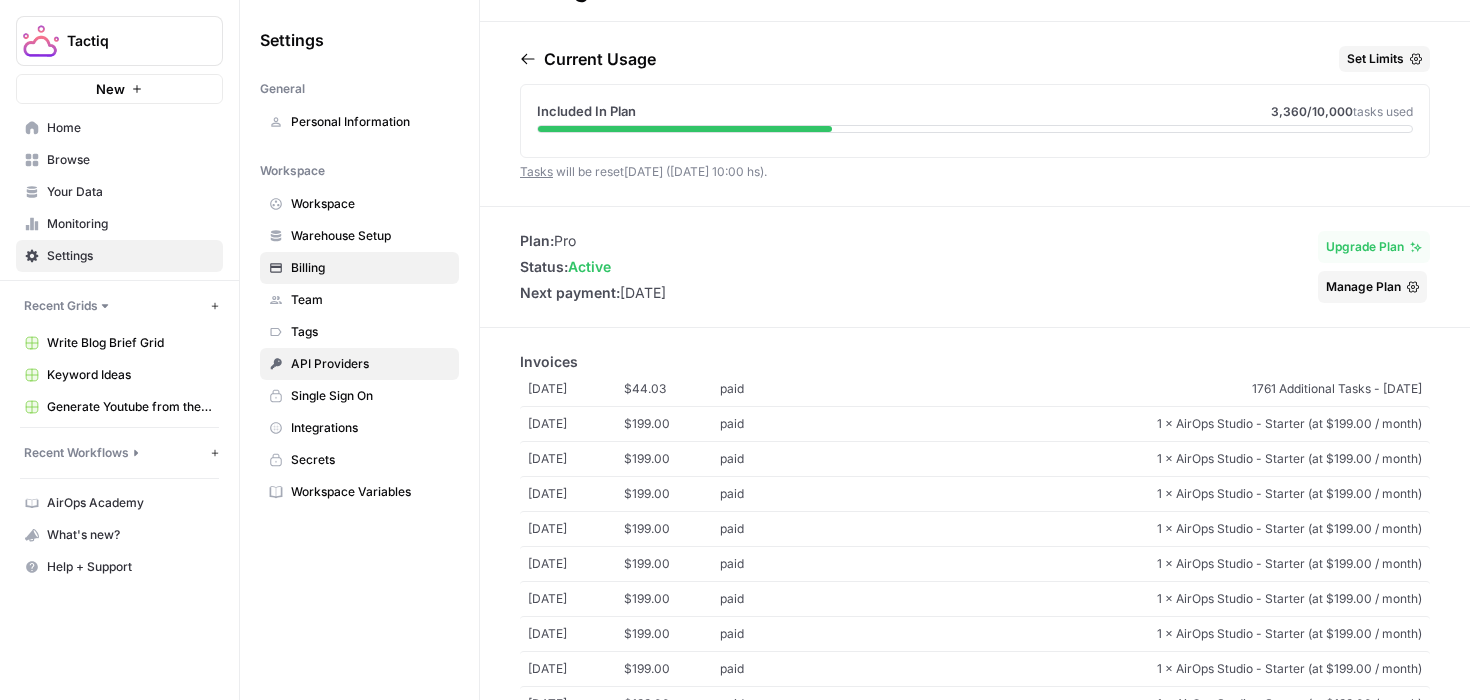 click on "API Providers" at bounding box center [359, 364] 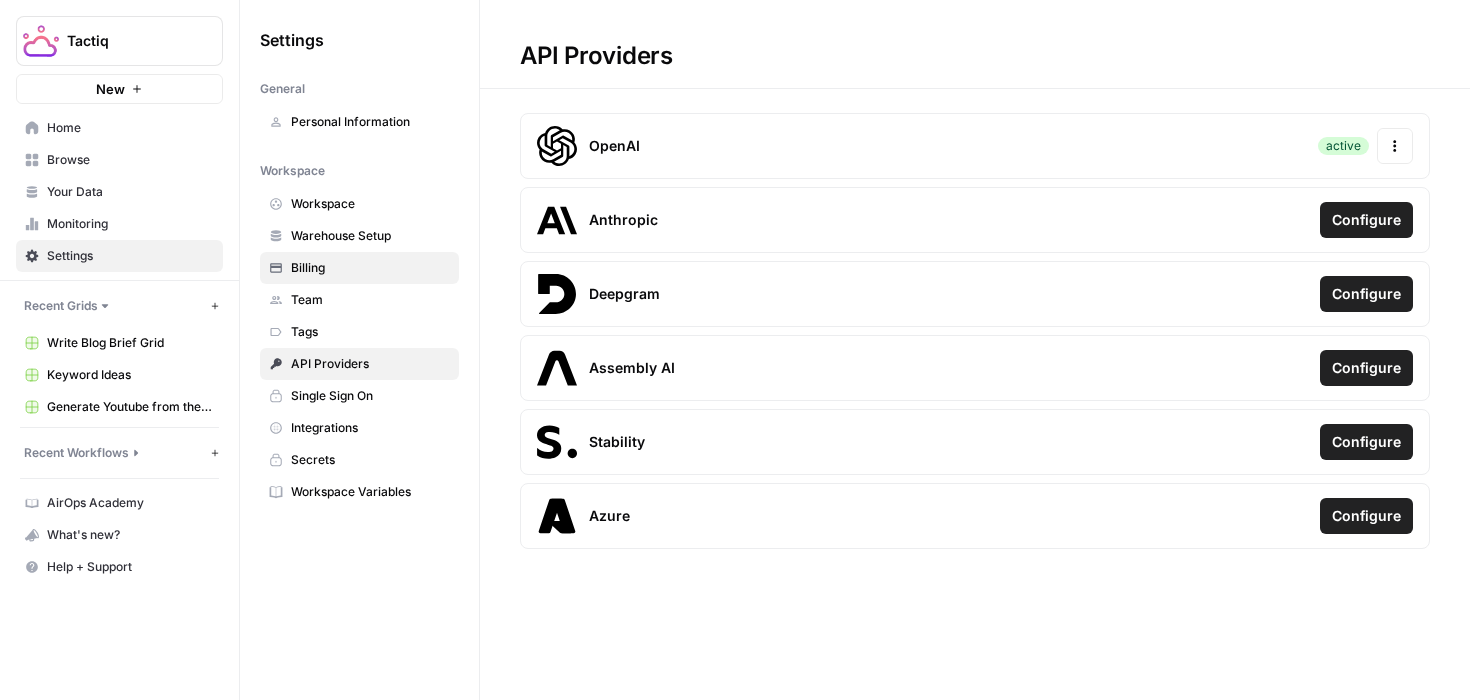 click on "Billing" at bounding box center (370, 268) 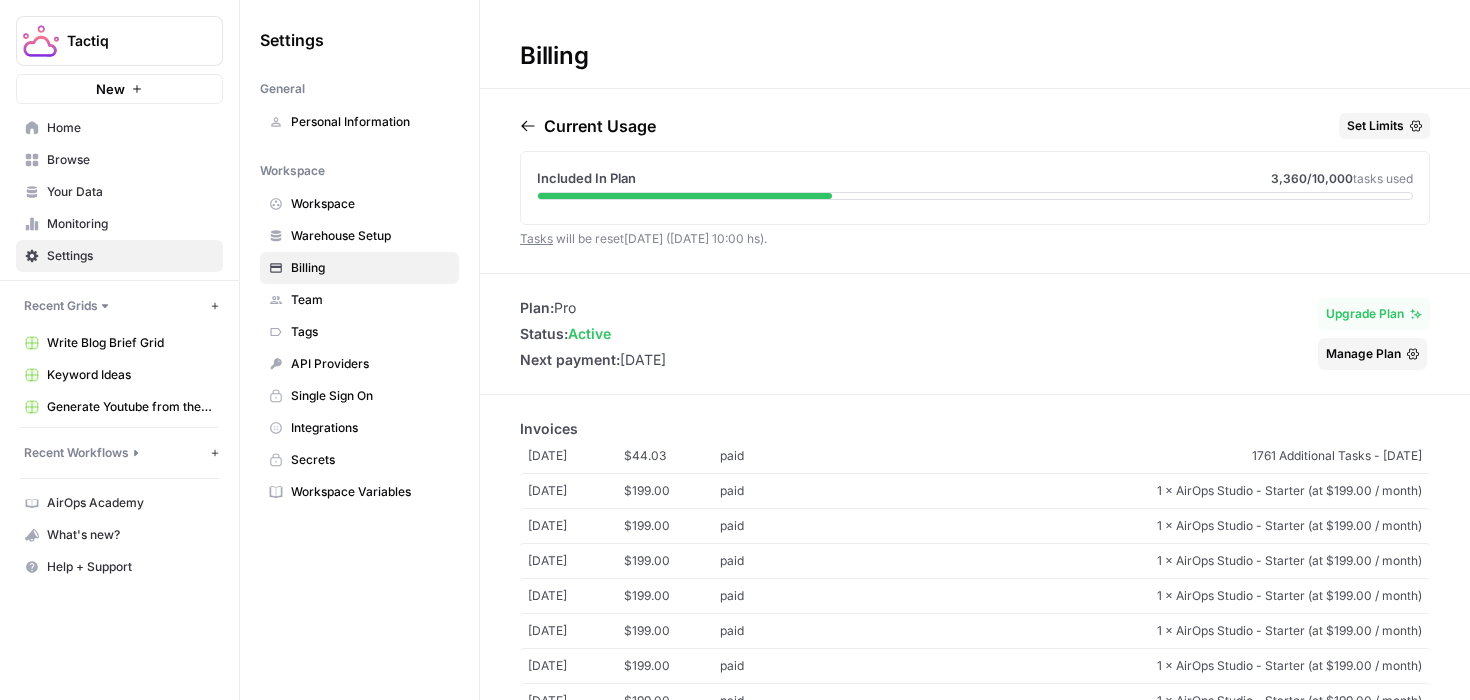 click on "Tasks" at bounding box center [536, 238] 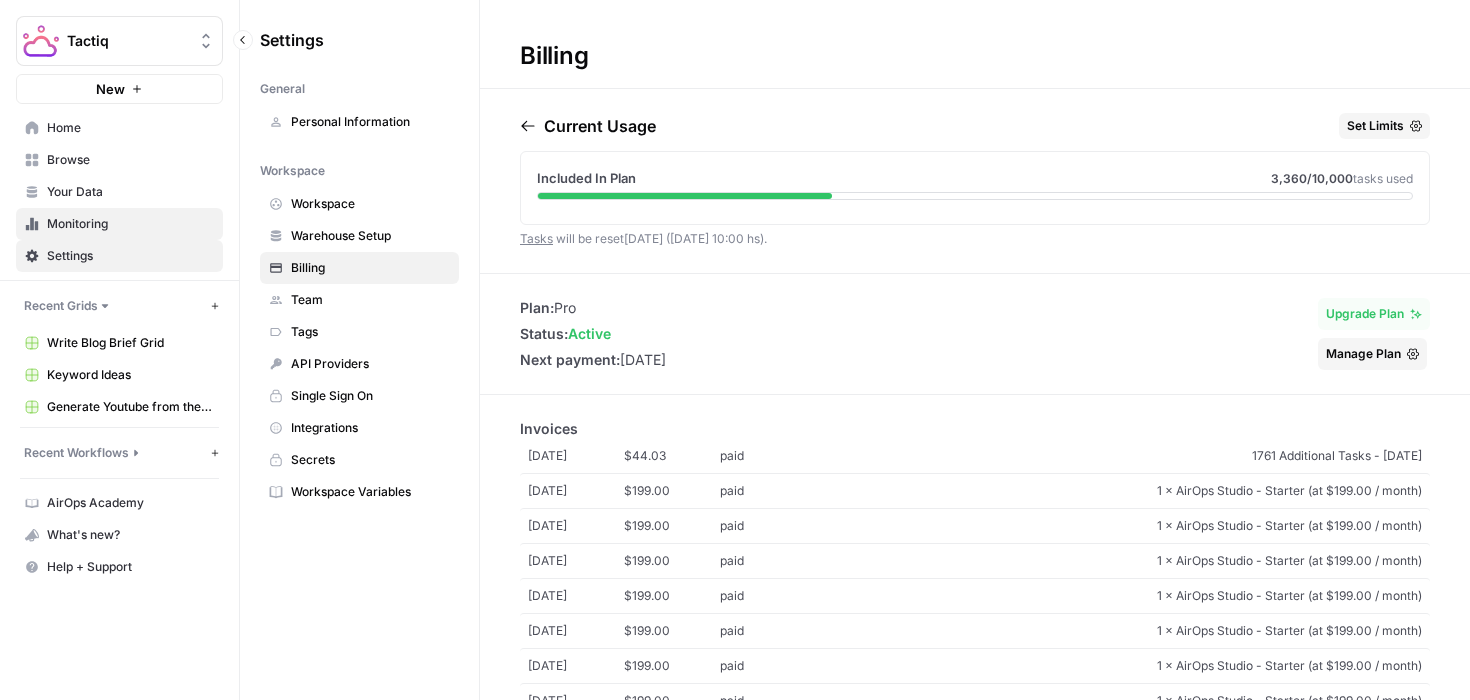 click on "Monitoring" at bounding box center (119, 224) 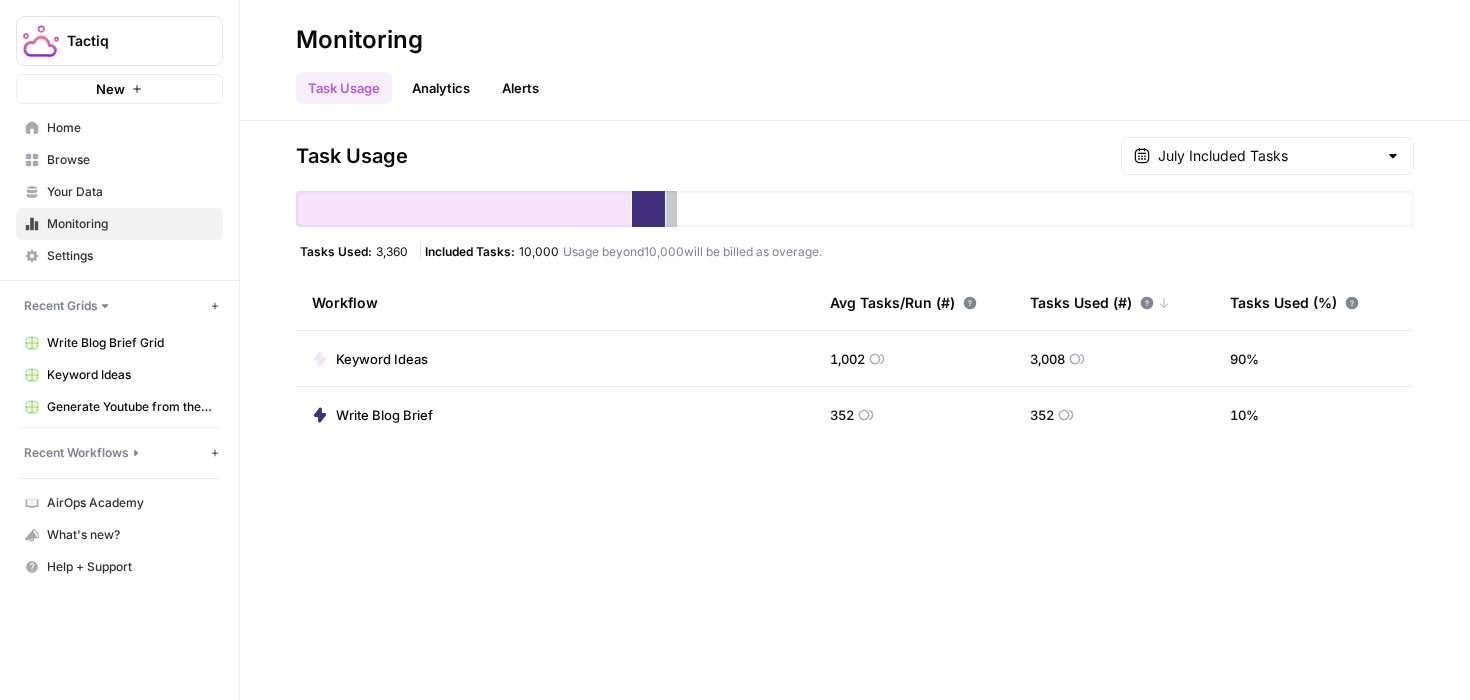 drag, startPoint x: 387, startPoint y: 252, endPoint x: 408, endPoint y: 252, distance: 21 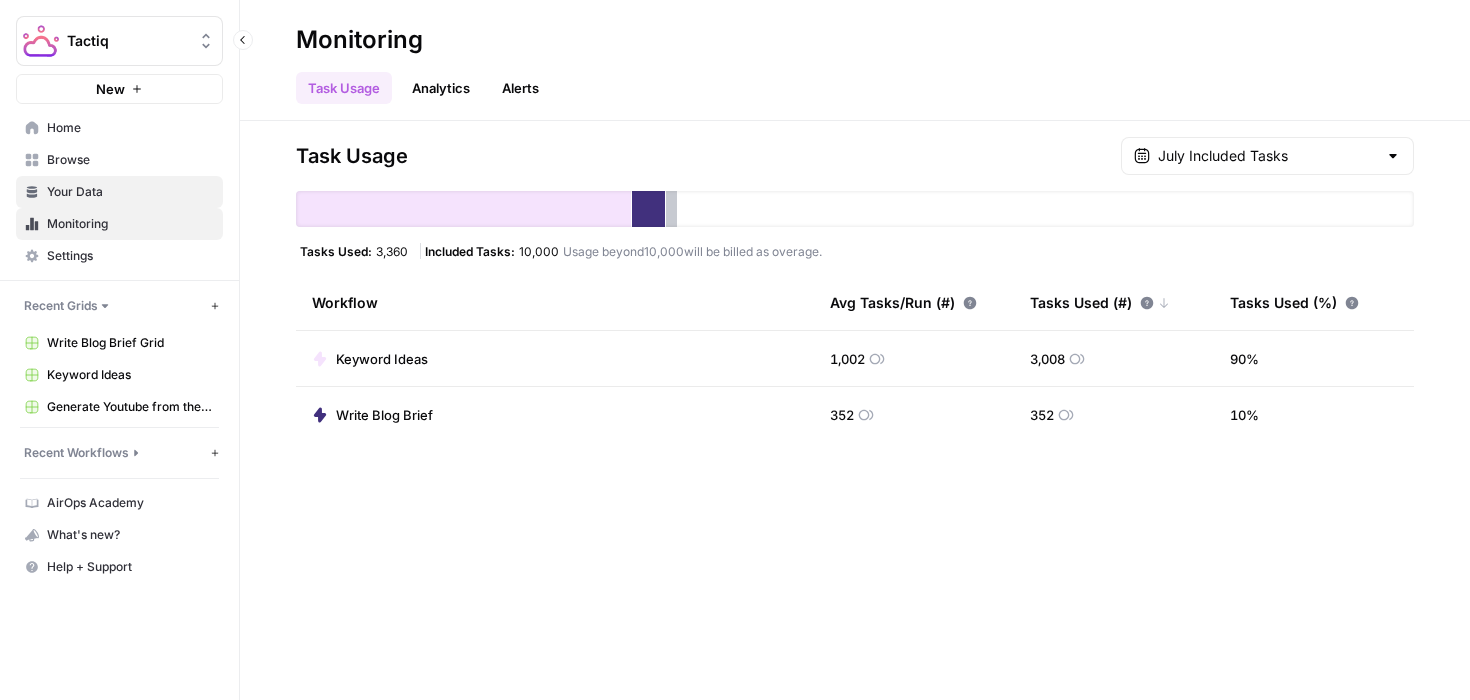 click on "Your Data" at bounding box center (130, 192) 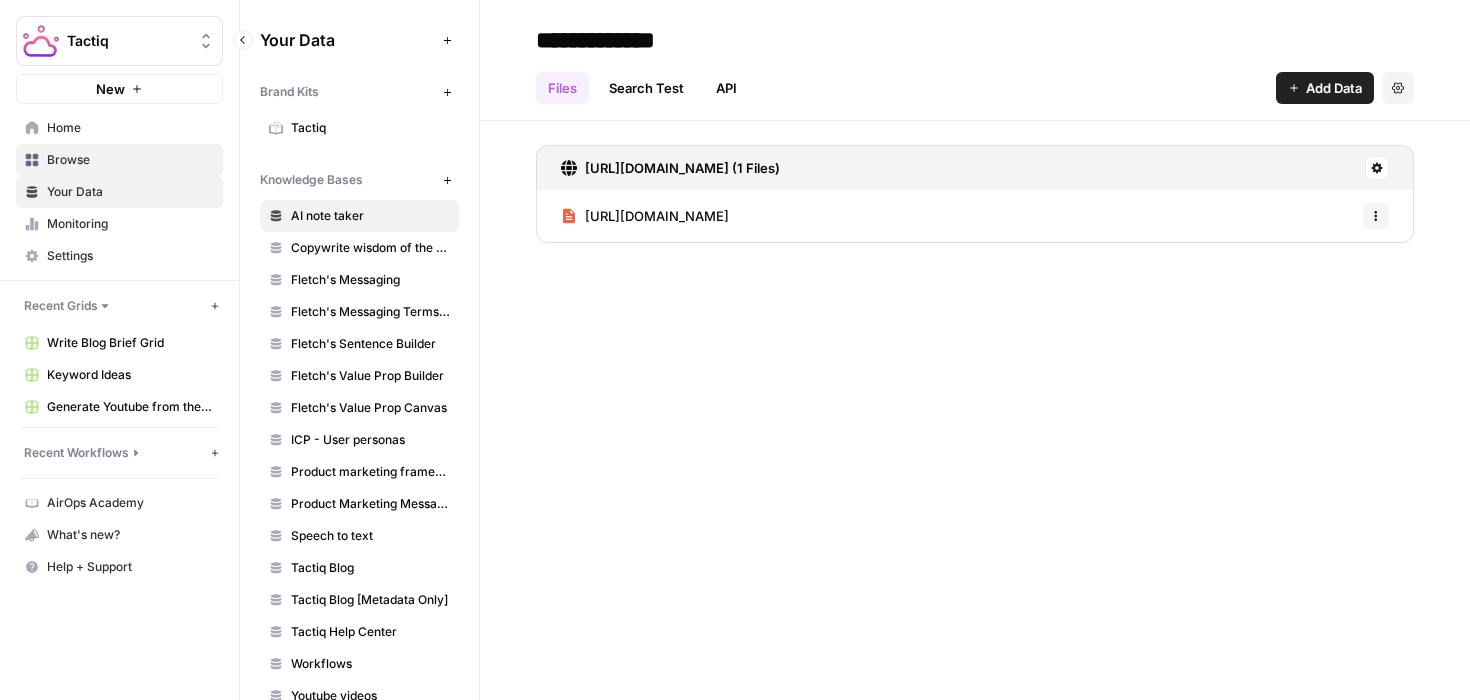 click on "Browse" at bounding box center [130, 160] 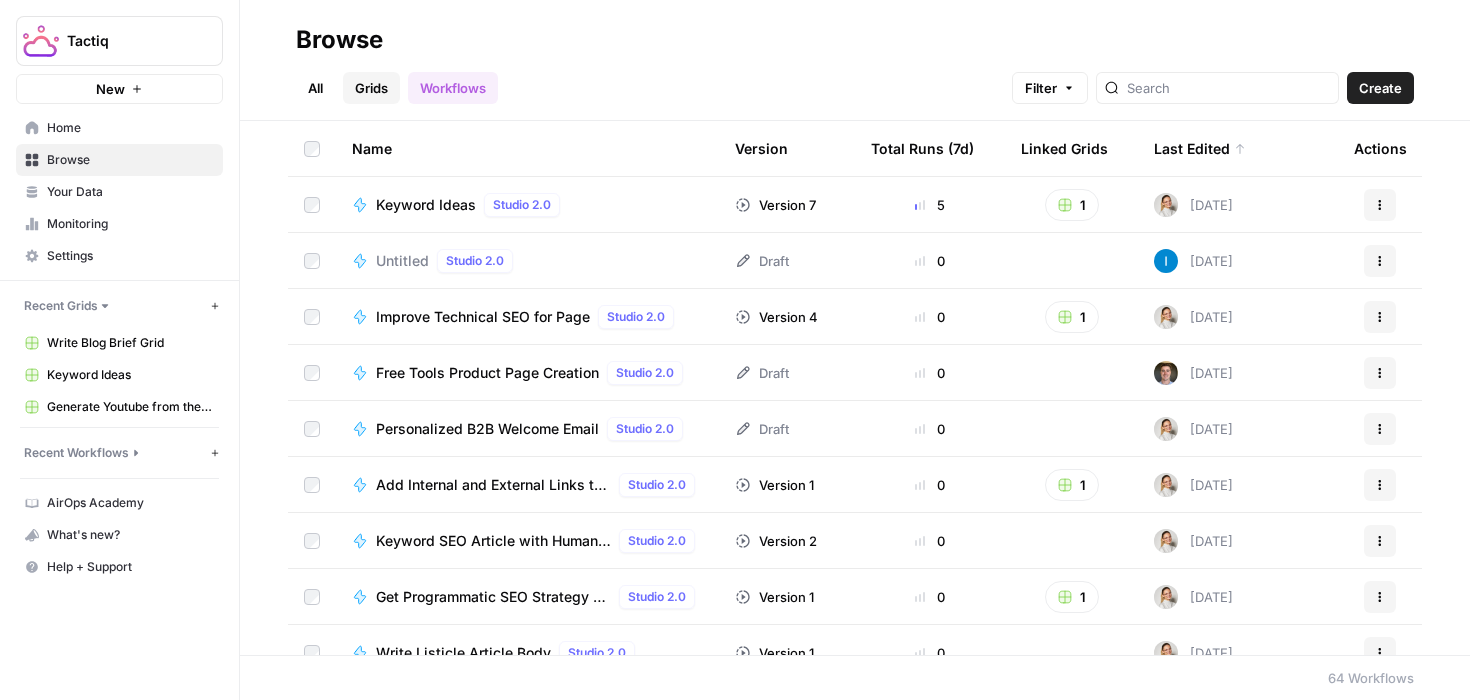 click on "Grids" at bounding box center (371, 88) 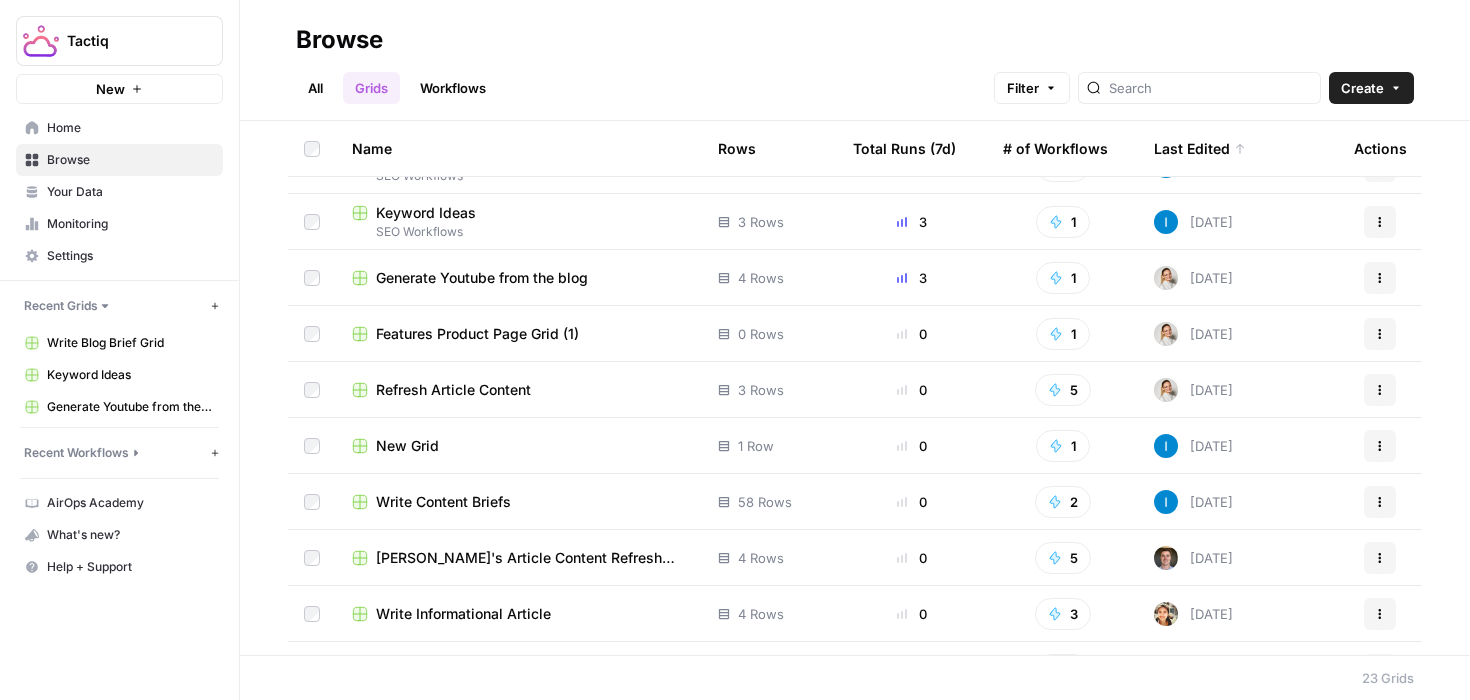 scroll, scrollTop: 0, scrollLeft: 0, axis: both 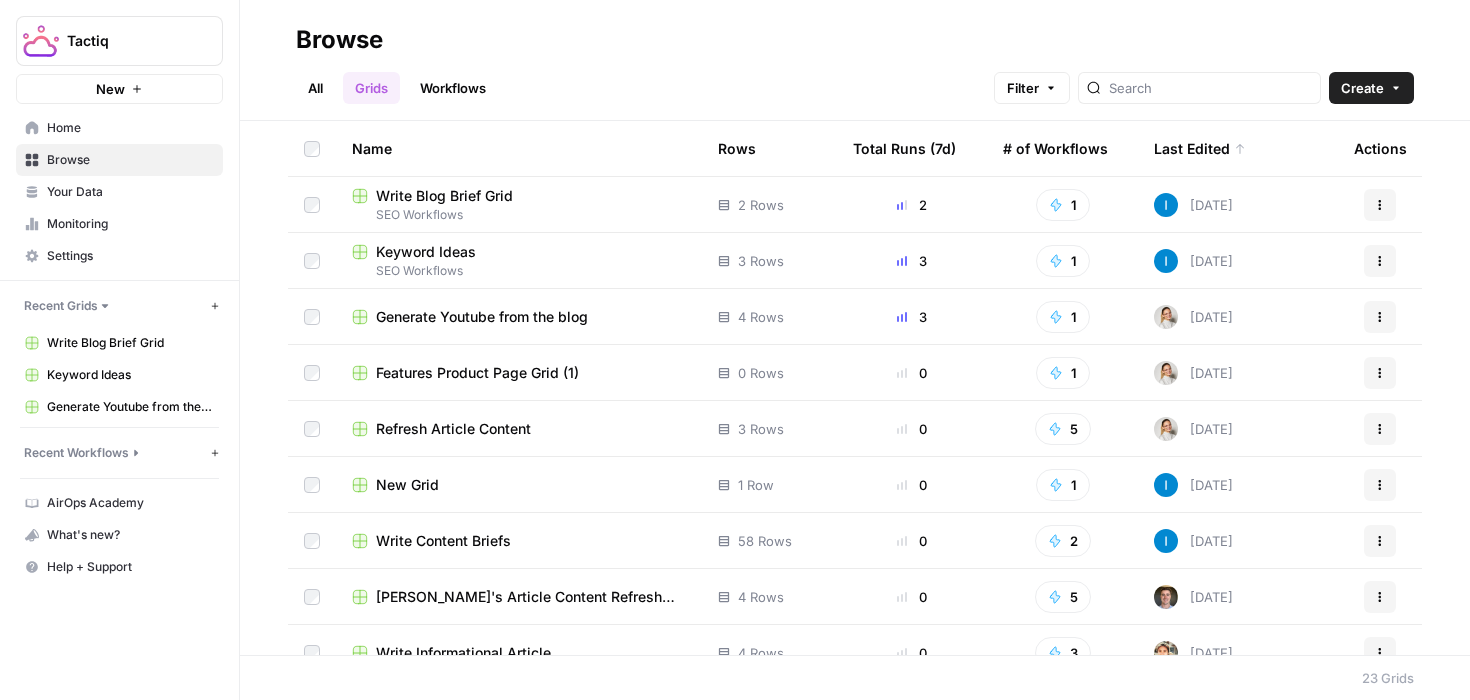 click on "Generate Youtube from the blog" at bounding box center [482, 317] 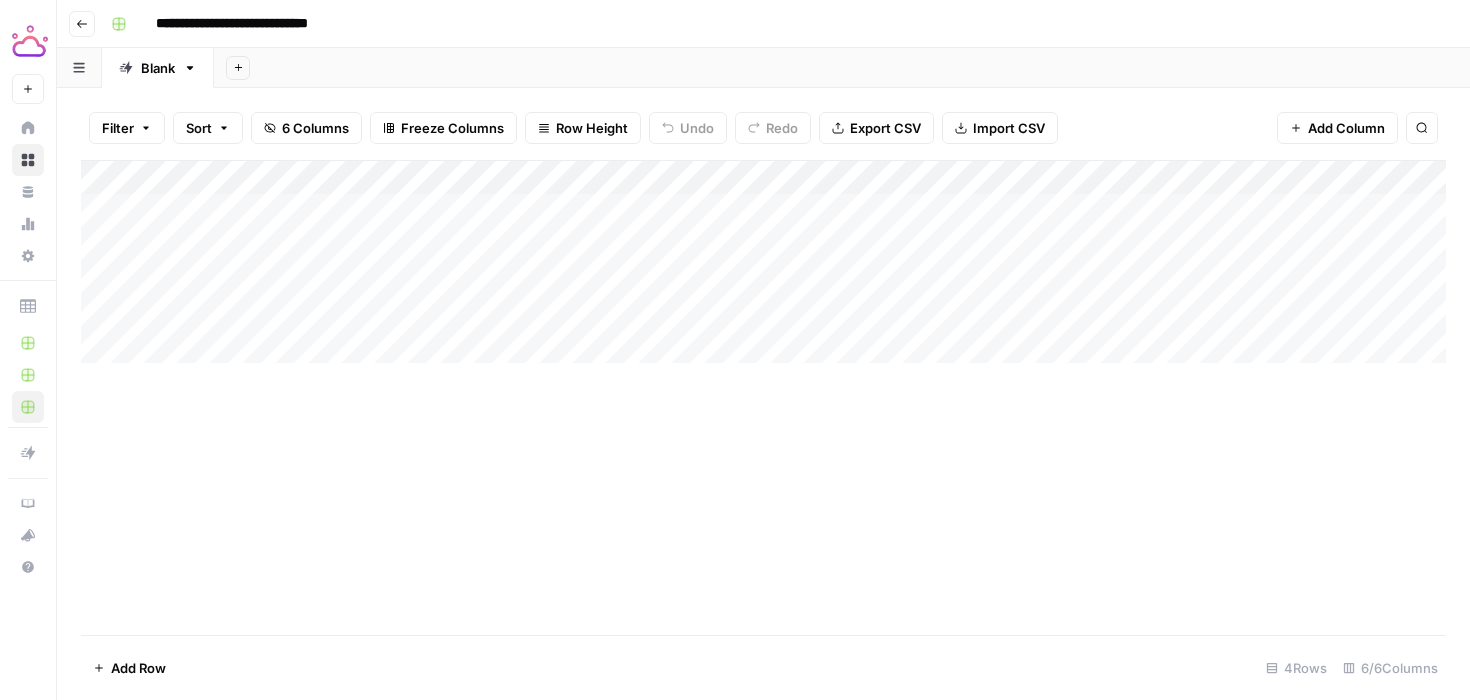 click on "Add Column" at bounding box center (763, 262) 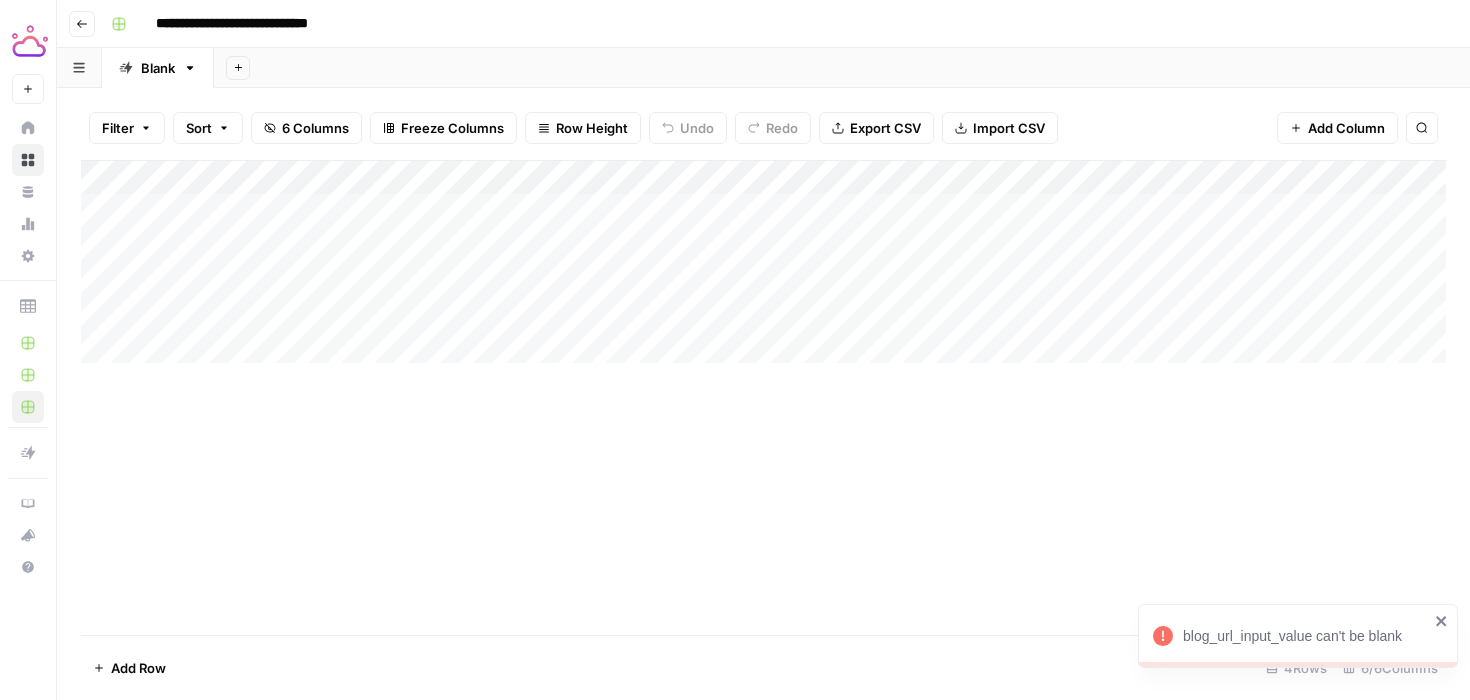 click on "Add Column" at bounding box center [763, 262] 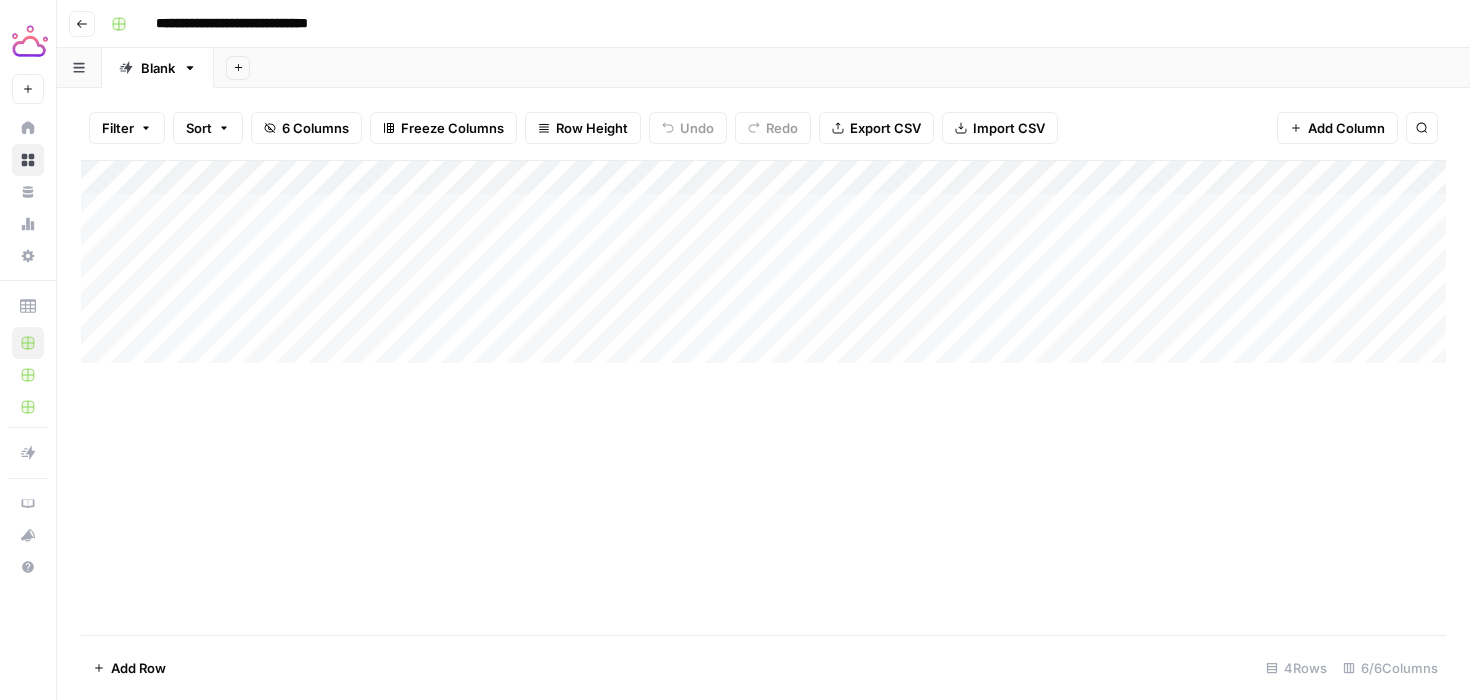 click on "Add Column" at bounding box center (763, 262) 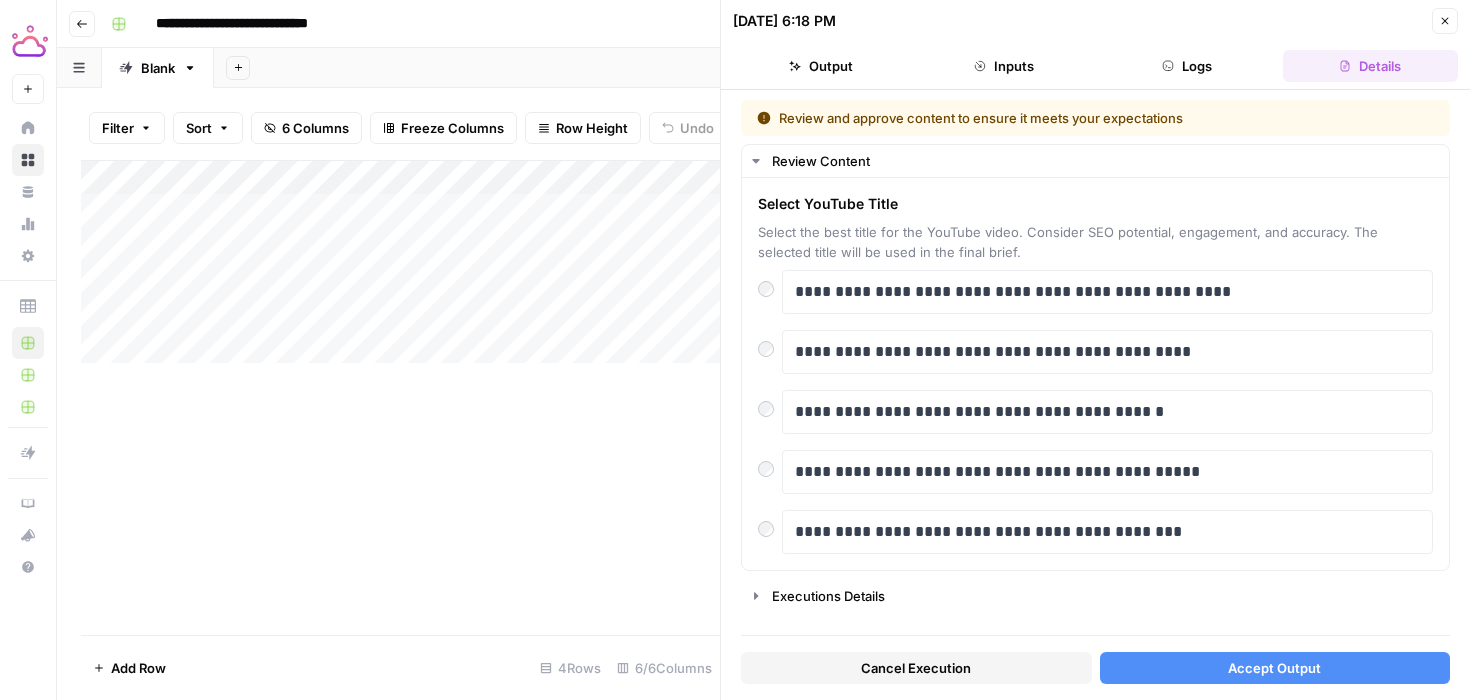 click on "Cancel Execution Accept Output" at bounding box center [1095, 663] 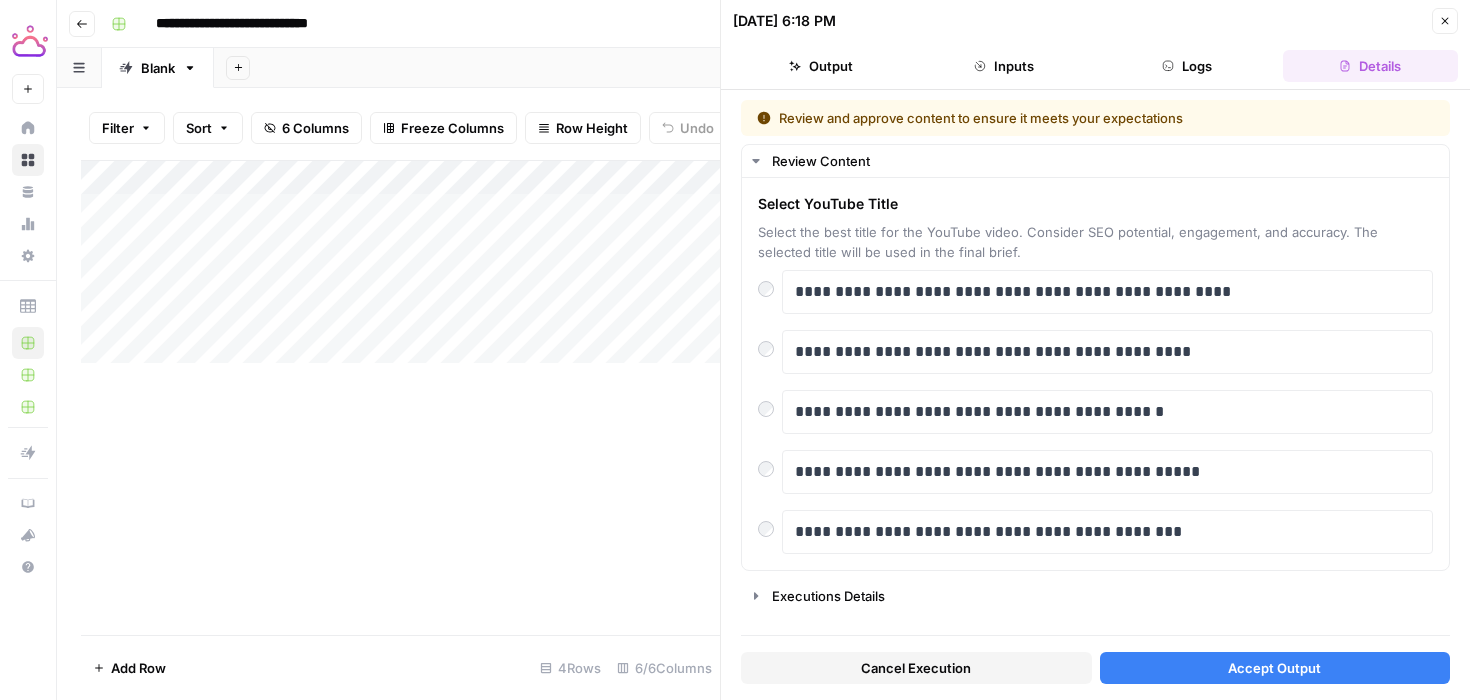 click on "Accept Output" at bounding box center [1274, 668] 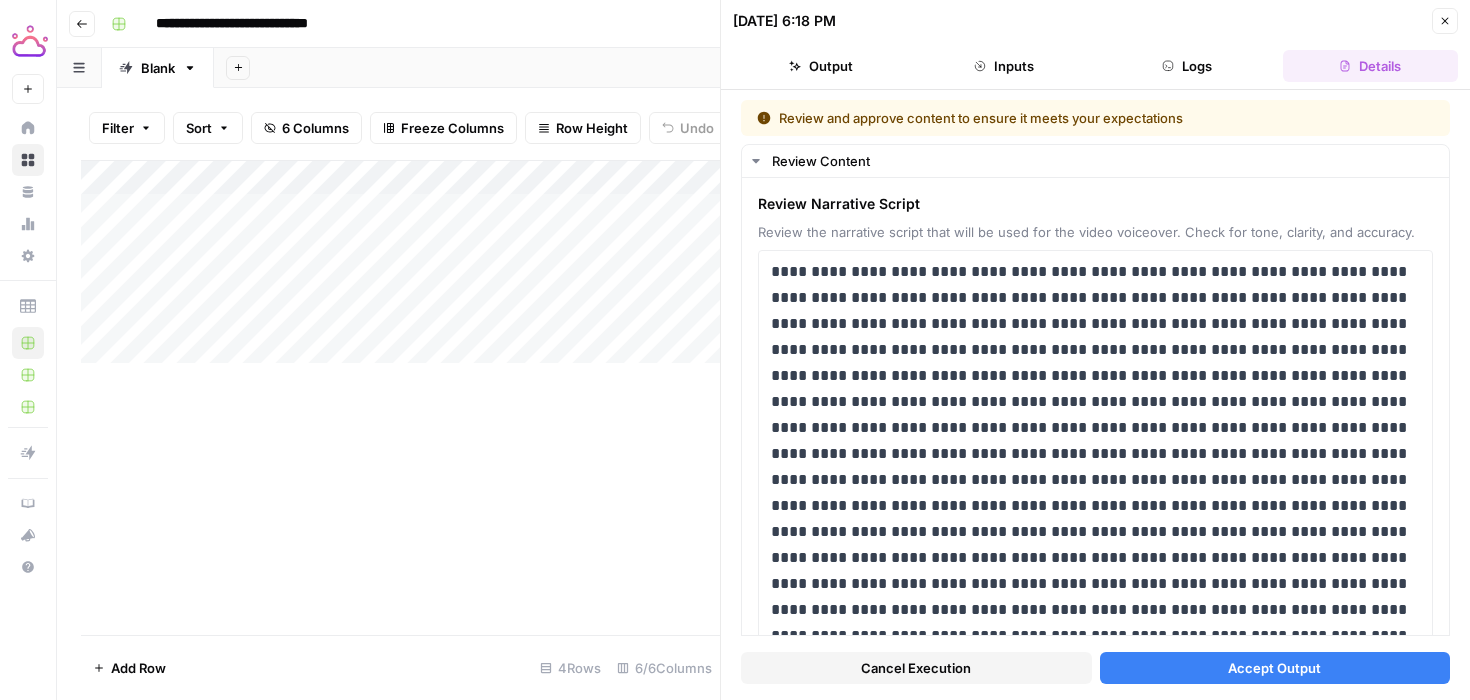 click on "Accept Output" at bounding box center (1275, 668) 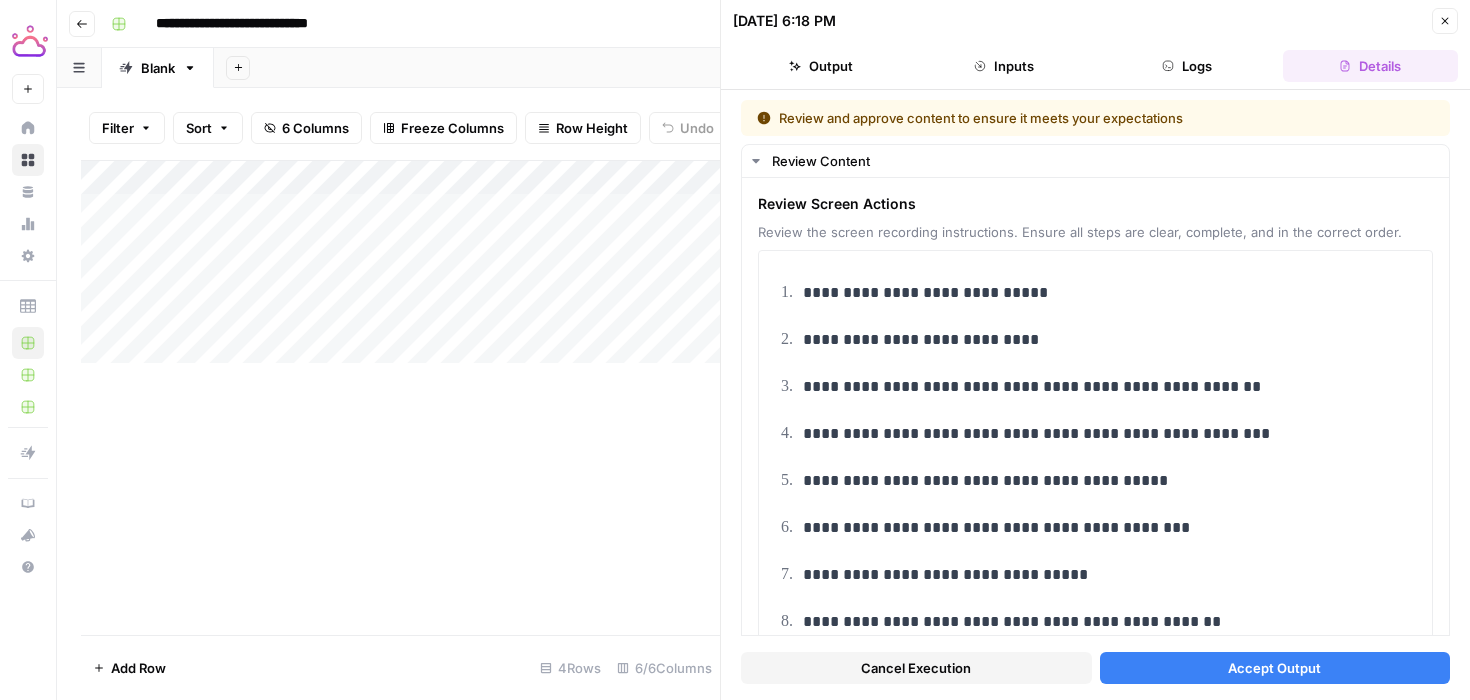 click on "Accept Output" at bounding box center [1275, 668] 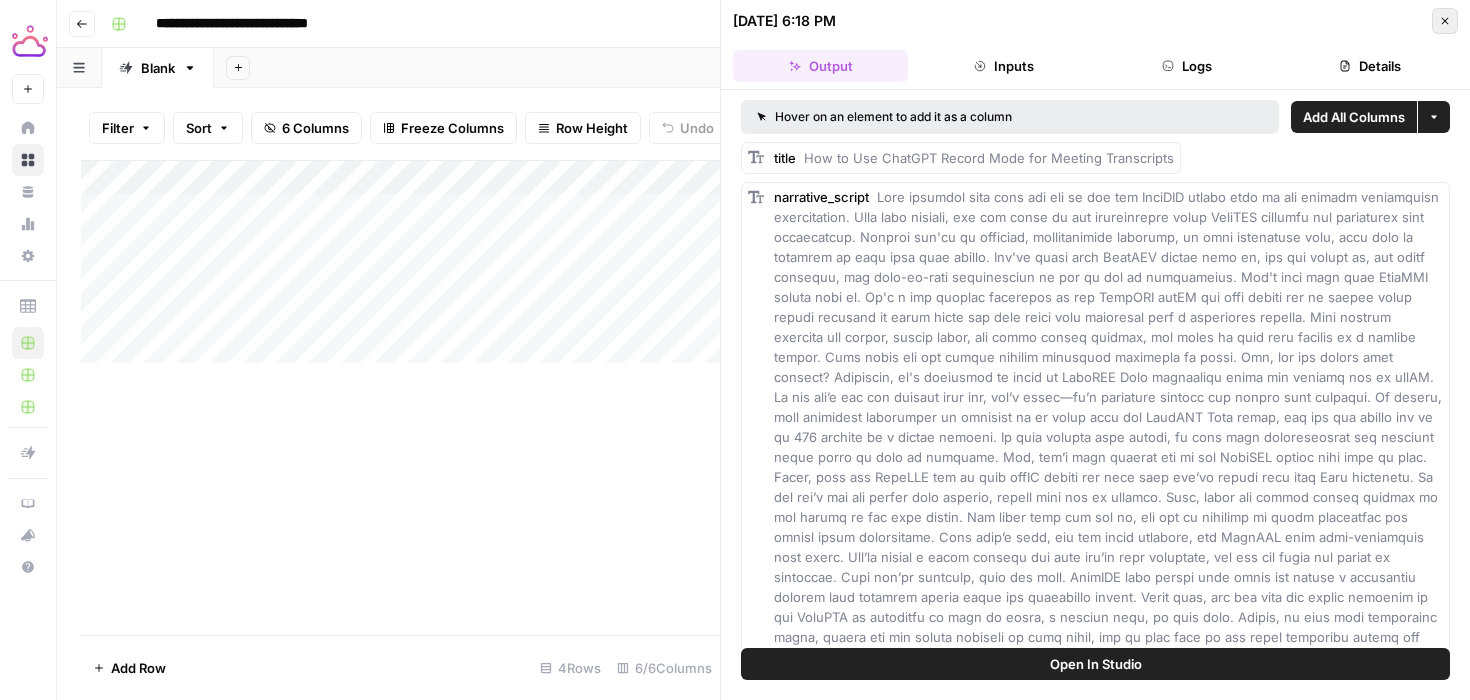 click 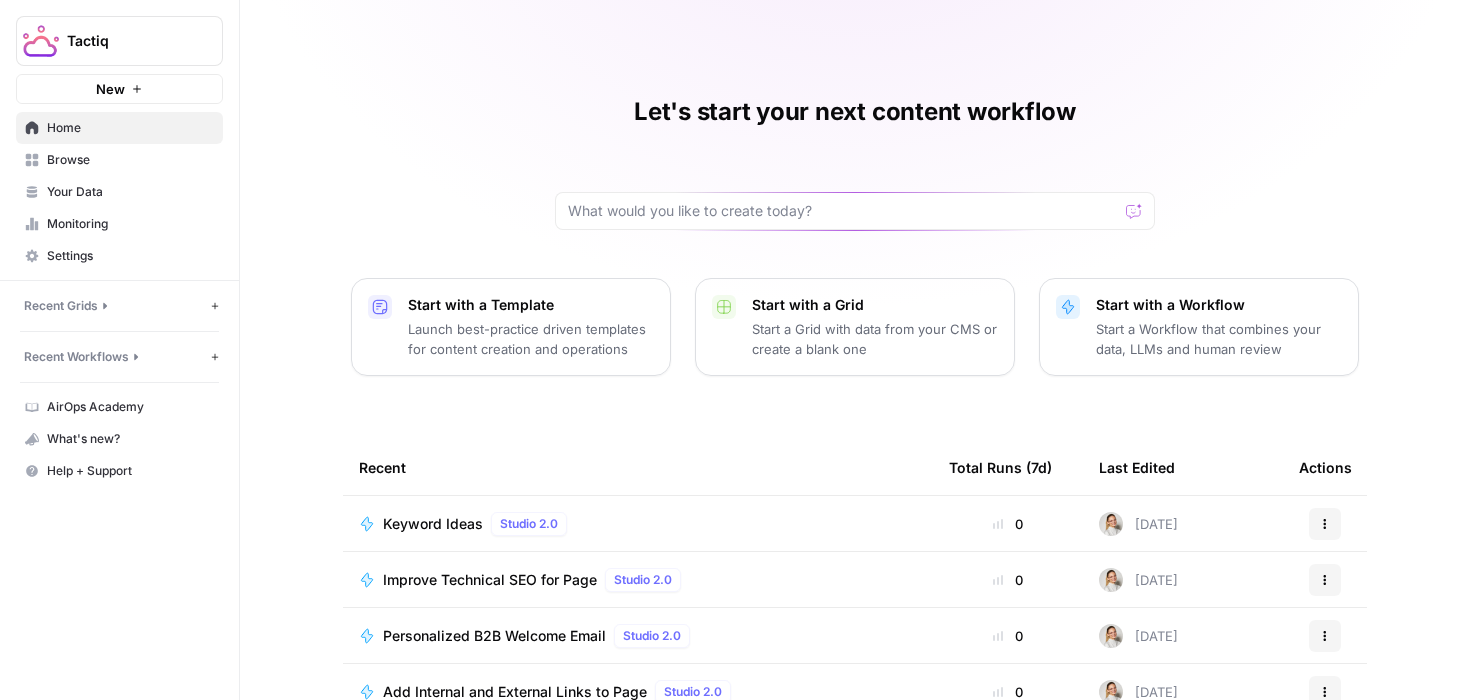 scroll, scrollTop: 0, scrollLeft: 0, axis: both 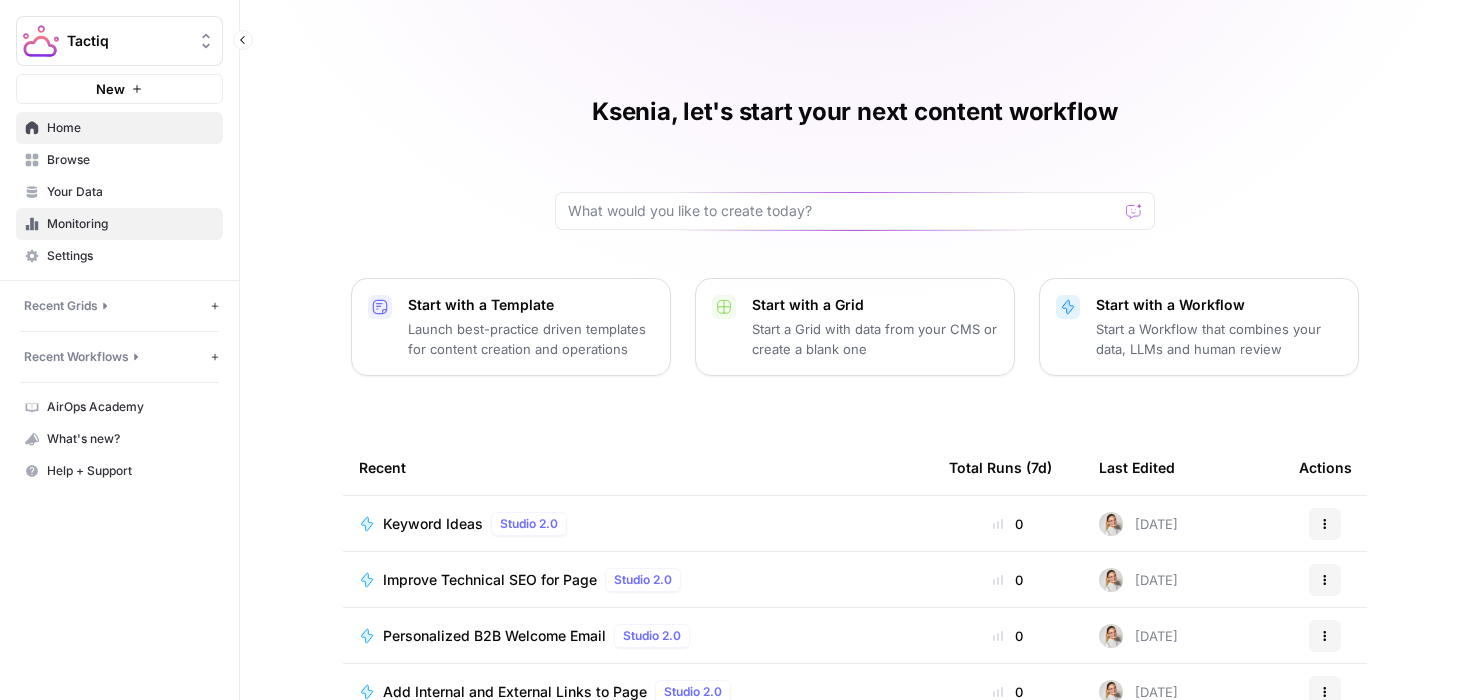 click on "Monitoring" at bounding box center [130, 224] 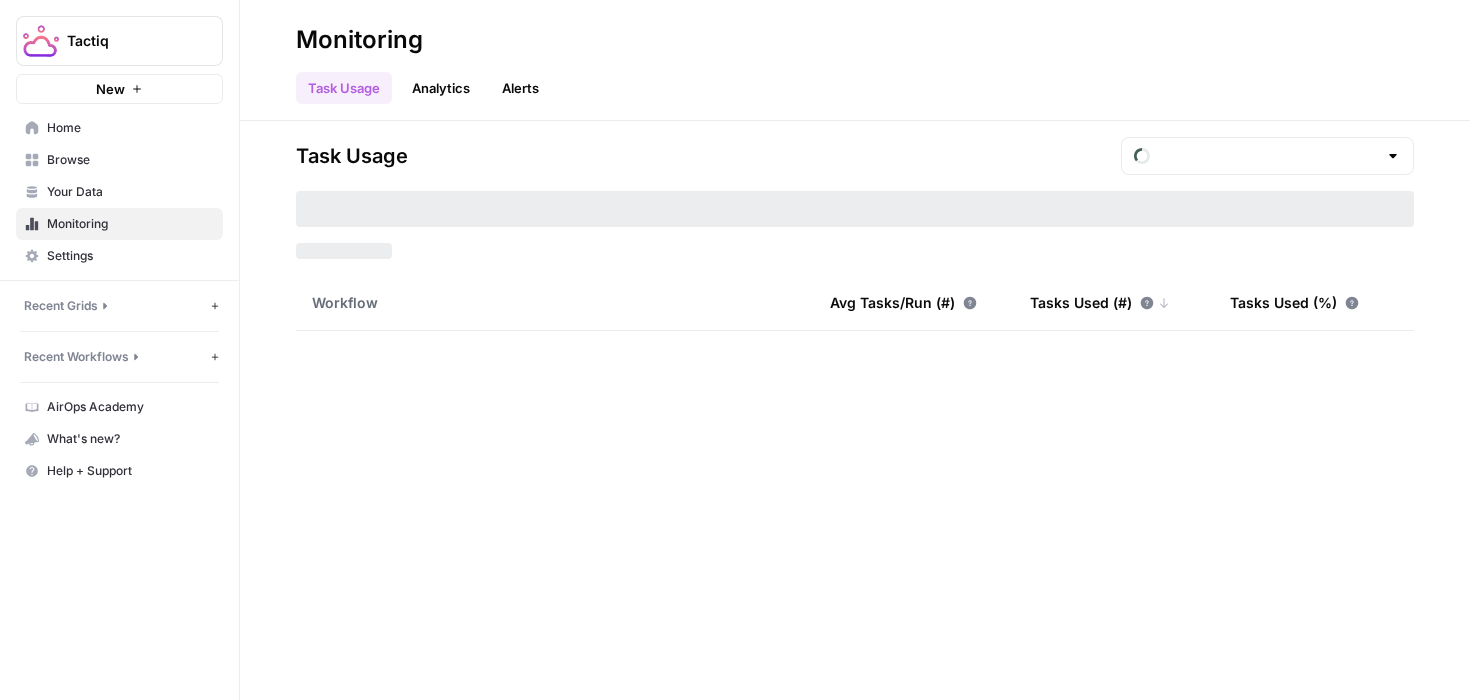 type on "July Included Tasks" 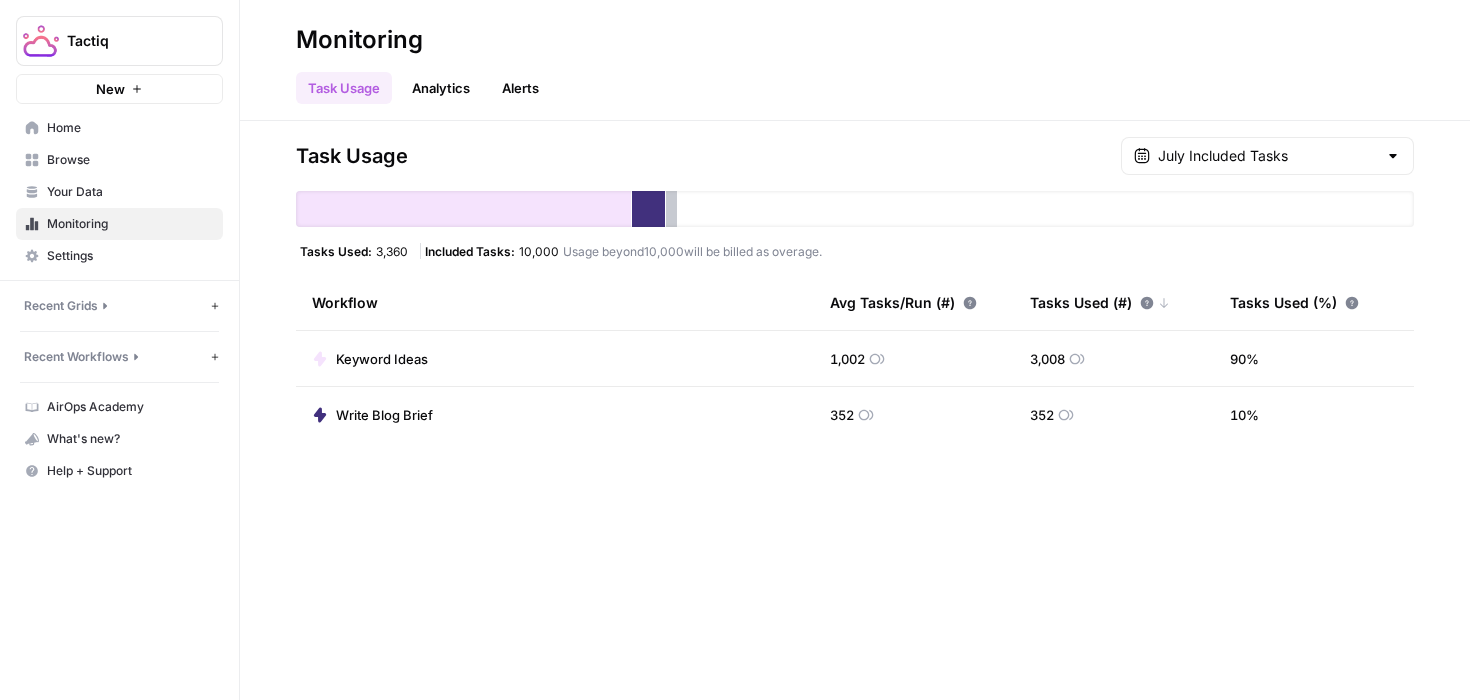 click 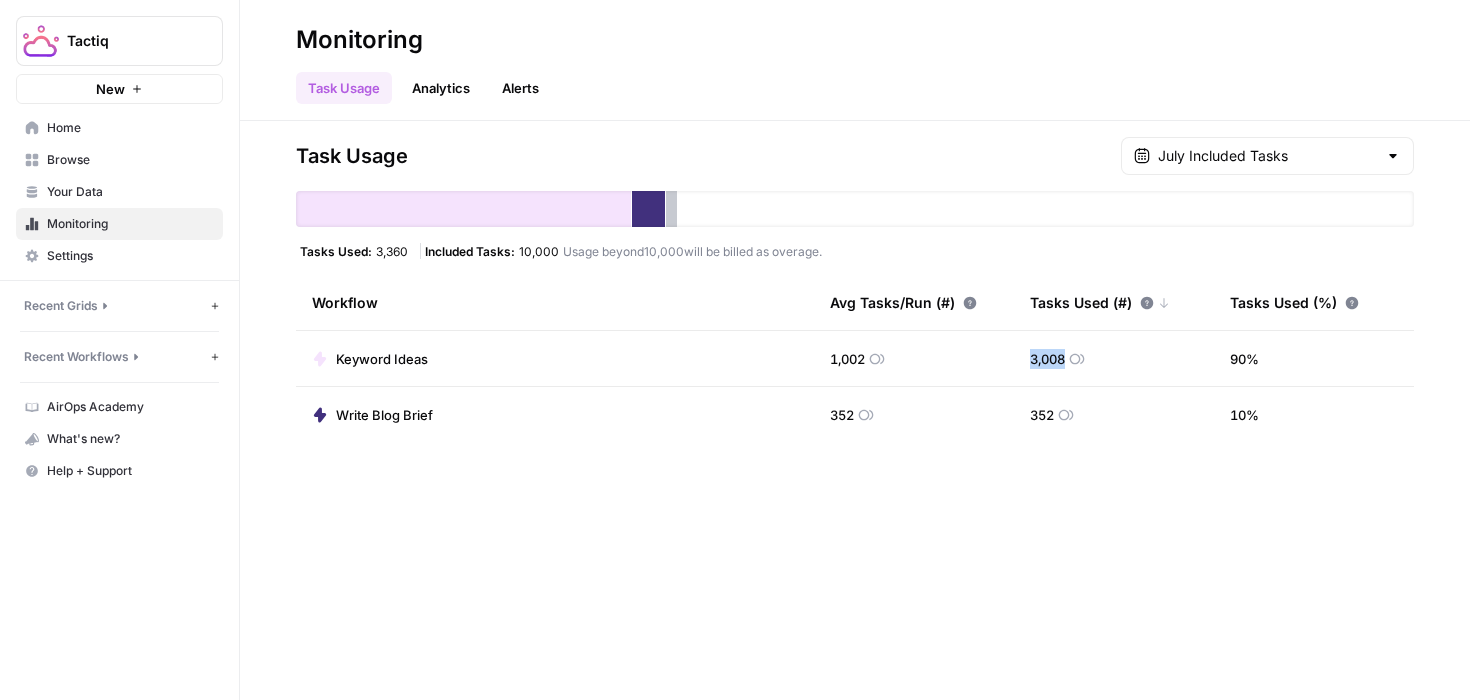 click 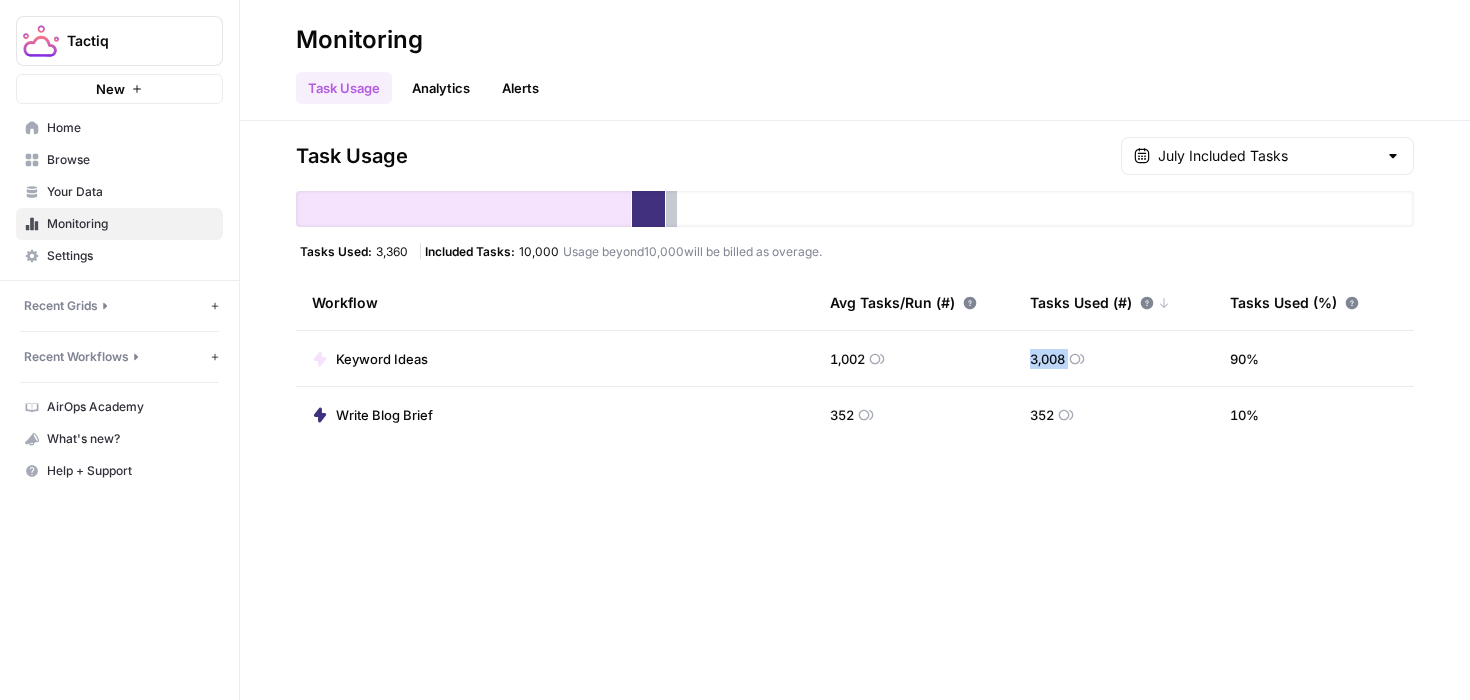 click 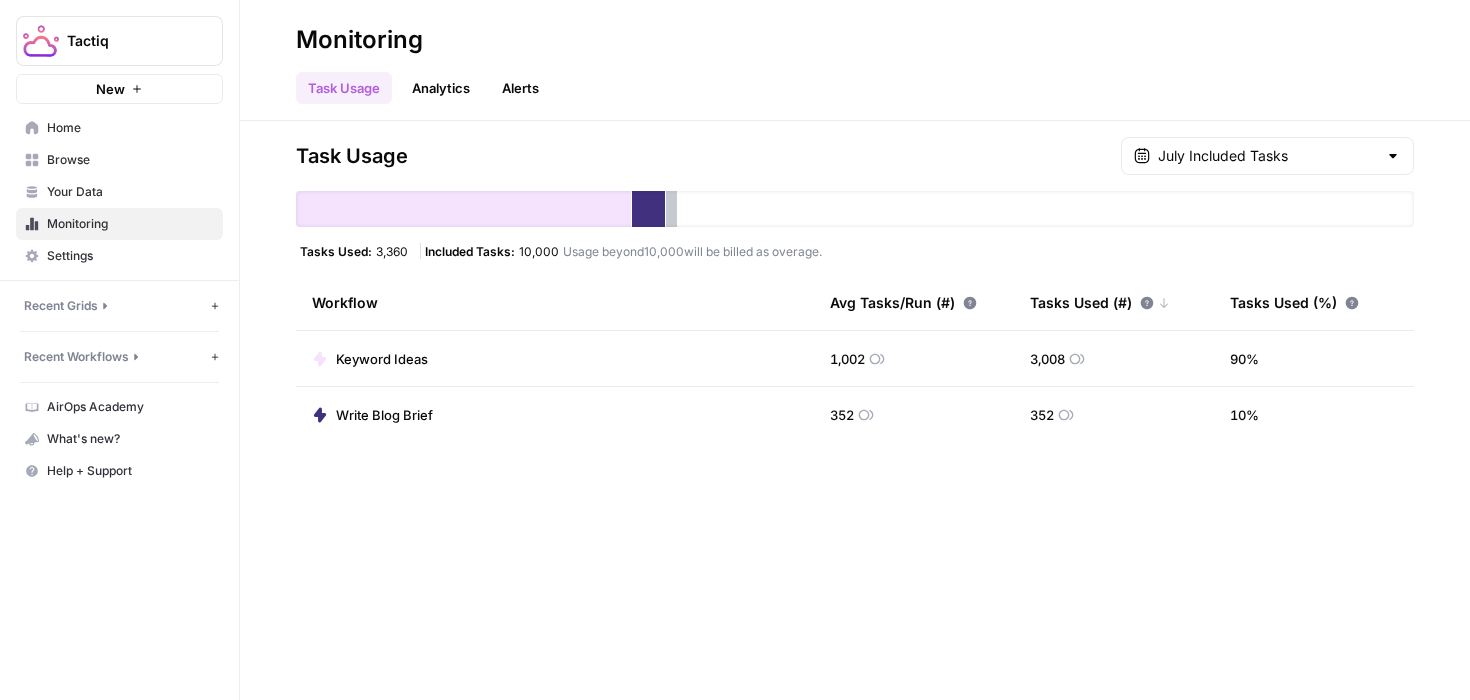 click on "352" at bounding box center (842, 415) 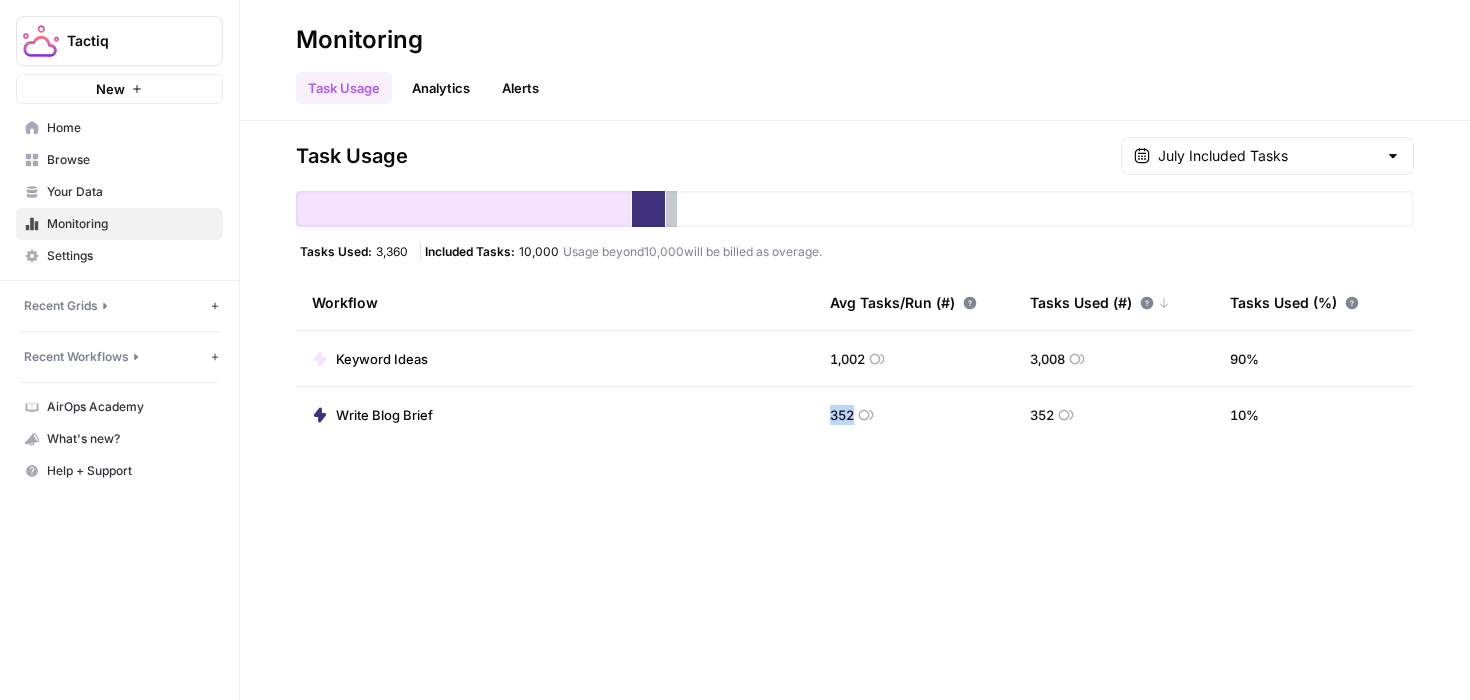 click on "352" at bounding box center (842, 415) 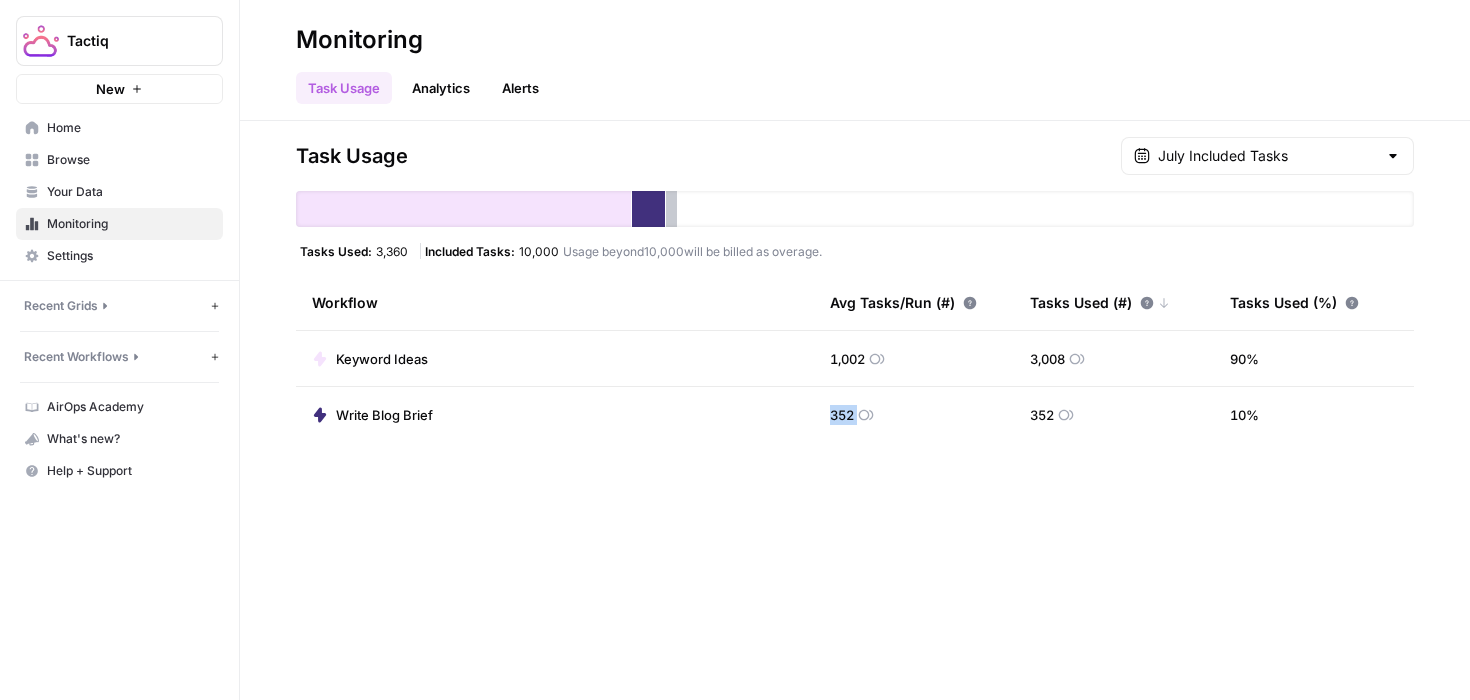 click on "352" at bounding box center [842, 415] 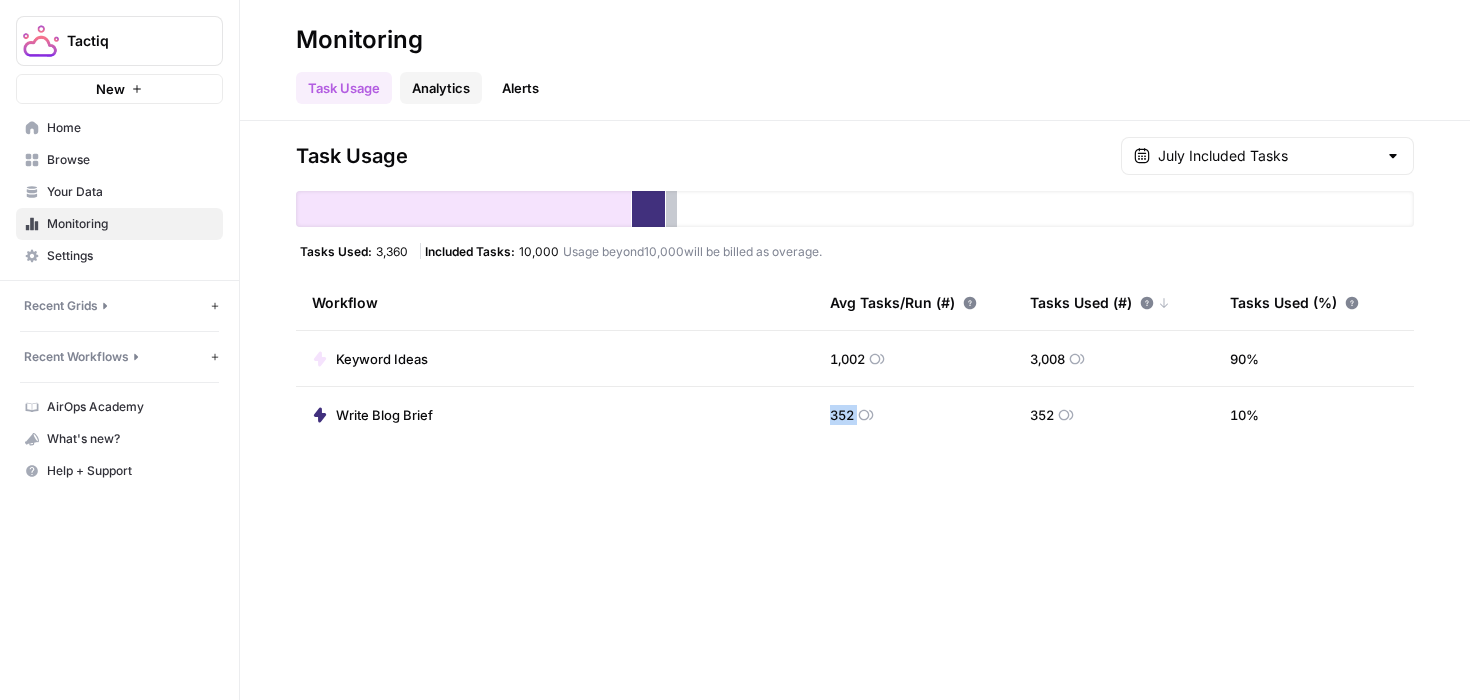 click on "Analytics" at bounding box center (441, 88) 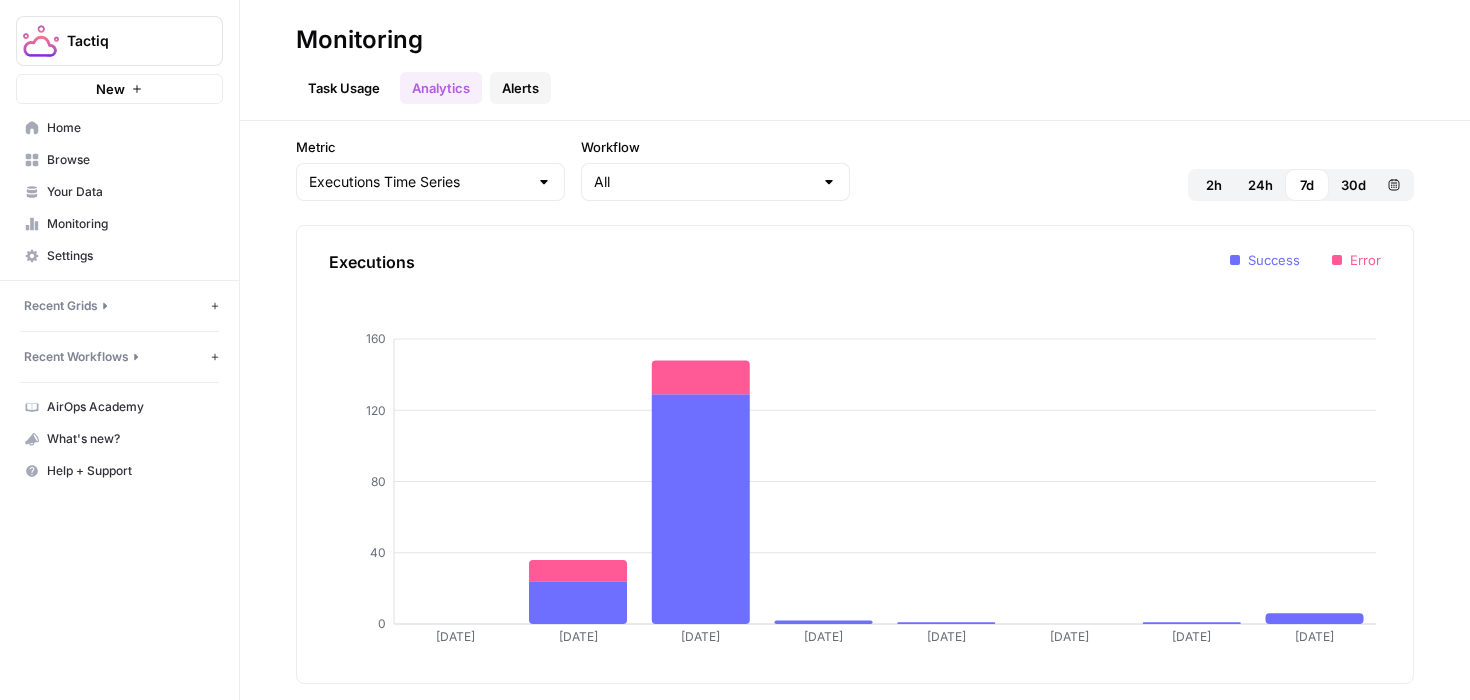 click on "Alerts" at bounding box center [520, 88] 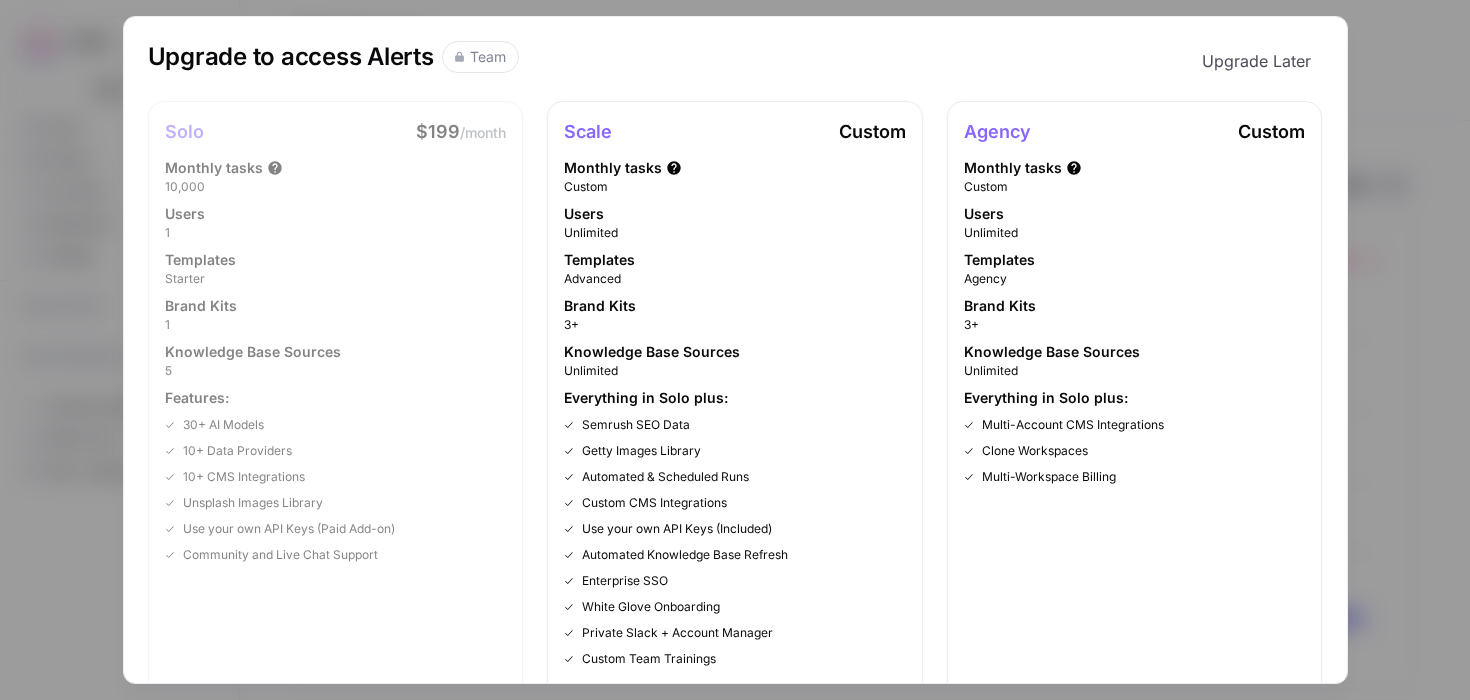 click on "Upgrade to access Alerts Team Upgrade Later Solo $199 /month Monthly tasks 10,000 Users 1 Templates Starter Brand Kits 1 Knowledge Base Sources 5 Features:   30+ AI Models   10+ Data Providers   10+ CMS Integrations   Unsplash Images Library   Use your own API Keys (Paid Add-on)   Community and Live Chat Support Scale Custom Monthly tasks Custom Users Unlimited Templates Advanced Brand Kits 3+ Knowledge Base Sources Unlimited Everything in Solo plus:   Semrush SEO Data   Getty Images Library   Automated & Scheduled Runs   Custom CMS Integrations   Use your own API Keys (Included)   Automated Knowledge Base Refresh   Enterprise SSO   White Glove Onboarding   Private Slack + Account Manager   Custom Team Trainings Chat With Us Agency Custom Monthly tasks Custom Users Unlimited Templates Agency Brand Kits 3+ Knowledge Base Sources Unlimited Everything in Solo plus:   Multi-Account CMS Integrations   Clone Workspaces   Multi-Workspace Billing Chat With Us" at bounding box center [735, 350] 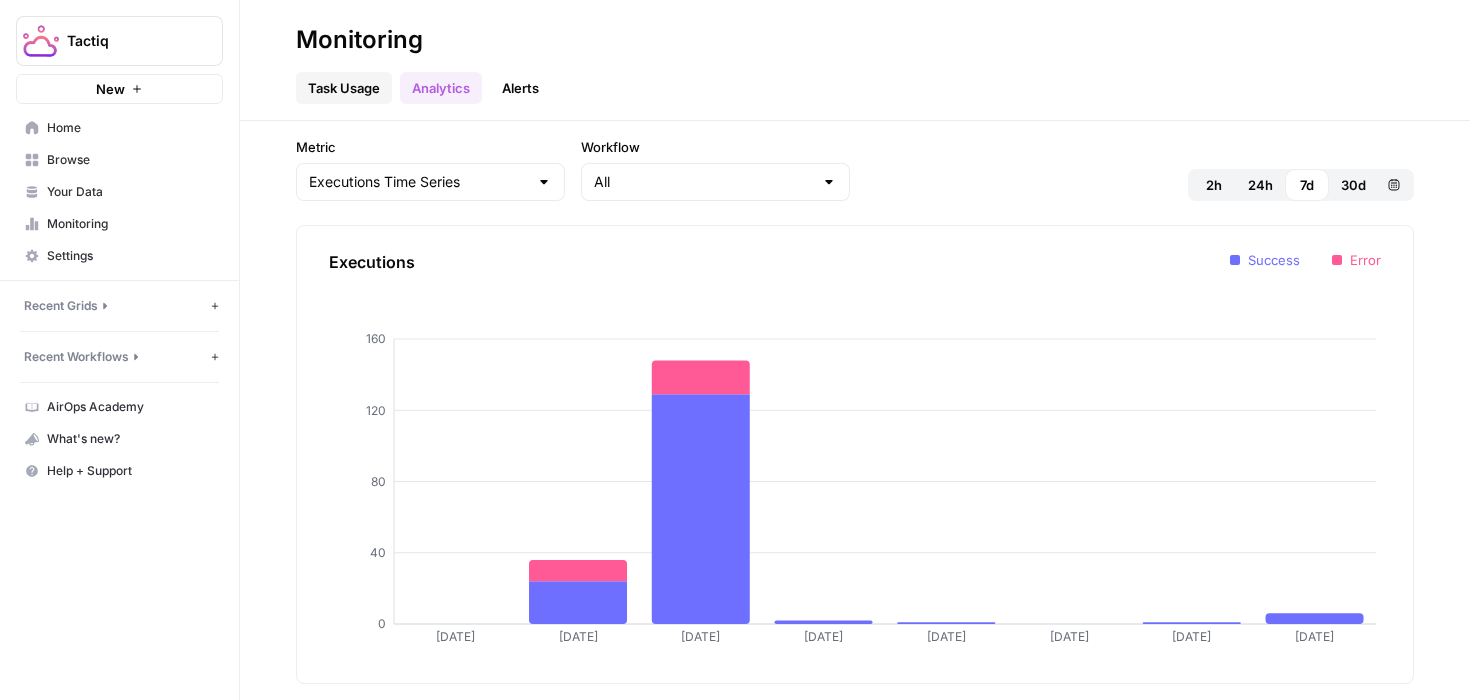 click on "Task Usage" at bounding box center (344, 88) 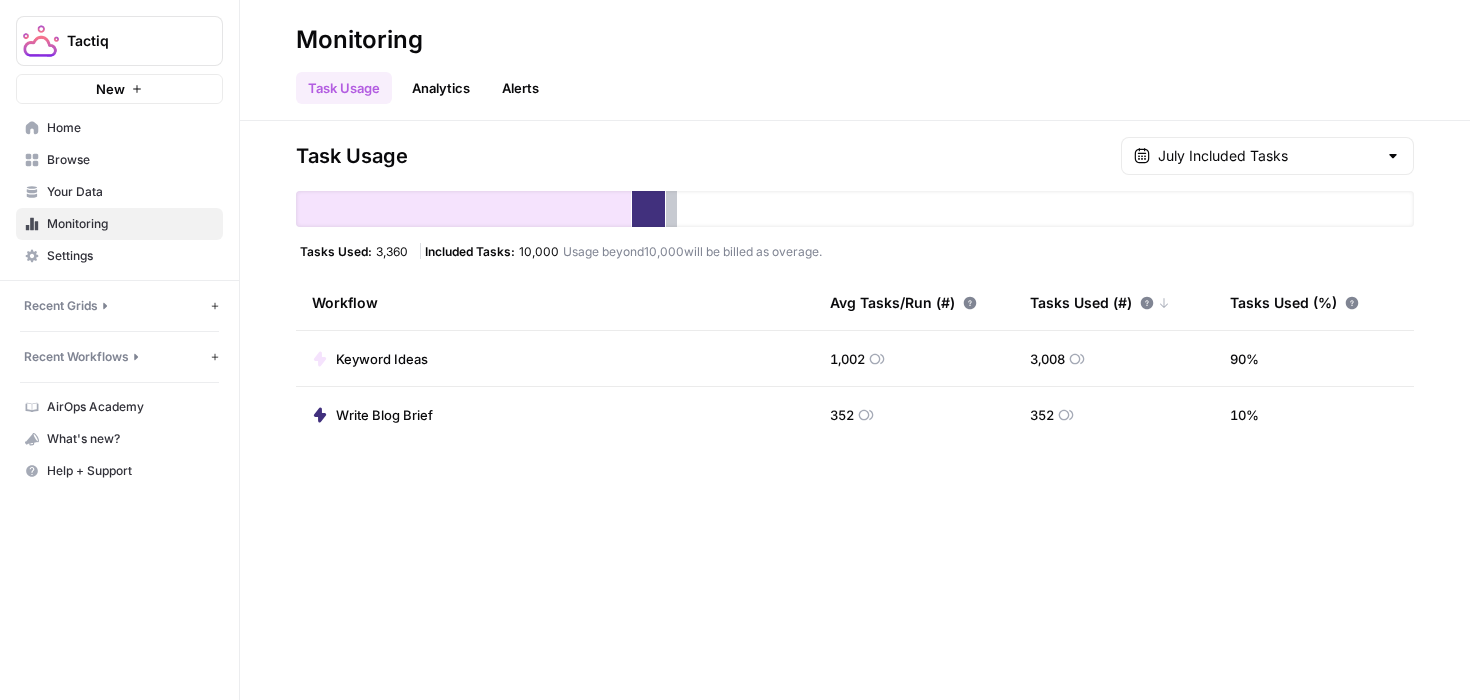 click on "1,002" at bounding box center [914, 358] 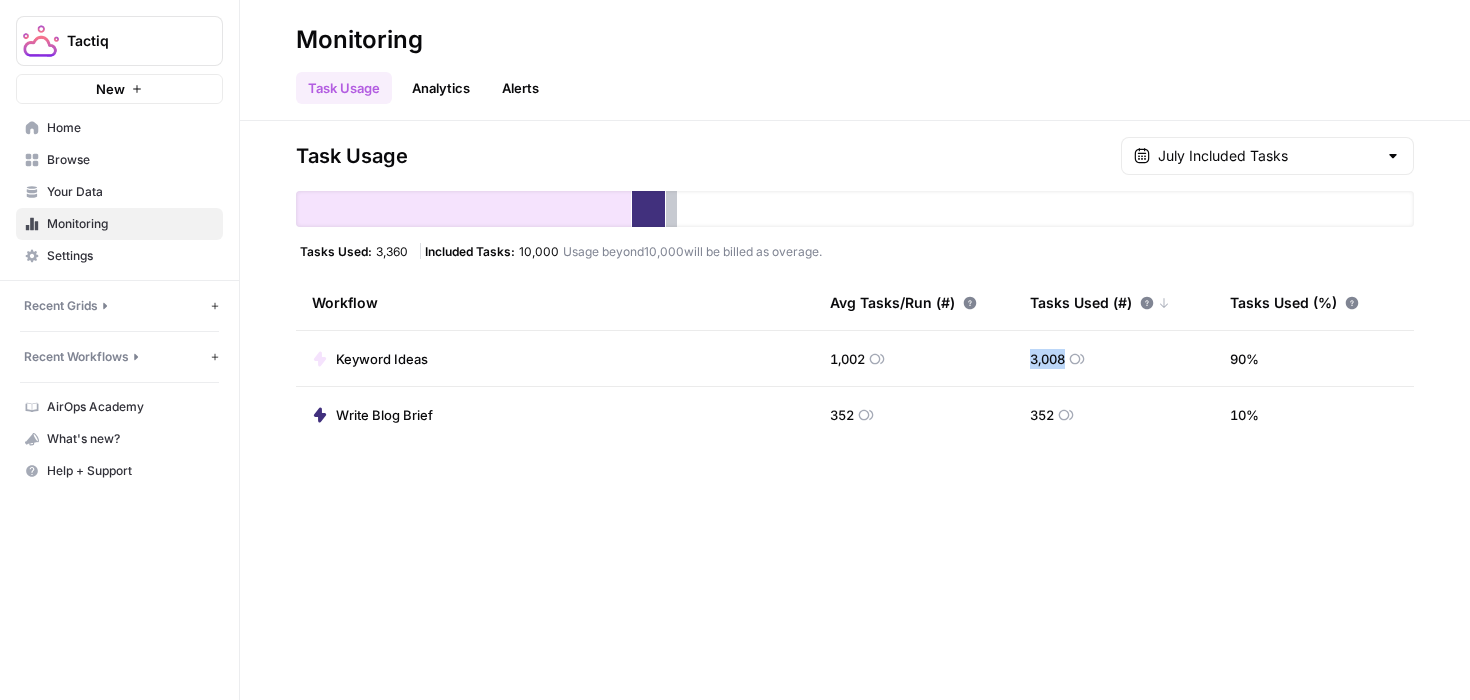 click on "1,002" at bounding box center [914, 358] 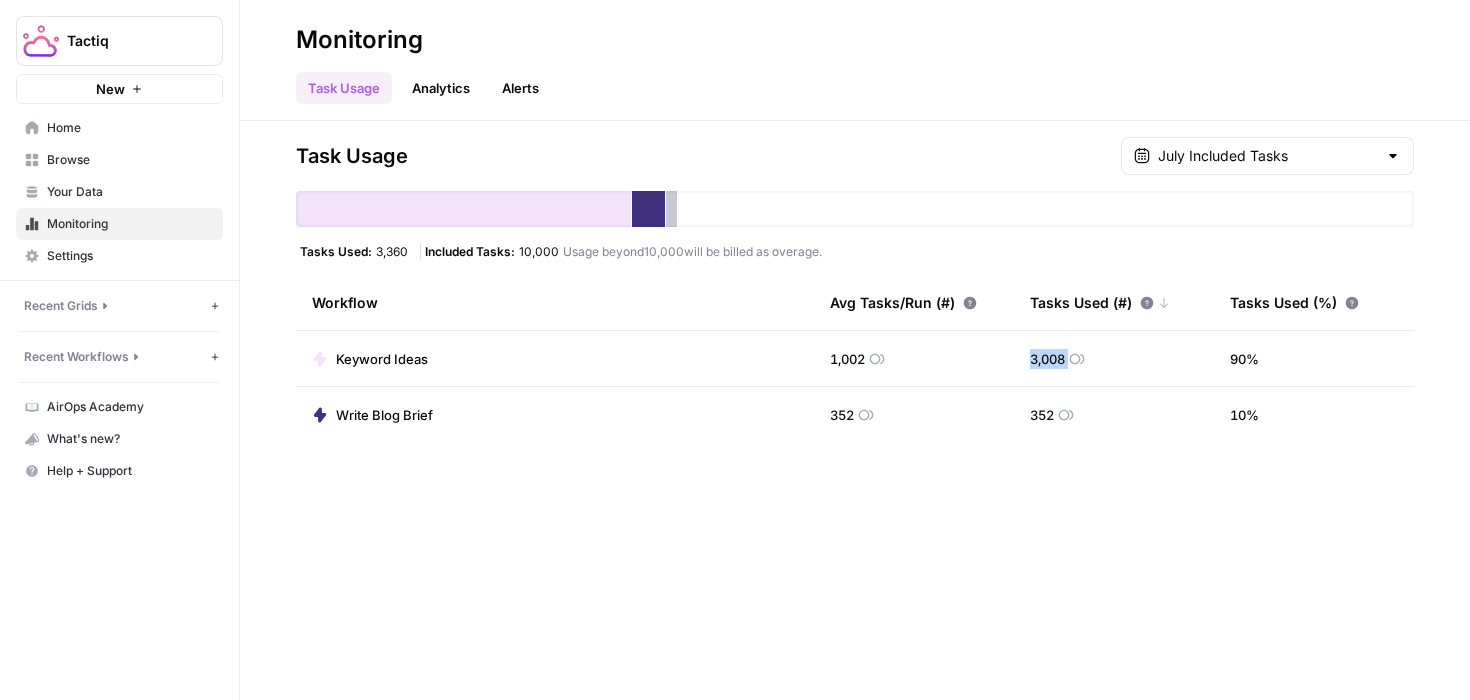 click on "1,002" at bounding box center [914, 358] 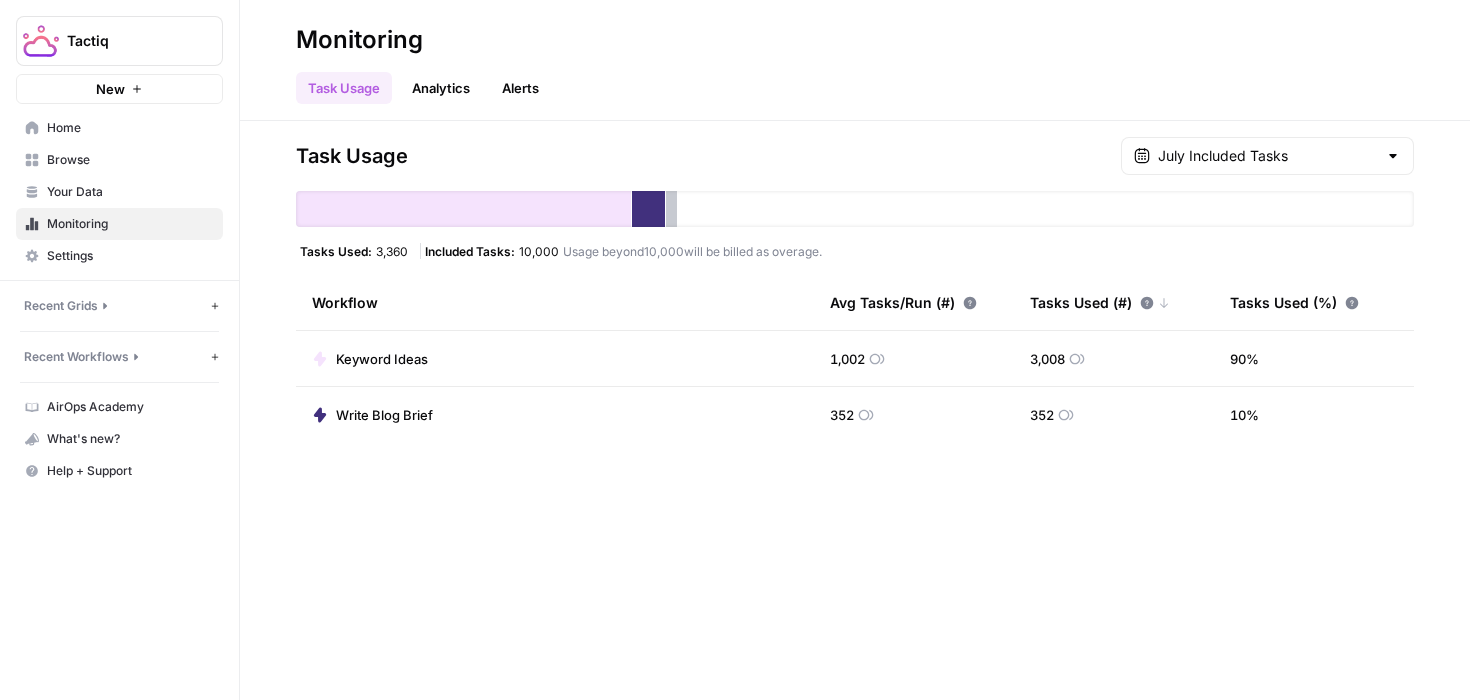 click on "1,002" at bounding box center (847, 359) 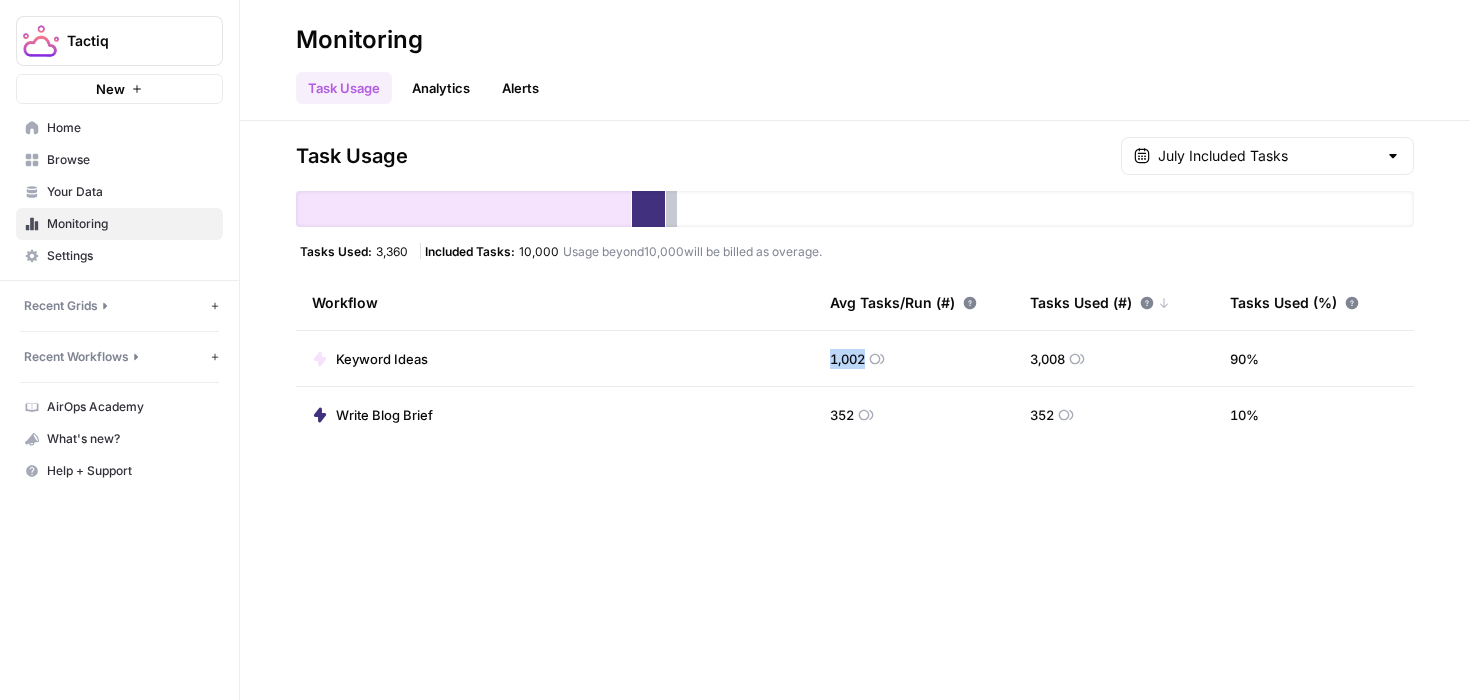 click on "1,002" at bounding box center (847, 359) 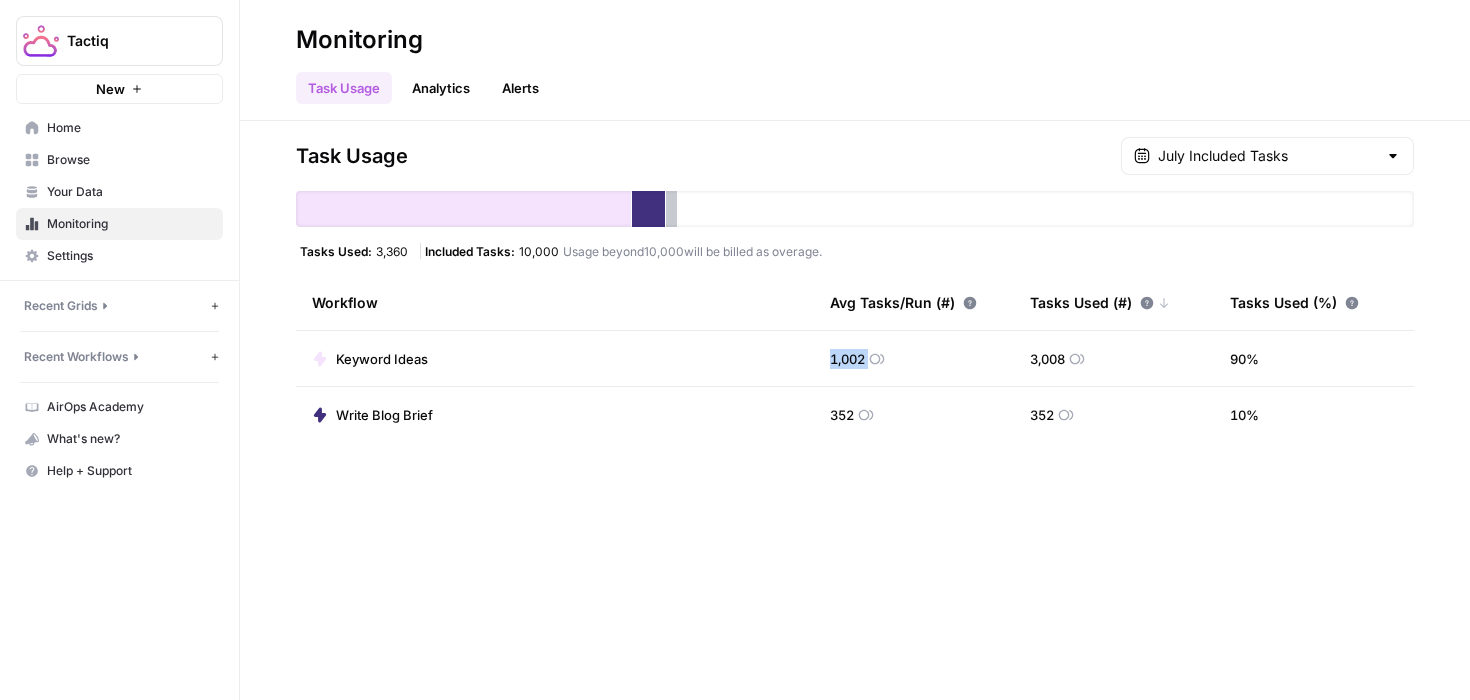 click on "1,002" at bounding box center [847, 359] 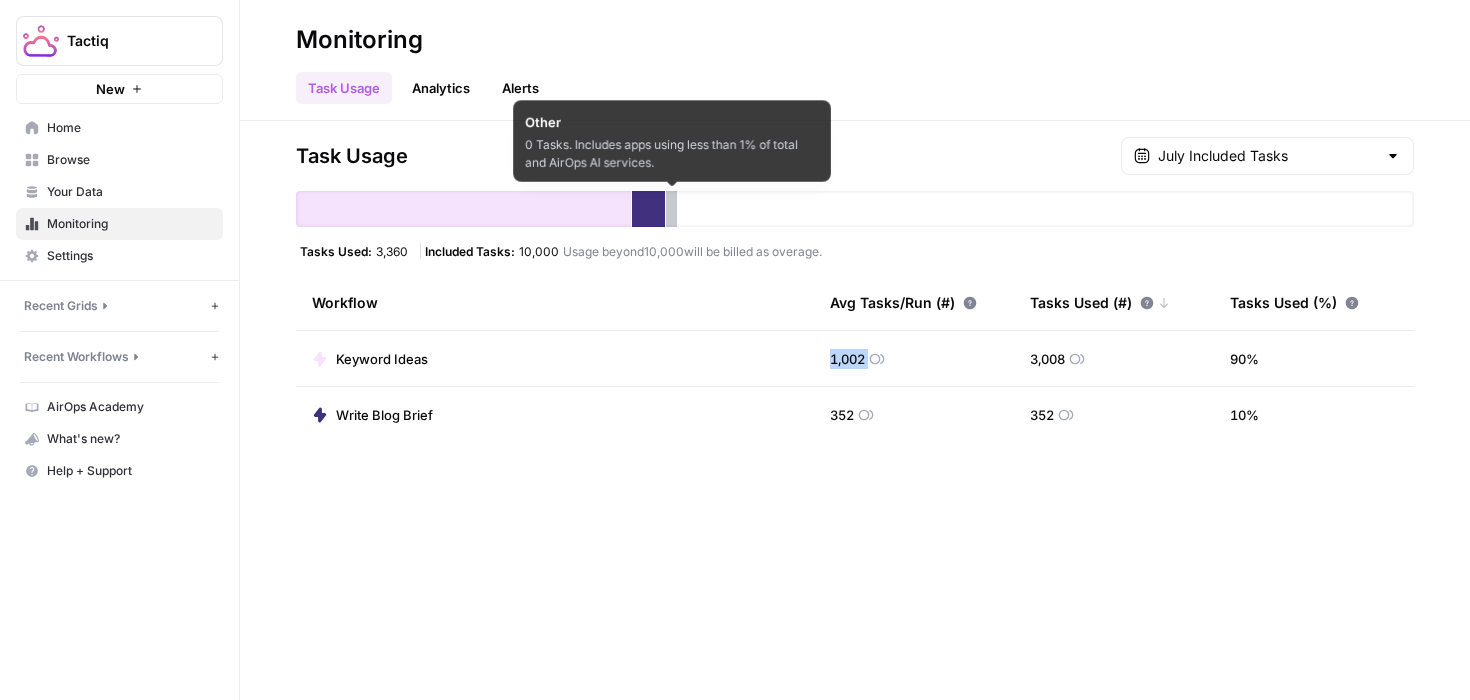click at bounding box center (671, 209) 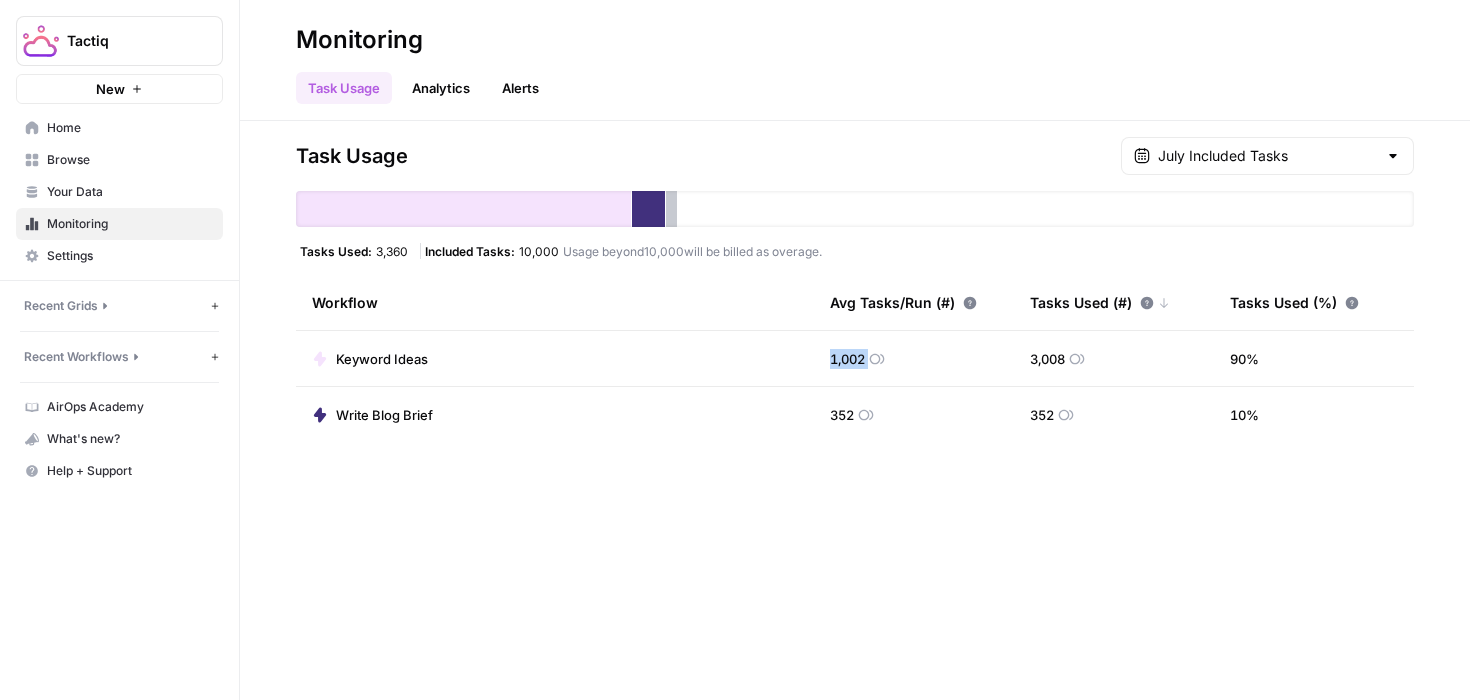 click on "Write Blog Brief" at bounding box center (384, 415) 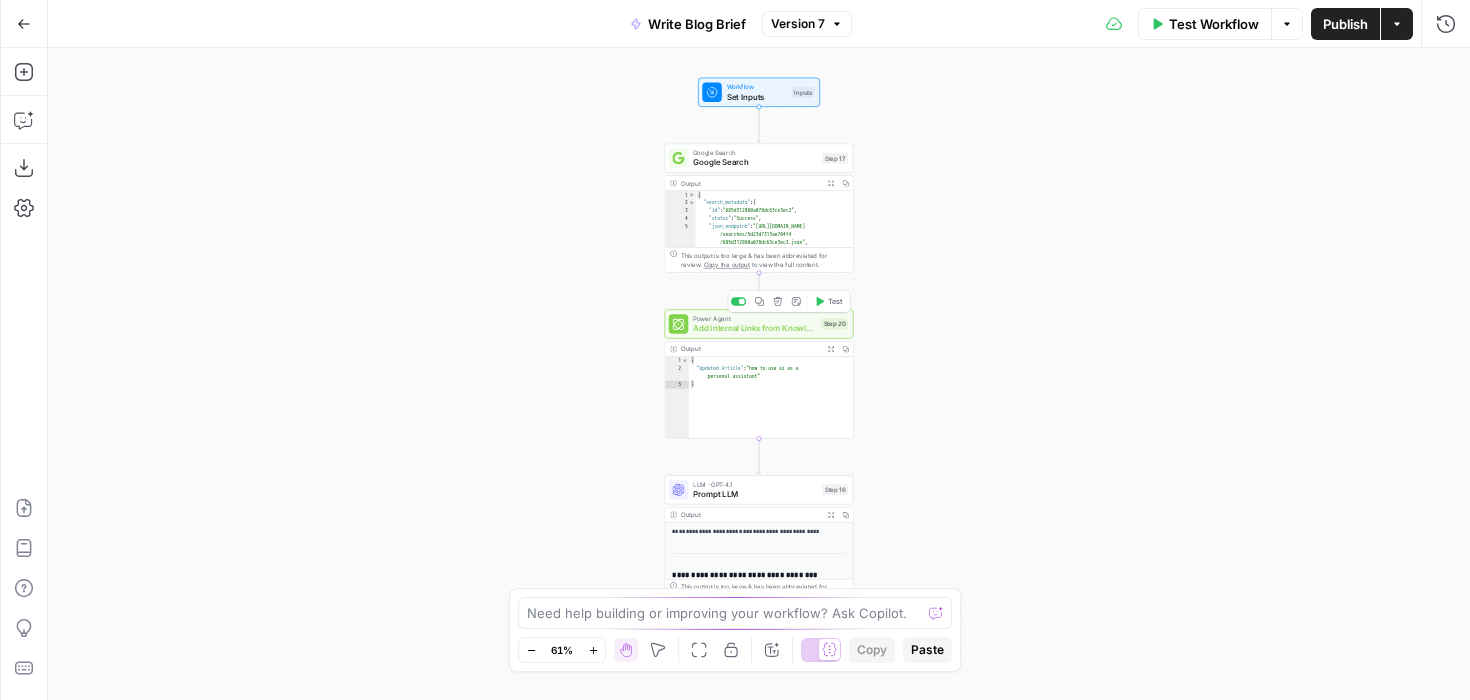 click on "Power Agent Add Internal Links from Knowledge Base Step 20 Copy step Delete step Add Note Test" at bounding box center (758, 323) 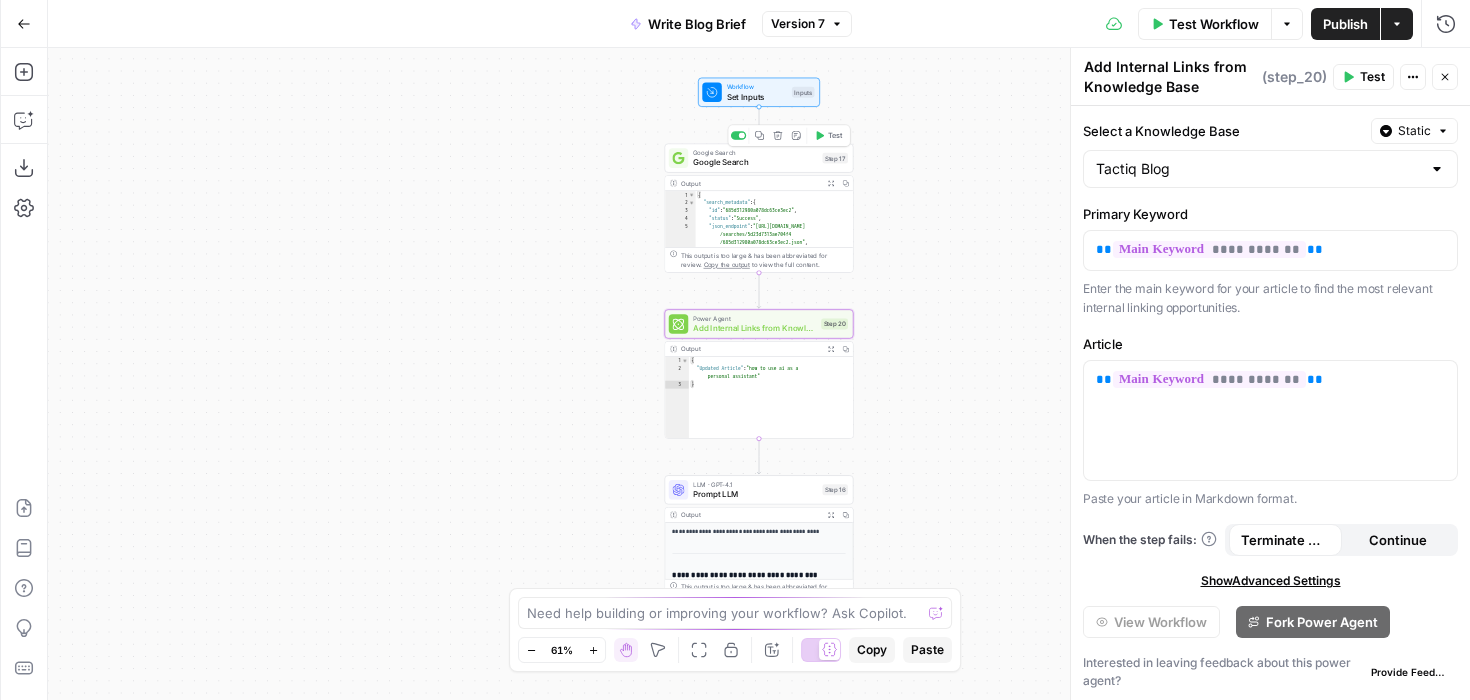 click on "Google Search" at bounding box center [755, 162] 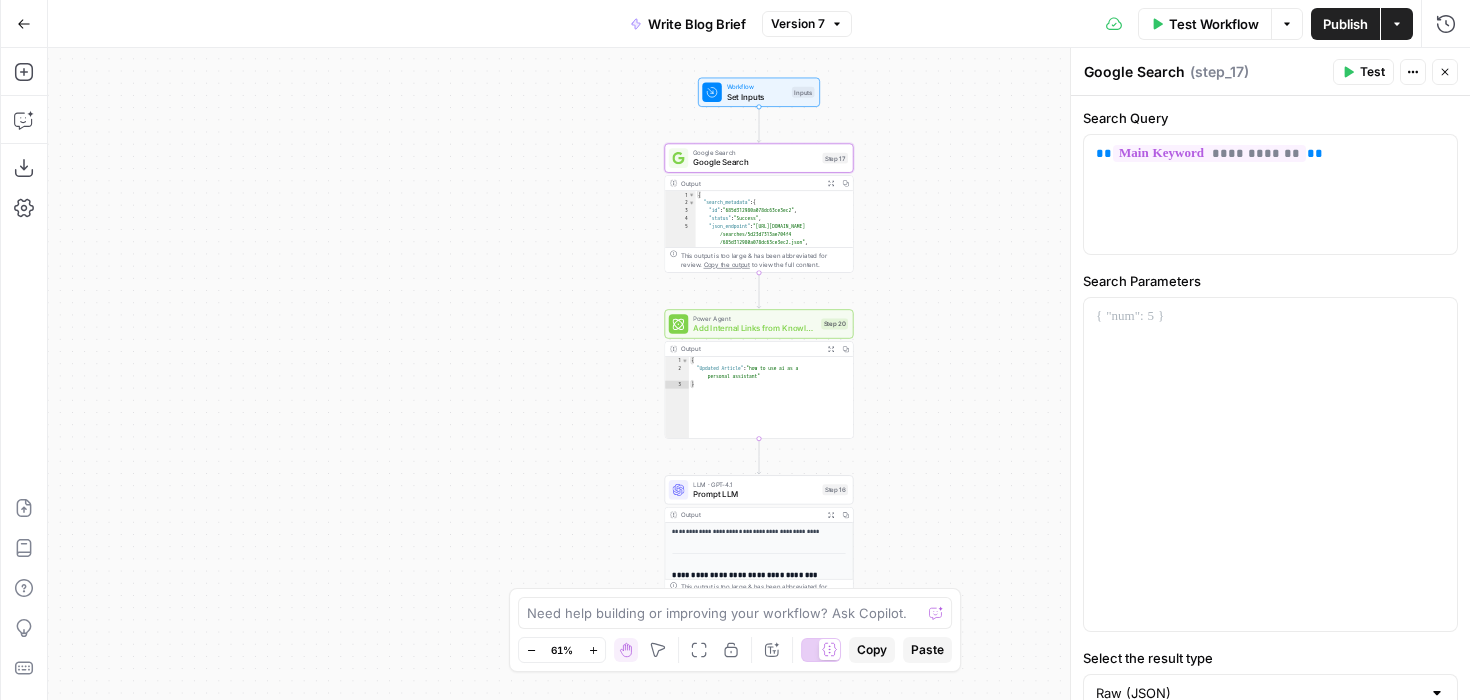 click on "Workflow Set Inputs Inputs Google Search Google Search Step 17 Output Expand Output Copy 1 2 3 4 5 6 7 {    "search_metadata" :  {      "id" :  "685d312980a078dc63ce3ec2" ,      "status" :  "Success" ,      "json_endpoint" :  "https://serpapi.com          /searches/5d23d7313ae704f4          /685d312980a078dc63ce3ec2.json" ,      "created_at" :  "2025-06-26 11:38:17 UTC" ,      "processed_at" :  "2025-06-26 11:38:17 UTC" ,     XXXXXXXXXXXXXXXXXXXXXXXXXXXXXXXXXXXXXXXXXXXXXXXXXXXXXXXXXXXXXXXXXXXXXXXXXXXXXXXXXXXXXXXXXXXXXXXXXXXXXXXXXXXXXXXXXXXXXXXXXXXXXXXXXXXXXXXXXXXXXXXXXXXXXXXXXXXXXXXXXXXXXXXXXXXXXXXXXXXXXXXXXXXXXXXXXXXXXXXXXXXXXXXXXXXXXXXXXXXXXXXXXXXXXXXXXXXXXXXXXXXXXXXXXXXXXXXXXXXXXXXXXXXXXXXXXXXXXXXXXXXXXXXXXXXXXXXXXXXXXXXXXXXXXXXXXXXXXXXXXXXXXXXXXXXXXXXXXXXXXXXXXXXXXXXXXXXXXXXXXXXXXXXXXXXXXXXXXXXXXXXXXXXXXXXXXXXXXXXXXXXXXXXXXXXXXXXXXXXXXXXXXXXXXXXXXXXXXXXXXXXXXXXXXXXXXXXXXXXXXXXXXXXXXXXXXXXXXXXXXXXXXXXXXXXXXXXXXXXXXXXXXXXXXXXX This output is too large & has been abbreviated for review." at bounding box center [759, 374] 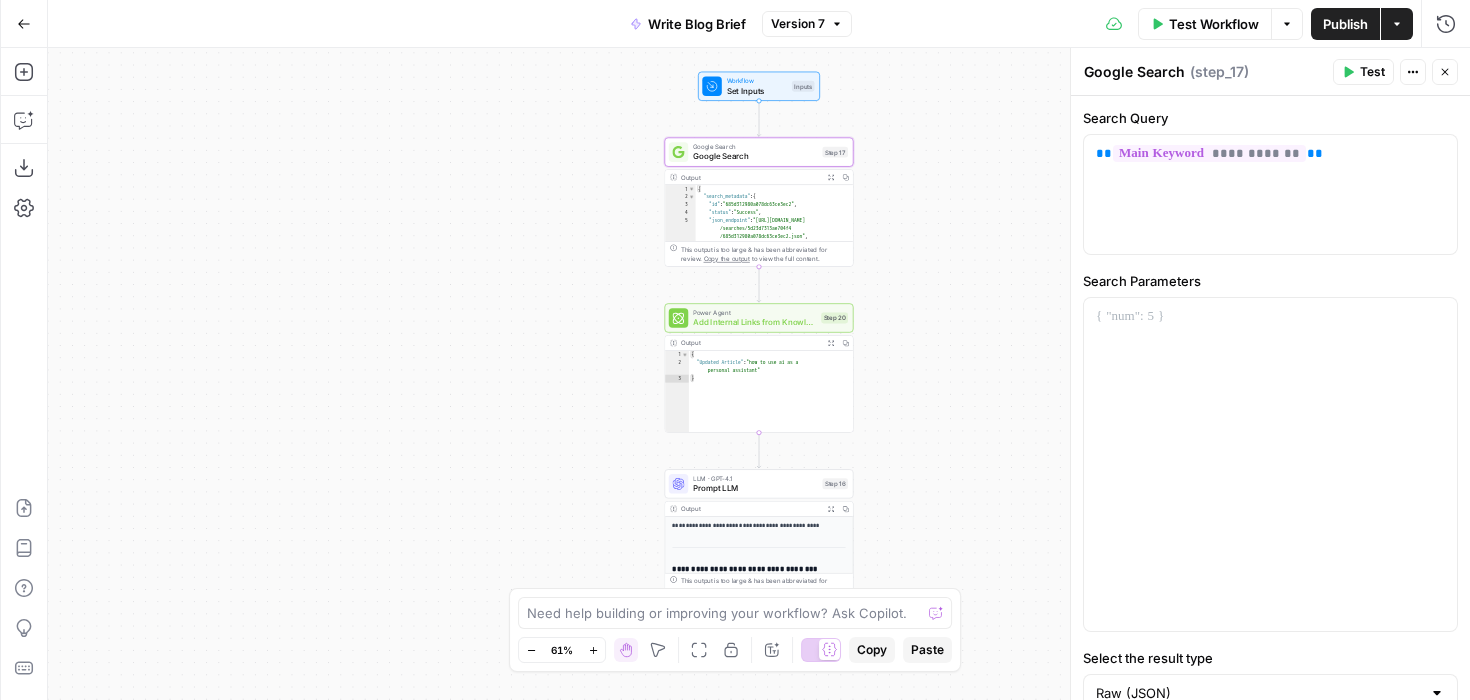 click on "Prompt LLM" at bounding box center [755, 488] 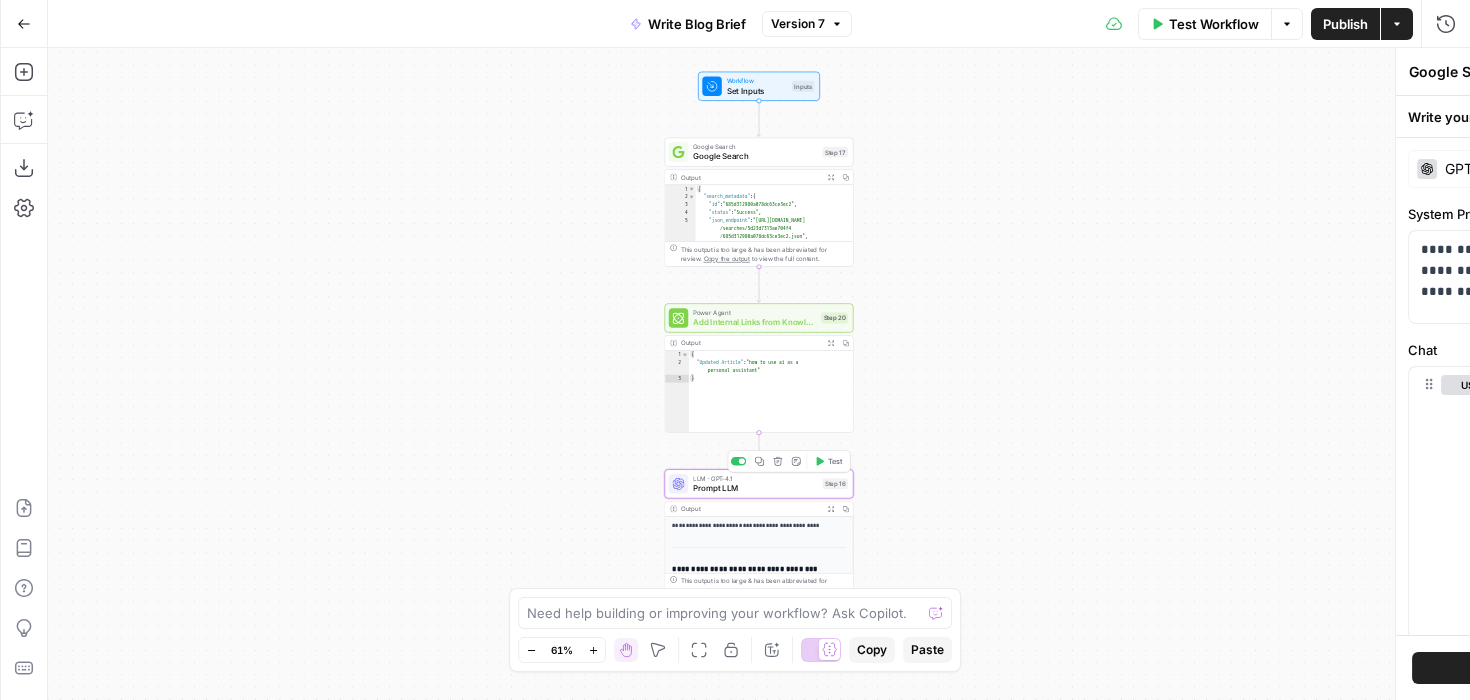 type on "Prompt LLM" 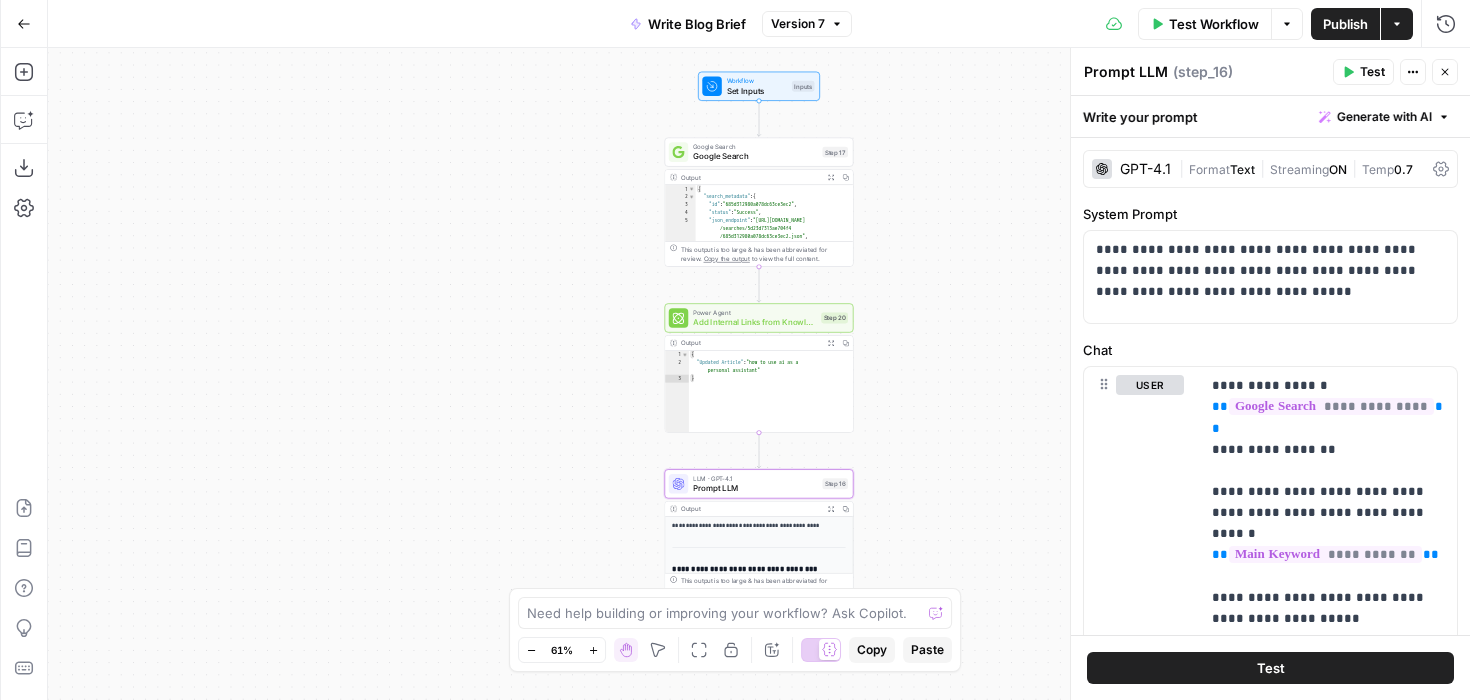 click 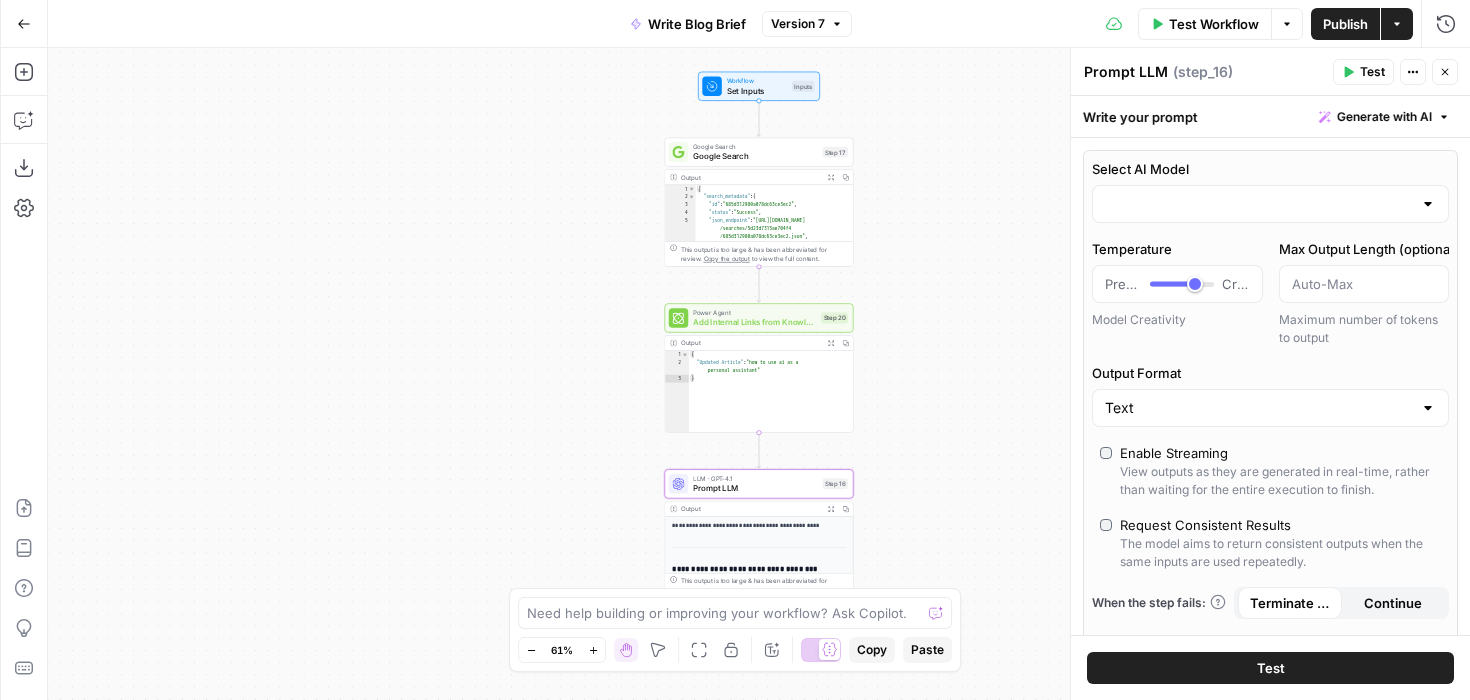 type on "gpt-4.1" 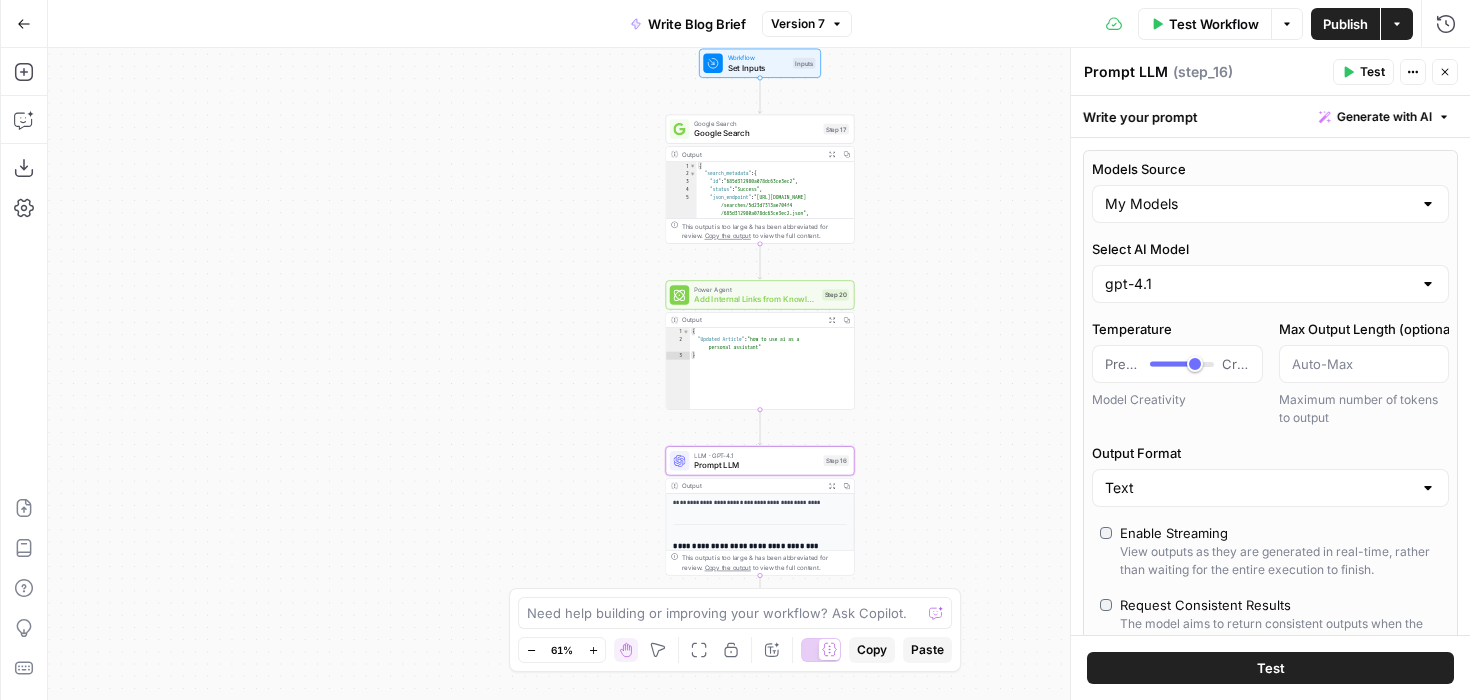 drag, startPoint x: 531, startPoint y: 381, endPoint x: 463, endPoint y: 125, distance: 264.87732 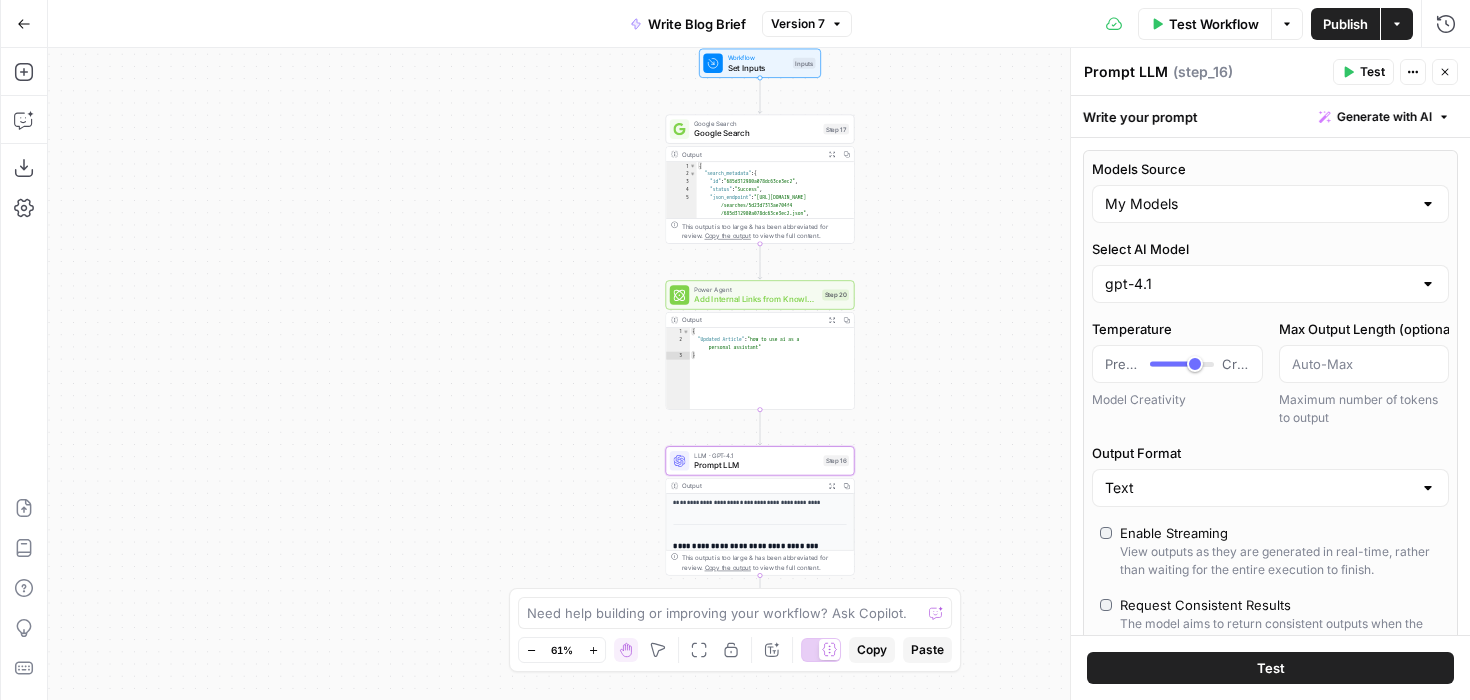 click on "Workflow Set Inputs Inputs Google Search Google Search Step 17 Output Expand Output Copy 1 2 3 4 5 6 7 {    "search_metadata" :  {      "id" :  "685d312980a078dc63ce3ec2" ,      "status" :  "Success" ,      "json_endpoint" :  "https://serpapi.com          /searches/5d23d7313ae704f4          /685d312980a078dc63ce3ec2.json" ,      "created_at" :  "2025-06-26 11:38:17 UTC" ,      "processed_at" :  "2025-06-26 11:38:17 UTC" ,     XXXXXXXXXXXXXXXXXXXXXXXXXXXXXXXXXXXXXXXXXXXXXXXXXXXXXXXXXXXXXXXXXXXXXXXXXXXXXXXXXXXXXXXXXXXXXXXXXXXXXXXXXXXXXXXXXXXXXXXXXXXXXXXXXXXXXXXXXXXXXXXXXXXXXXXXXXXXXXXXXXXXXXXXXXXXXXXXXXXXXXXXXXXXXXXXXXXXXXXXXXXXXXXXXXXXXXXXXXXXXXXXXXXXXXXXXXXXXXXXXXXXXXXXXXXXXXXXXXXXXXXXXXXXXXXXXXXXXXXXXXXXXXXXXXXXXXXXXXXXXXXXXXXXXXXXXXXXXXXXXXXXXXXXXXXXXXXXXXXXXXXXXXXXXXXXXXXXXXXXXXXXXXXXXXXXXXXXXXXXXXXXXXXXXXXXXXXXXXXXXXXXXXXXXXXXXXXXXXXXXXXXXXXXXXXXXXXXXXXXXXXXXXXXXXXXXXXXXXXXXXXXXXXXXXXXXXXXXXXXXXXXXXXXXXXXXXXXXXXXXXXXXXXXXXXX This output is too large & has been abbreviated for review." at bounding box center (759, 374) 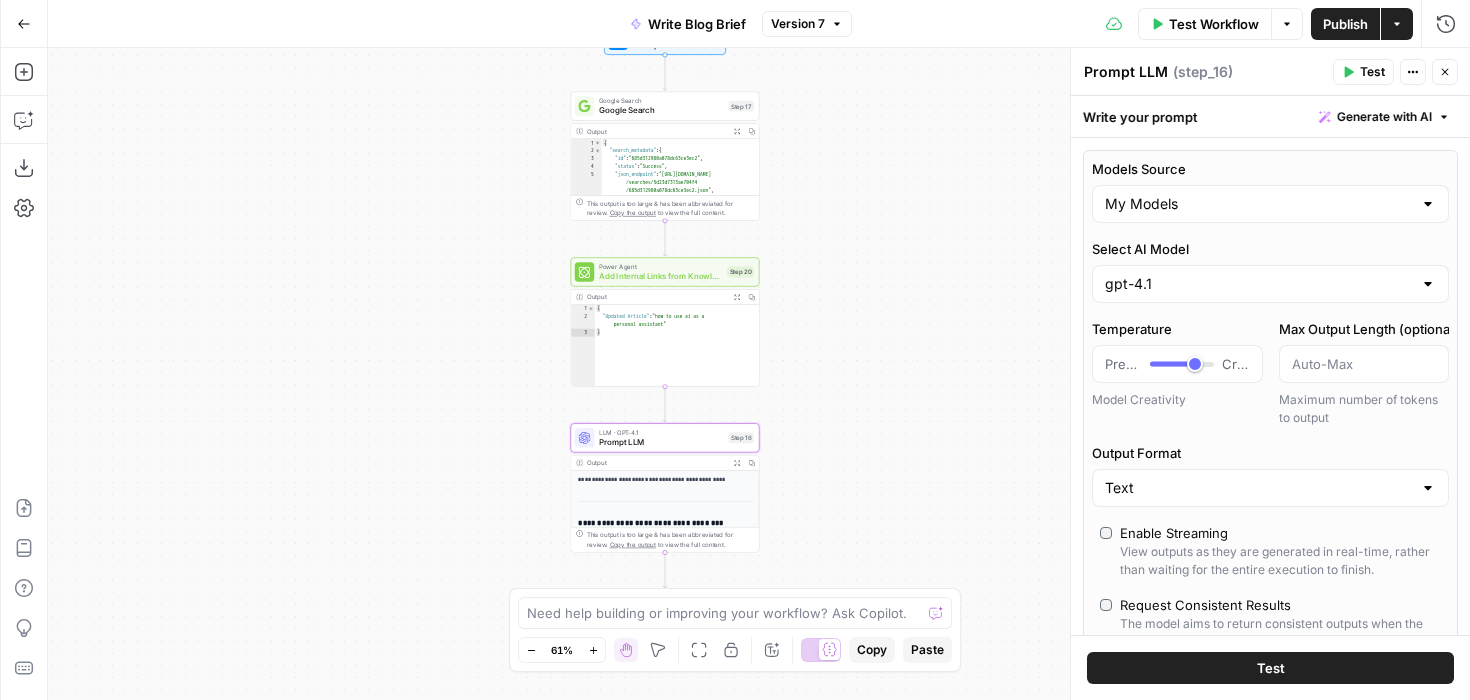 drag, startPoint x: 473, startPoint y: 299, endPoint x: 443, endPoint y: 541, distance: 243.85242 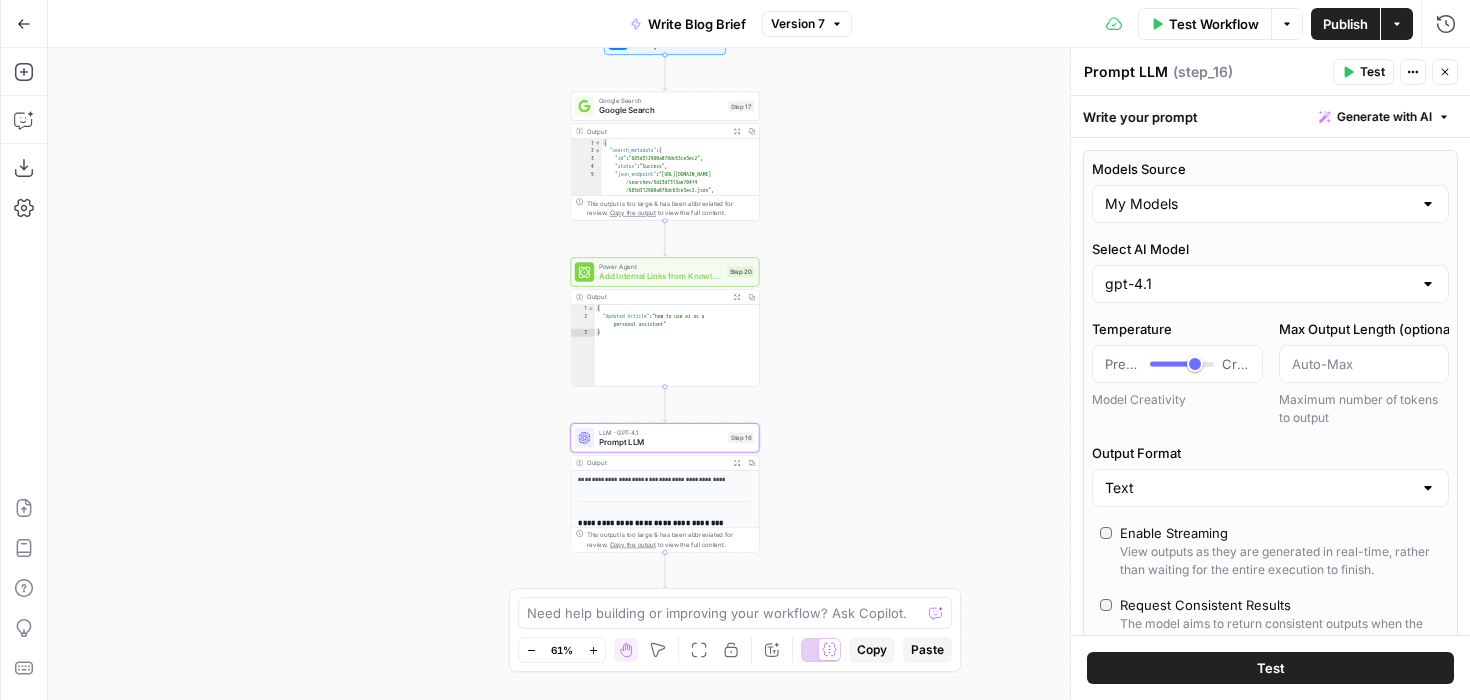 click on "Workflow Set Inputs Inputs Google Search Google Search Step 17 Output Expand Output Copy 1 2 3 4 5 6 7 {    "search_metadata" :  {      "id" :  "685d312980a078dc63ce3ec2" ,      "status" :  "Success" ,      "json_endpoint" :  "https://serpapi.com          /searches/5d23d7313ae704f4          /685d312980a078dc63ce3ec2.json" ,      "created_at" :  "2025-06-26 11:38:17 UTC" ,      "processed_at" :  "2025-06-26 11:38:17 UTC" ,     XXXXXXXXXXXXXXXXXXXXXXXXXXXXXXXXXXXXXXXXXXXXXXXXXXXXXXXXXXXXXXXXXXXXXXXXXXXXXXXXXXXXXXXXXXXXXXXXXXXXXXXXXXXXXXXXXXXXXXXXXXXXXXXXXXXXXXXXXXXXXXXXXXXXXXXXXXXXXXXXXXXXXXXXXXXXXXXXXXXXXXXXXXXXXXXXXXXXXXXXXXXXXXXXXXXXXXXXXXXXXXXXXXXXXXXXXXXXXXXXXXXXXXXXXXXXXXXXXXXXXXXXXXXXXXXXXXXXXXXXXXXXXXXXXXXXXXXXXXXXXXXXXXXXXXXXXXXXXXXXXXXXXXXXXXXXXXXXXXXXXXXXXXXXXXXXXXXXXXXXXXXXXXXXXXXXXXXXXXXXXXXXXXXXXXXXXXXXXXXXXXXXXXXXXXXXXXXXXXXXXXXXXXXXXXXXXXXXXXXXXXXXXXXXXXXXXXXXXXXXXXXXXXXXXXXXXXXXXXXXXXXXXXXXXXXXXXXXXXXXXXXXXXXXXXXX This output is too large & has been abbreviated for review." at bounding box center [759, 374] 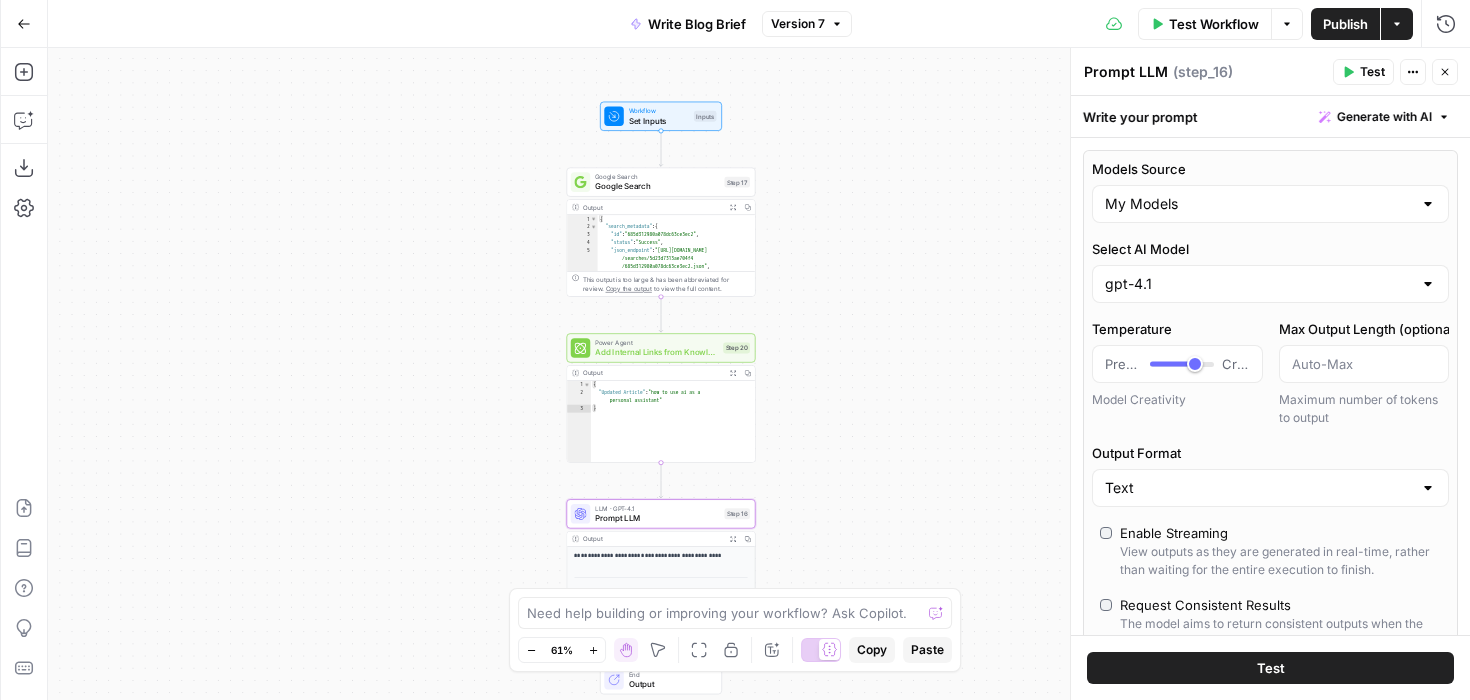 drag, startPoint x: 441, startPoint y: 412, endPoint x: 441, endPoint y: 477, distance: 65 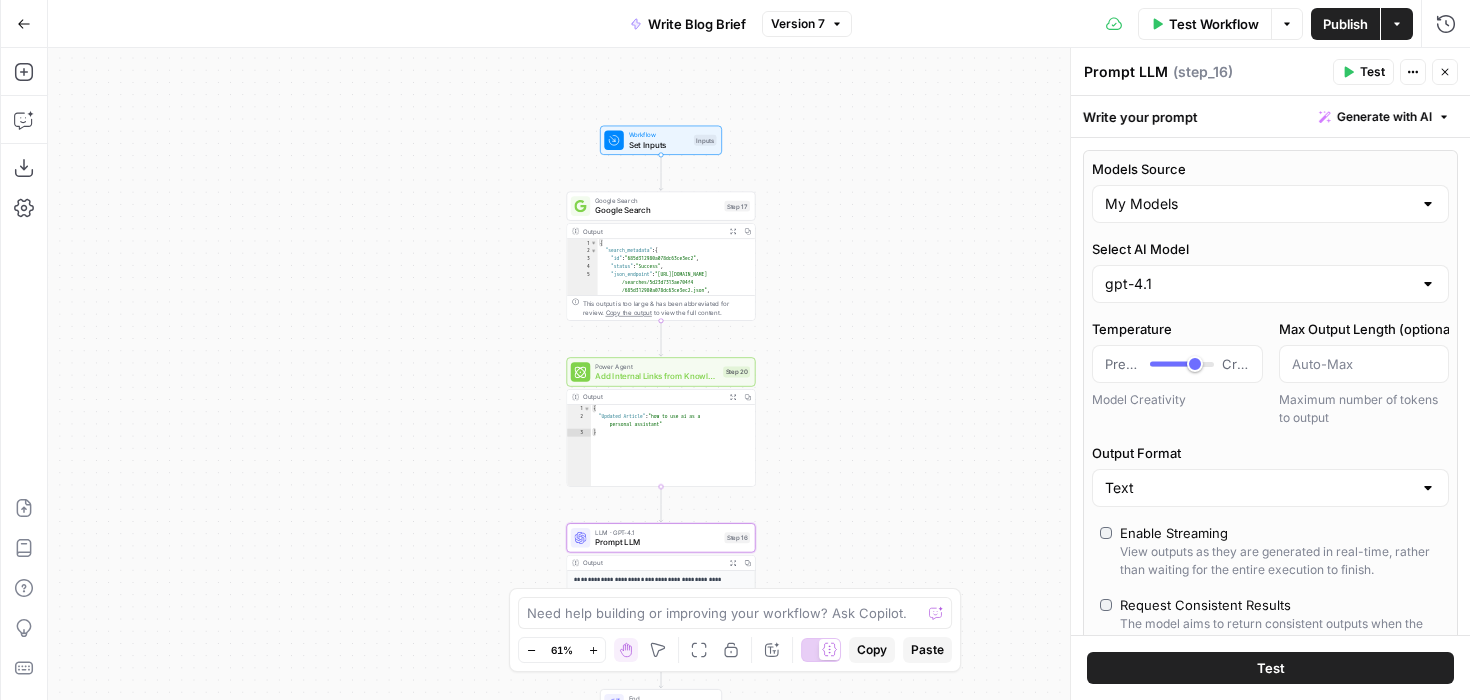 click on "Power Agent" at bounding box center [656, 367] 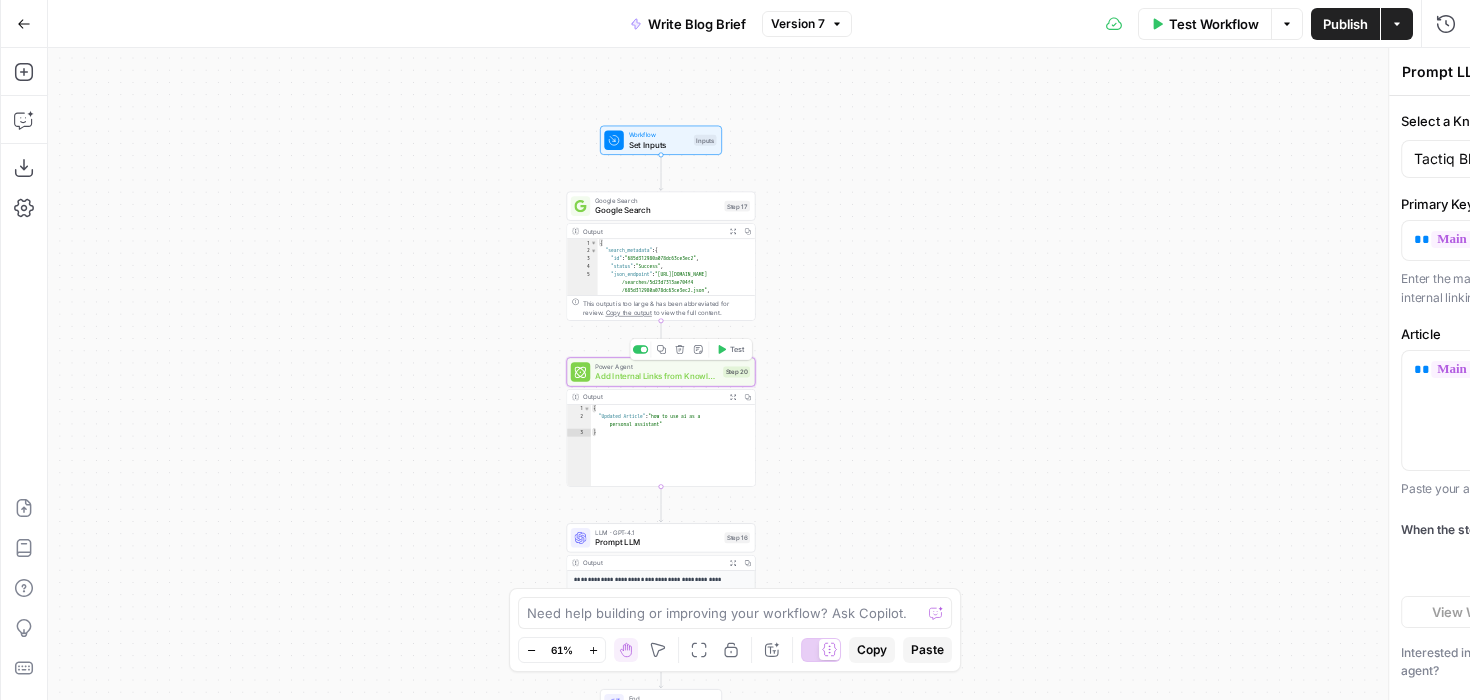 type on "Add Internal Links from Knowledge Base" 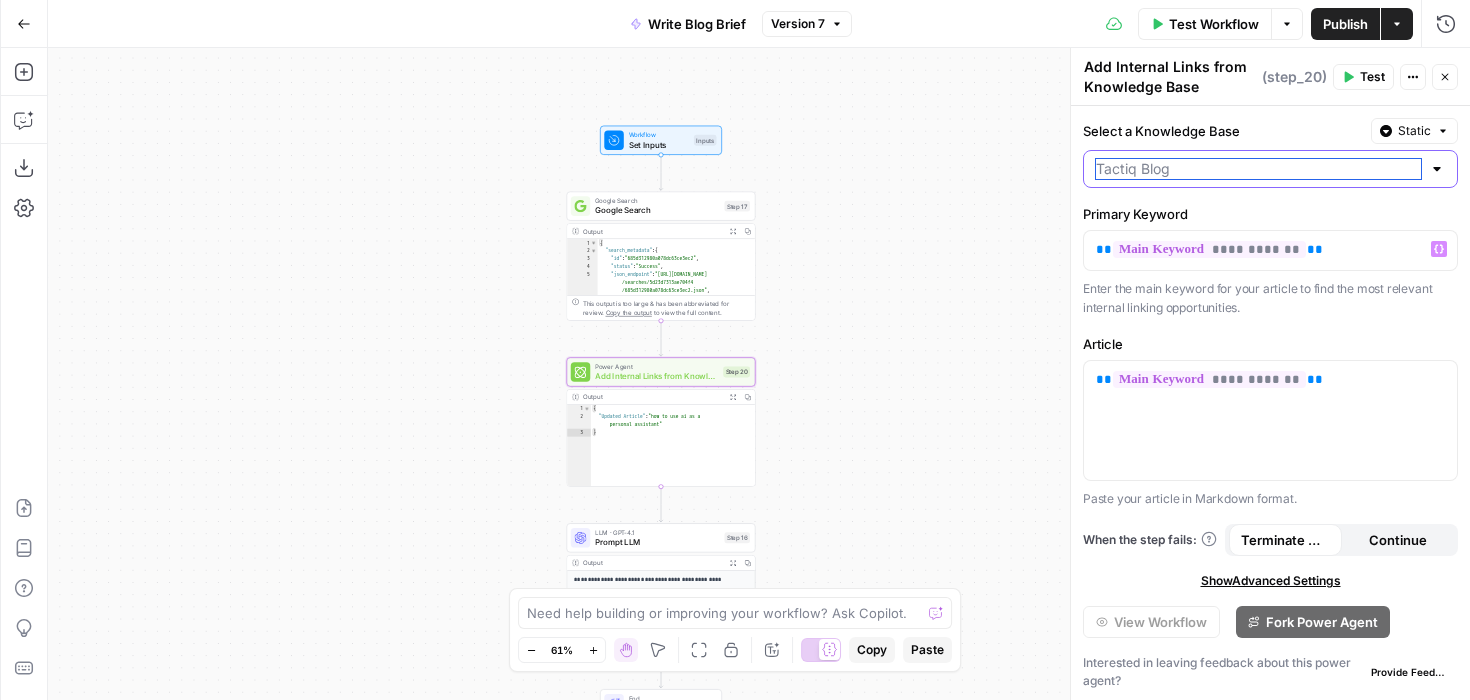 click on "Select a Knowledge Base" at bounding box center (1258, 169) 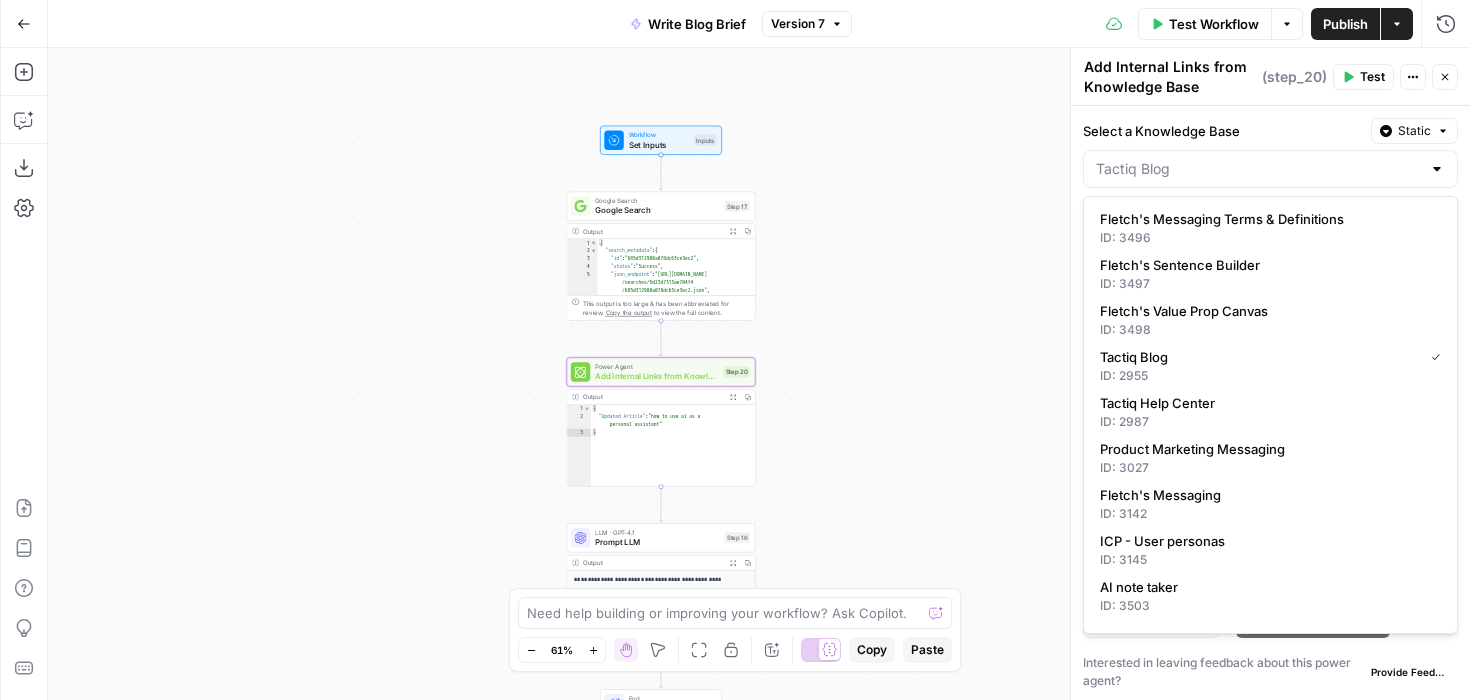 type on "Tactiq Blog" 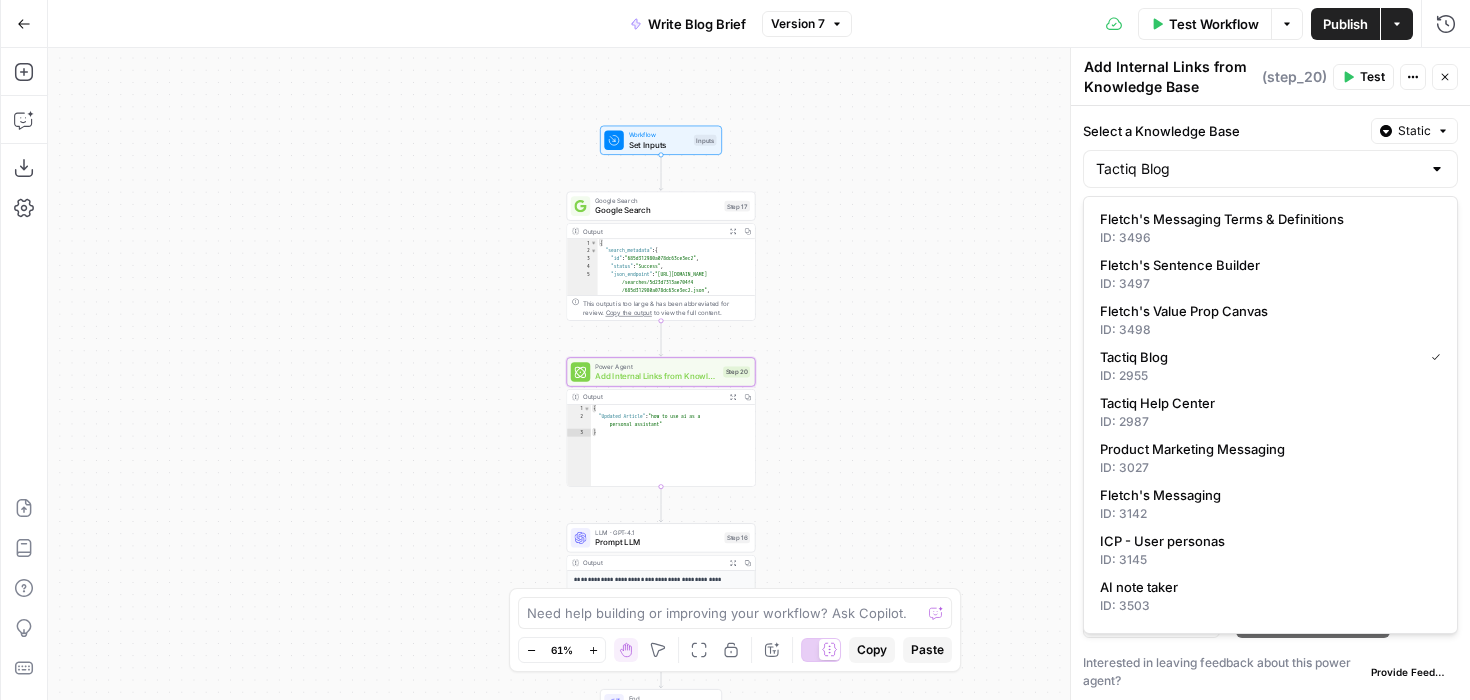 click on "Workflow Set Inputs Inputs Google Search Google Search Step 17 Output Expand Output Copy 1 2 3 4 5 6 7 {    "search_metadata" :  {      "id" :  "685d312980a078dc63ce3ec2" ,      "status" :  "Success" ,      "json_endpoint" :  "https://serpapi.com          /searches/5d23d7313ae704f4          /685d312980a078dc63ce3ec2.json" ,      "created_at" :  "2025-06-26 11:38:17 UTC" ,      "processed_at" :  "2025-06-26 11:38:17 UTC" ,     XXXXXXXXXXXXXXXXXXXXXXXXXXXXXXXXXXXXXXXXXXXXXXXXXXXXXXXXXXXXXXXXXXXXXXXXXXXXXXXXXXXXXXXXXXXXXXXXXXXXXXXXXXXXXXXXXXXXXXXXXXXXXXXXXXXXXXXXXXXXXXXXXXXXXXXXXXXXXXXXXXXXXXXXXXXXXXXXXXXXXXXXXXXXXXXXXXXXXXXXXXXXXXXXXXXXXXXXXXXXXXXXXXXXXXXXXXXXXXXXXXXXXXXXXXXXXXXXXXXXXXXXXXXXXXXXXXXXXXXXXXXXXXXXXXXXXXXXXXXXXXXXXXXXXXXXXXXXXXXXXXXXXXXXXXXXXXXXXXXXXXXXXXXXXXXXXXXXXXXXXXXXXXXXXXXXXXXXXXXXXXXXXXXXXXXXXXXXXXXXXXXXXXXXXXXXXXXXXXXXXXXXXXXXXXXXXXXXXXXXXXXXXXXXXXXXXXXXXXXXXXXXXXXXXXXXXXXXXXXXXXXXXXXXXXXXXXXXXXXXXXXXXXXXXXXX This output is too large & has been abbreviated for review." at bounding box center [759, 374] 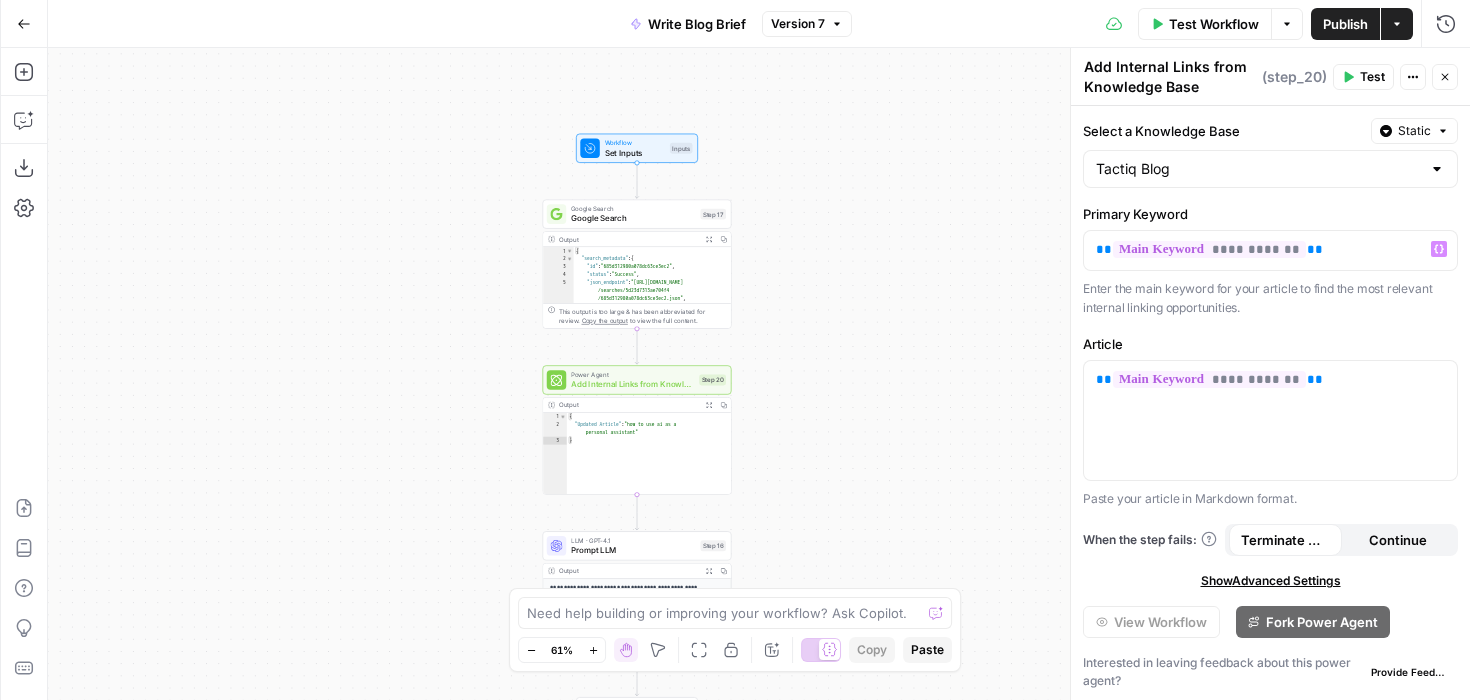 drag, startPoint x: 990, startPoint y: 224, endPoint x: 966, endPoint y: 232, distance: 25.298222 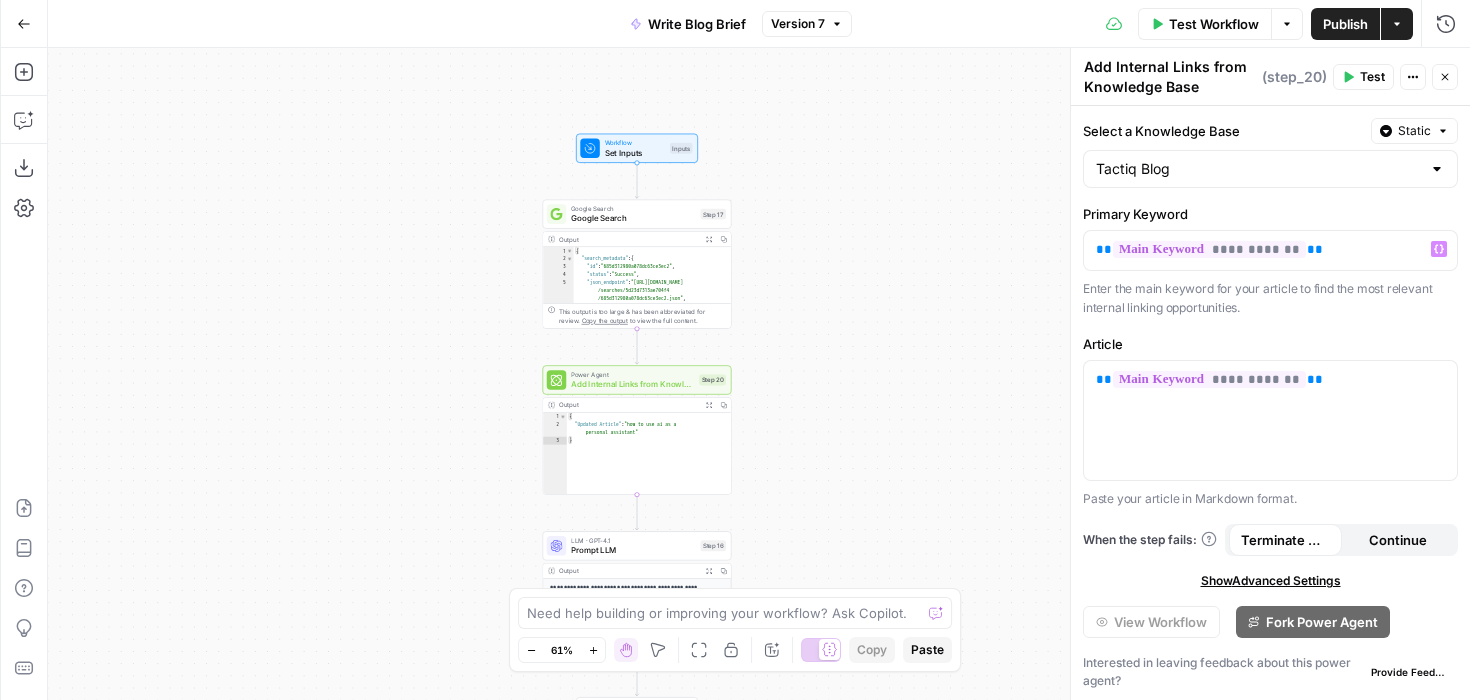 click on "Workflow Set Inputs Inputs Google Search Google Search Step 17 Output Expand Output Copy 1 2 3 4 5 6 7 {    "search_metadata" :  {      "id" :  "685d312980a078dc63ce3ec2" ,      "status" :  "Success" ,      "json_endpoint" :  "https://serpapi.com          /searches/5d23d7313ae704f4          /685d312980a078dc63ce3ec2.json" ,      "created_at" :  "2025-06-26 11:38:17 UTC" ,      "processed_at" :  "2025-06-26 11:38:17 UTC" ,     XXXXXXXXXXXXXXXXXXXXXXXXXXXXXXXXXXXXXXXXXXXXXXXXXXXXXXXXXXXXXXXXXXXXXXXXXXXXXXXXXXXXXXXXXXXXXXXXXXXXXXXXXXXXXXXXXXXXXXXXXXXXXXXXXXXXXXXXXXXXXXXXXXXXXXXXXXXXXXXXXXXXXXXXXXXXXXXXXXXXXXXXXXXXXXXXXXXXXXXXXXXXXXXXXXXXXXXXXXXXXXXXXXXXXXXXXXXXXXXXXXXXXXXXXXXXXXXXXXXXXXXXXXXXXXXXXXXXXXXXXXXXXXXXXXXXXXXXXXXXXXXXXXXXXXXXXXXXXXXXXXXXXXXXXXXXXXXXXXXXXXXXXXXXXXXXXXXXXXXXXXXXXXXXXXXXXXXXXXXXXXXXXXXXXXXXXXXXXXXXXXXXXXXXXXXXXXXXXXXXXXXXXXXXXXXXXXXXXXXXXXXXXXXXXXXXXXXXXXXXXXXXXXXXXXXXXXXXXXXXXXXXXXXXXXXXXXXXXXXXXXXXXXXXXXXX This output is too large & has been abbreviated for review." at bounding box center (759, 374) 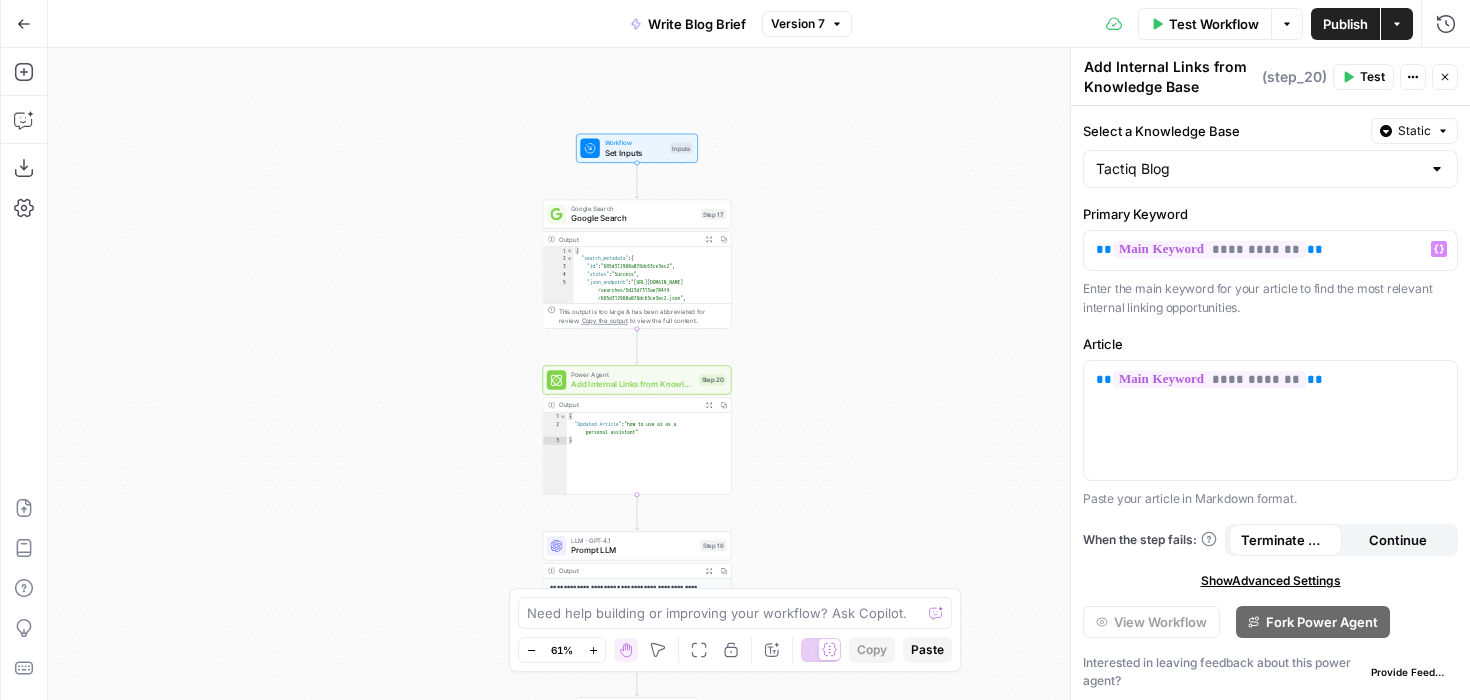 scroll, scrollTop: 2, scrollLeft: 0, axis: vertical 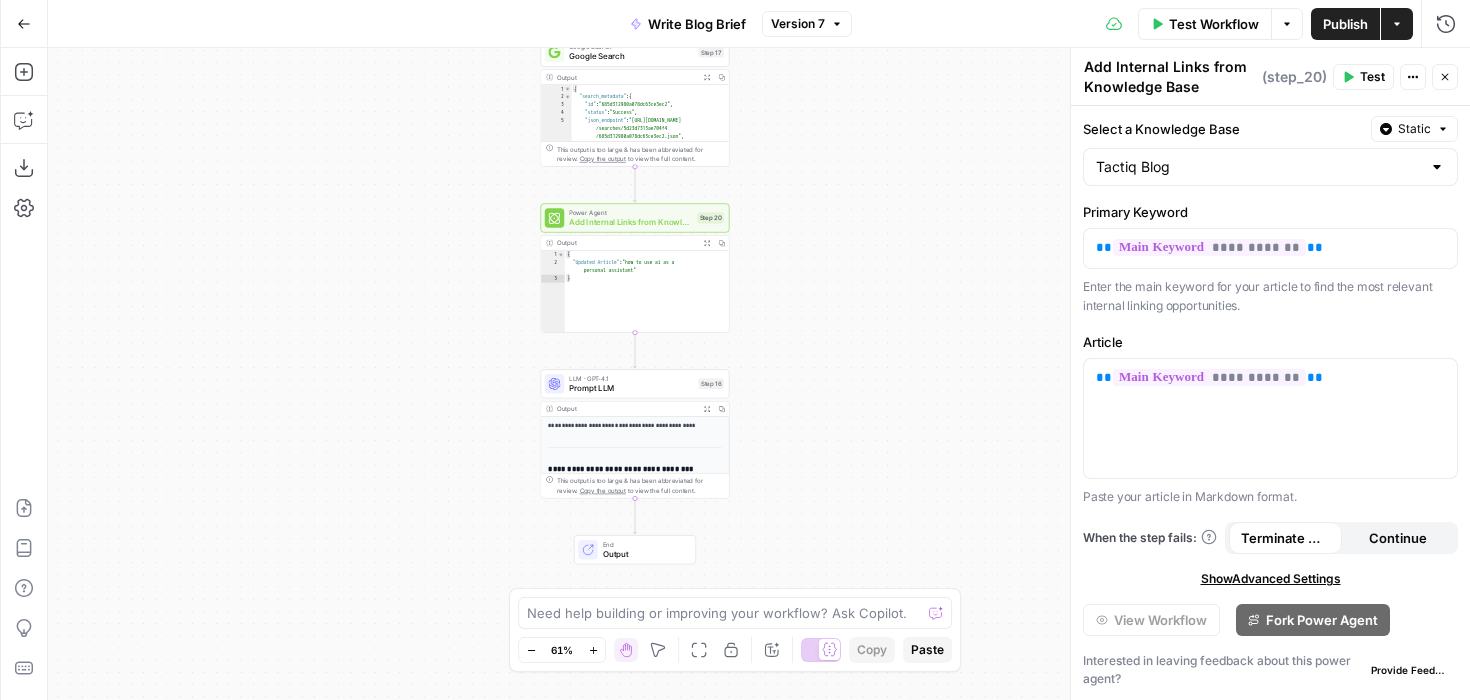 drag, startPoint x: 873, startPoint y: 424, endPoint x: 869, endPoint y: 215, distance: 209.03827 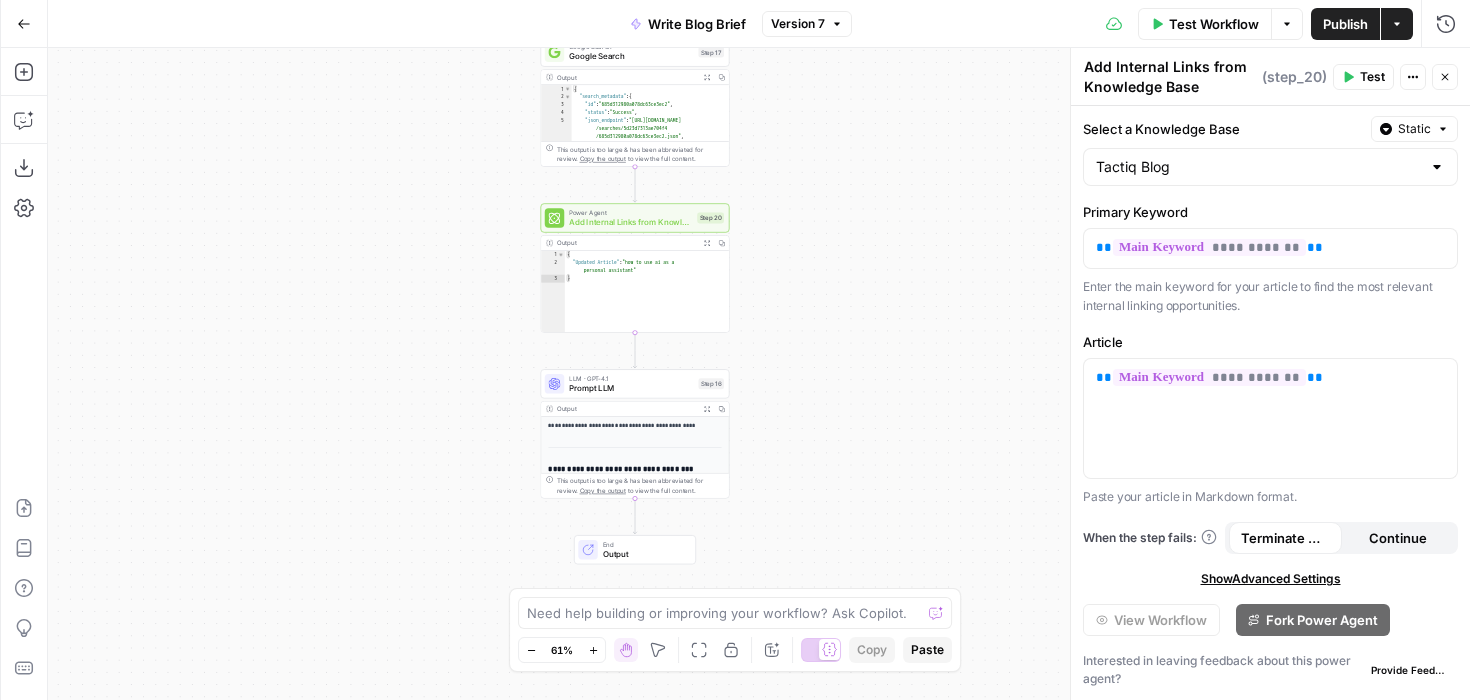 click on "Workflow Set Inputs Inputs Google Search Google Search Step 17 Output Expand Output Copy 1 2 3 4 5 6 7 {    "search_metadata" :  {      "id" :  "685d312980a078dc63ce3ec2" ,      "status" :  "Success" ,      "json_endpoint" :  "https://serpapi.com          /searches/5d23d7313ae704f4          /685d312980a078dc63ce3ec2.json" ,      "created_at" :  "2025-06-26 11:38:17 UTC" ,      "processed_at" :  "2025-06-26 11:38:17 UTC" ,     XXXXXXXXXXXXXXXXXXXXXXXXXXXXXXXXXXXXXXXXXXXXXXXXXXXXXXXXXXXXXXXXXXXXXXXXXXXXXXXXXXXXXXXXXXXXXXXXXXXXXXXXXXXXXXXXXXXXXXXXXXXXXXXXXXXXXXXXXXXXXXXXXXXXXXXXXXXXXXXXXXXXXXXXXXXXXXXXXXXXXXXXXXXXXXXXXXXXXXXXXXXXXXXXXXXXXXXXXXXXXXXXXXXXXXXXXXXXXXXXXXXXXXXXXXXXXXXXXXXXXXXXXXXXXXXXXXXXXXXXXXXXXXXXXXXXXXXXXXXXXXXXXXXXXXXXXXXXXXXXXXXXXXXXXXXXXXXXXXXXXXXXXXXXXXXXXXXXXXXXXXXXXXXXXXXXXXXXXXXXXXXXXXXXXXXXXXXXXXXXXXXXXXXXXXXXXXXXXXXXXXXXXXXXXXXXXXXXXXXXXXXXXXXXXXXXXXXXXXXXXXXXXXXXXXXXXXXXXXXXXXXXXXXXXXXXXXXXXXXXXXXXXXXXXXXX This output is too large & has been abbreviated for review." at bounding box center [759, 374] 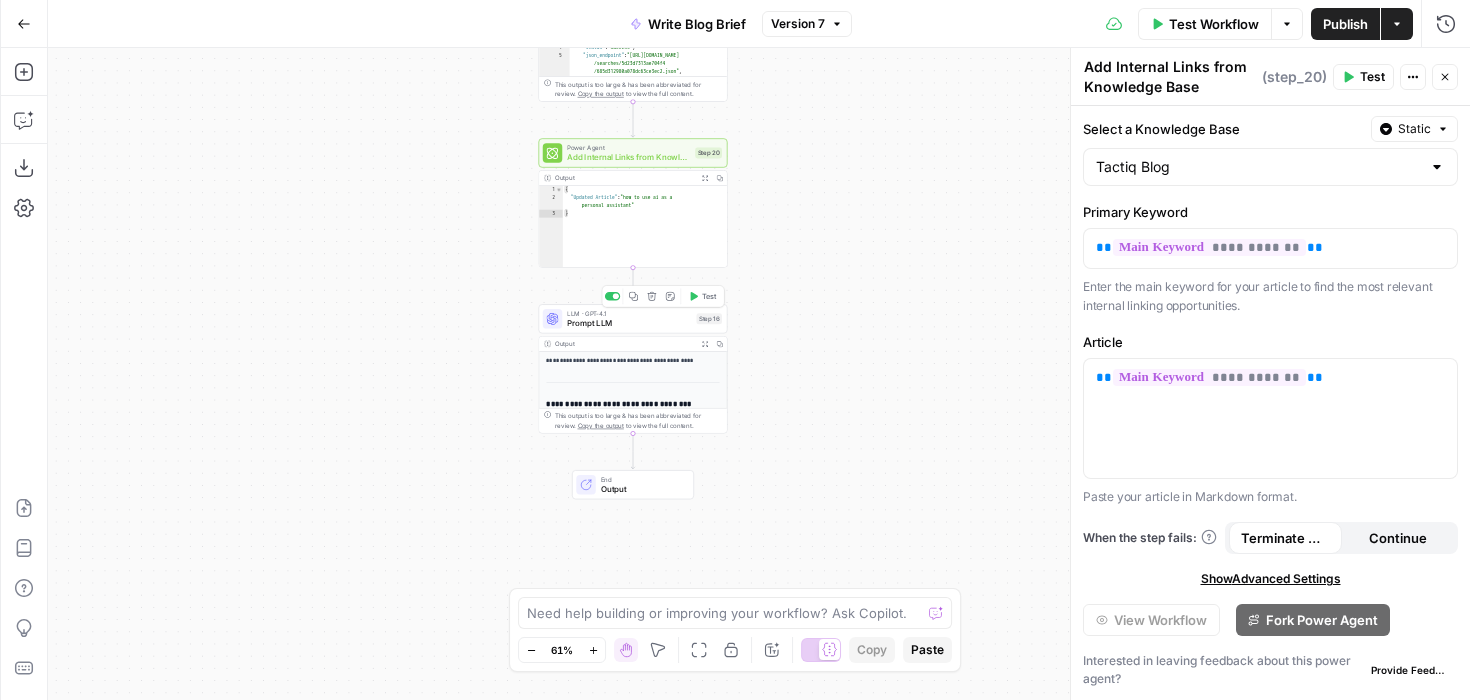 click on "Prompt LLM" at bounding box center (629, 323) 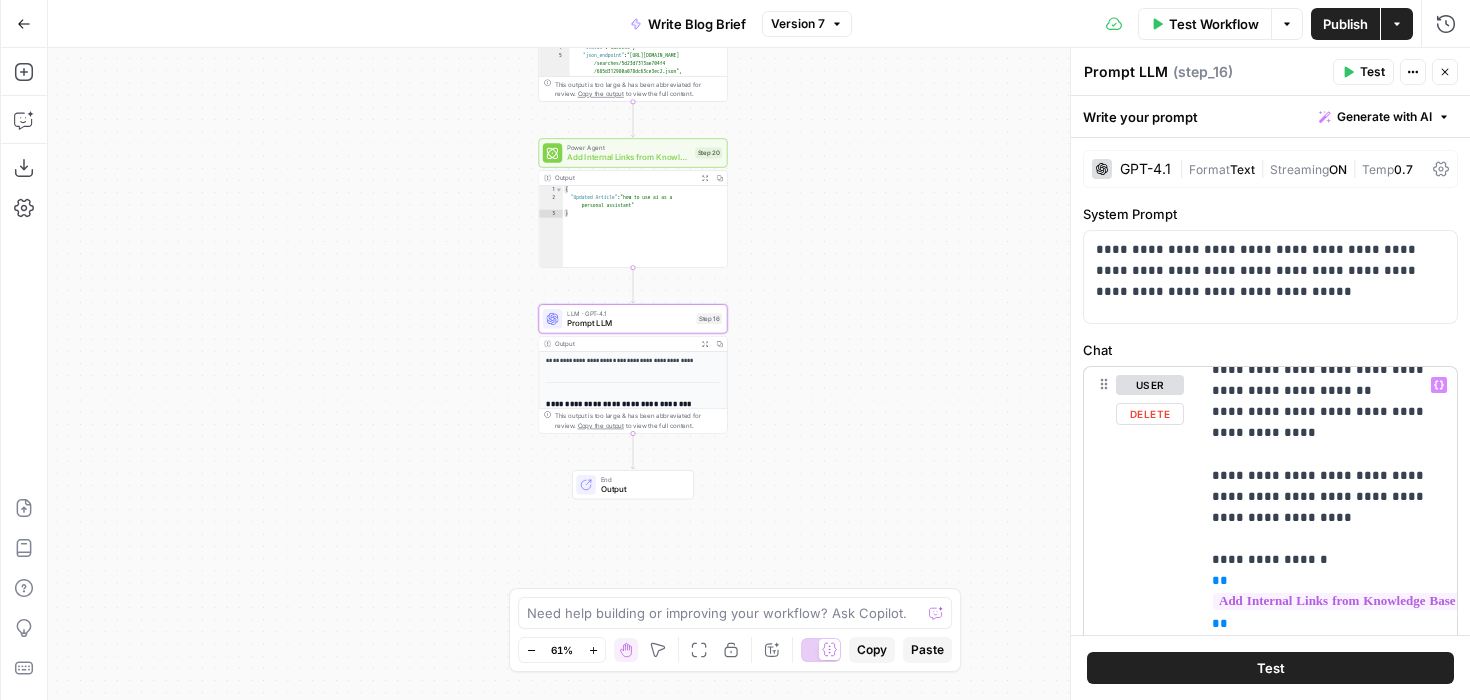 scroll, scrollTop: 374, scrollLeft: 0, axis: vertical 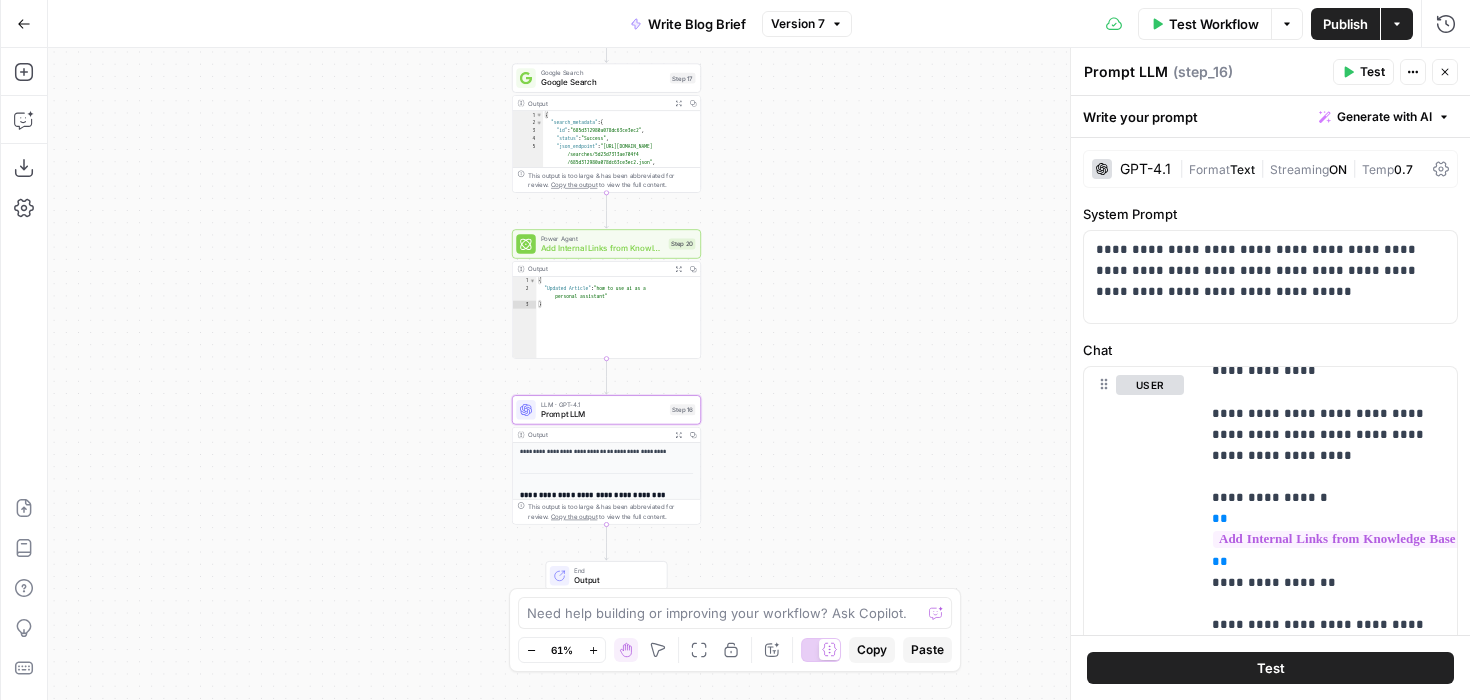 drag, startPoint x: 855, startPoint y: 306, endPoint x: 835, endPoint y: 435, distance: 130.54118 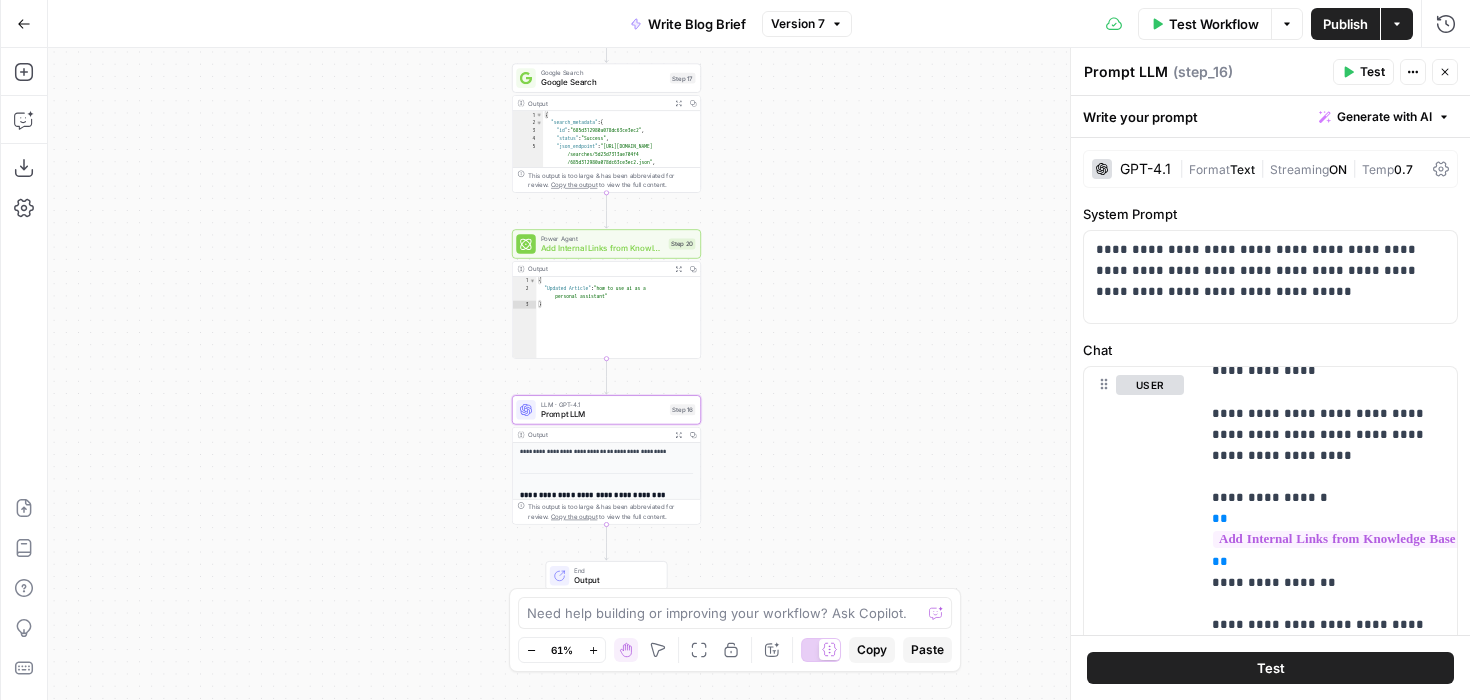 click on "Workflow Set Inputs Inputs Google Search Google Search Step 17 Output Expand Output Copy 1 2 3 4 5 6 7 {    "search_metadata" :  {      "id" :  "685d312980a078dc63ce3ec2" ,      "status" :  "Success" ,      "json_endpoint" :  "https://serpapi.com          /searches/5d23d7313ae704f4          /685d312980a078dc63ce3ec2.json" ,      "created_at" :  "2025-06-26 11:38:17 UTC" ,      "processed_at" :  "2025-06-26 11:38:17 UTC" ,     XXXXXXXXXXXXXXXXXXXXXXXXXXXXXXXXXXXXXXXXXXXXXXXXXXXXXXXXXXXXXXXXXXXXXXXXXXXXXXXXXXXXXXXXXXXXXXXXXXXXXXXXXXXXXXXXXXXXXXXXXXXXXXXXXXXXXXXXXXXXXXXXXXXXXXXXXXXXXXXXXXXXXXXXXXXXXXXXXXXXXXXXXXXXXXXXXXXXXXXXXXXXXXXXXXXXXXXXXXXXXXXXXXXXXXXXXXXXXXXXXXXXXXXXXXXXXXXXXXXXXXXXXXXXXXXXXXXXXXXXXXXXXXXXXXXXXXXXXXXXXXXXXXXXXXXXXXXXXXXXXXXXXXXXXXXXXXXXXXXXXXXXXXXXXXXXXXXXXXXXXXXXXXXXXXXXXXXXXXXXXXXXXXXXXXXXXXXXXXXXXXXXXXXXXXXXXXXXXXXXXXXXXXXXXXXXXXXXXXXXXXXXXXXXXXXXXXXXXXXXXXXXXXXXXXXXXXXXXXXXXXXXXXXXXXXXXXXXXXXXXXXXXXXXXXXX This output is too large & has been abbreviated for review." at bounding box center (759, 374) 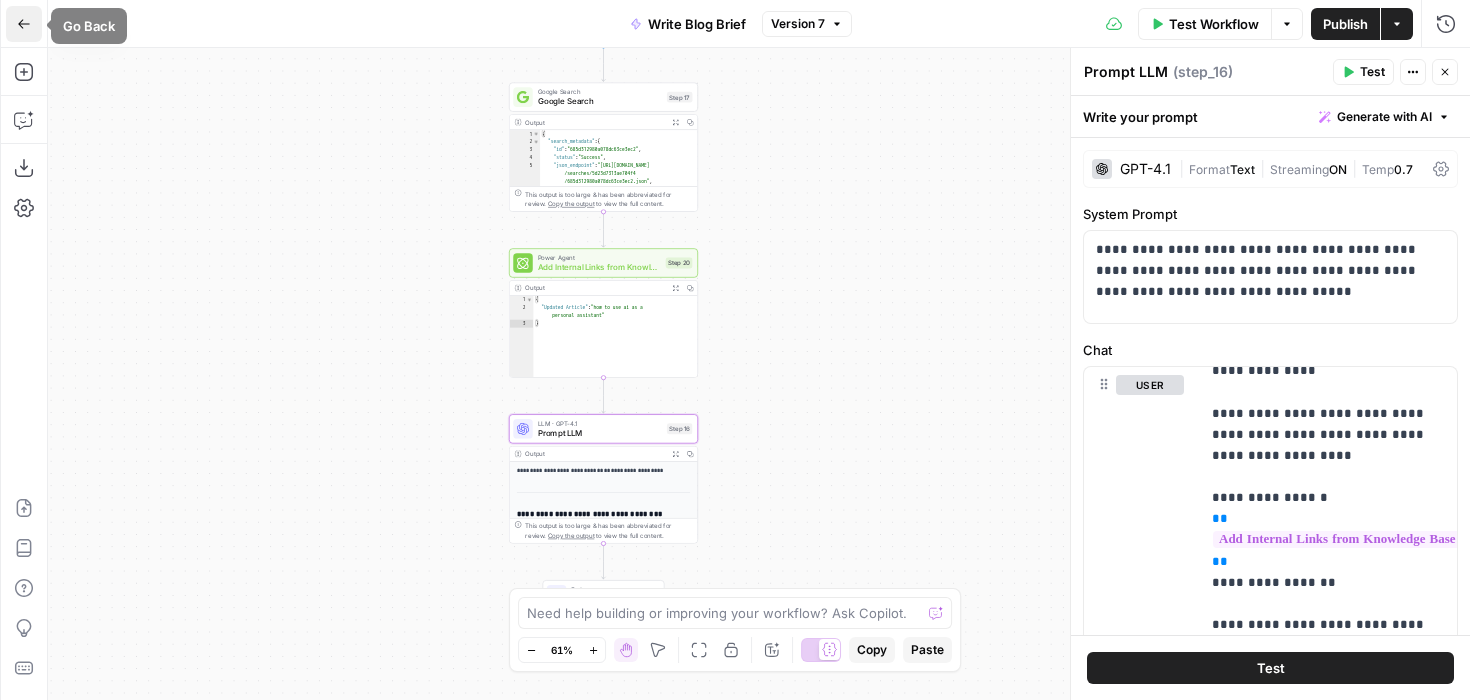 click 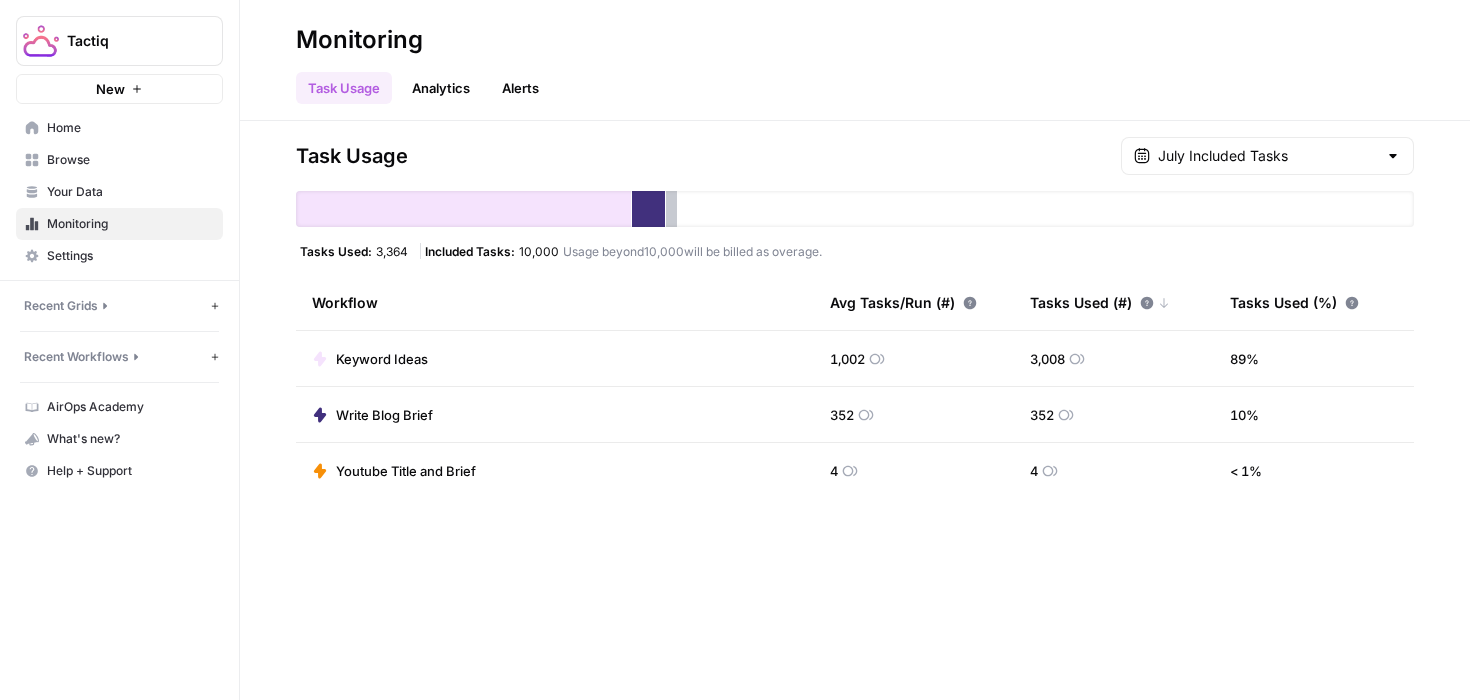 click on "Keyword Ideas" at bounding box center (382, 359) 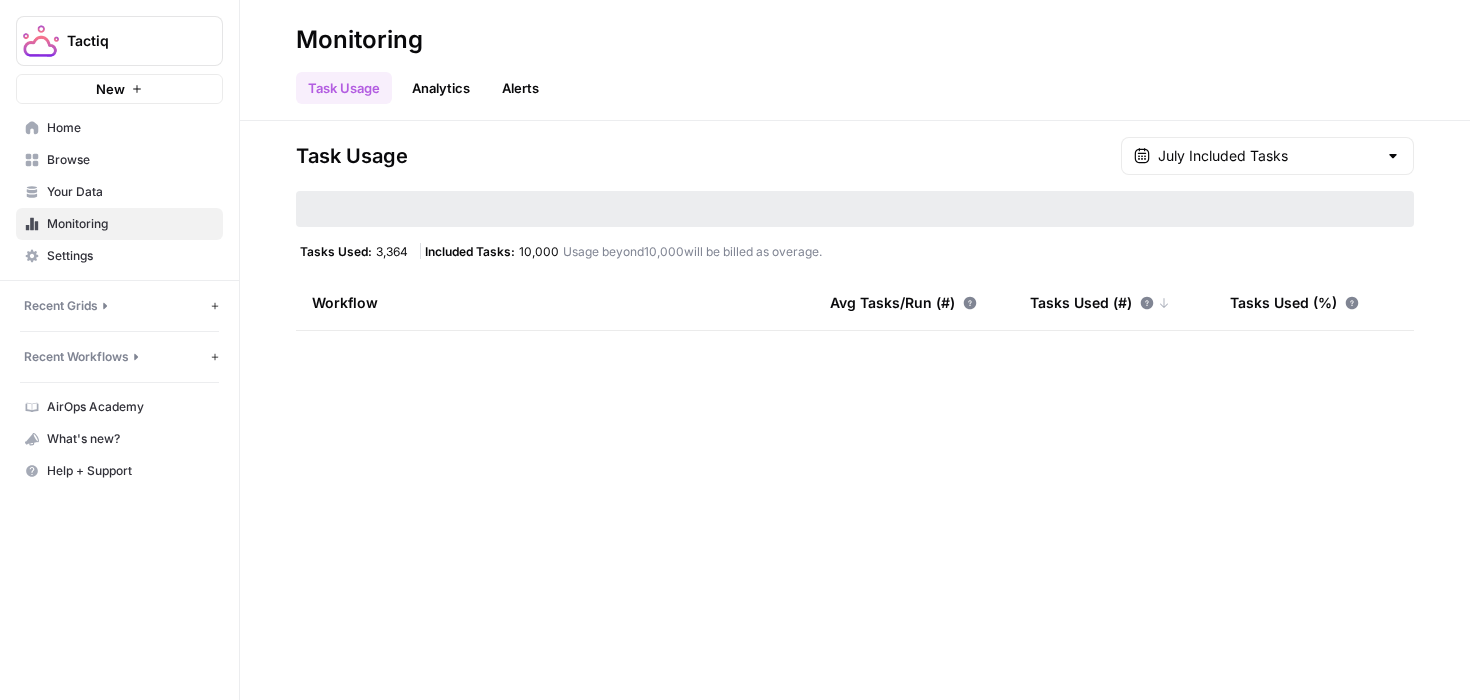 click on "Included Tasks:" at bounding box center [470, 251] 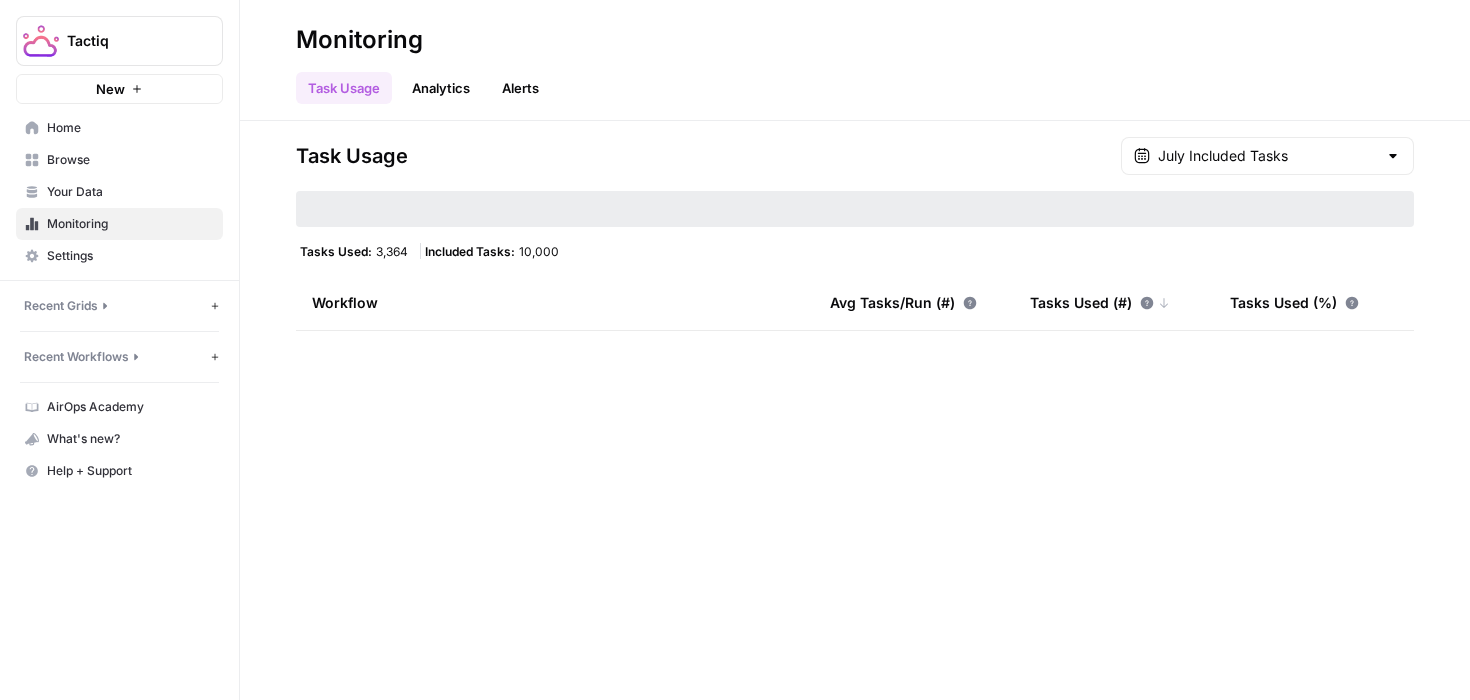 scroll, scrollTop: 0, scrollLeft: 0, axis: both 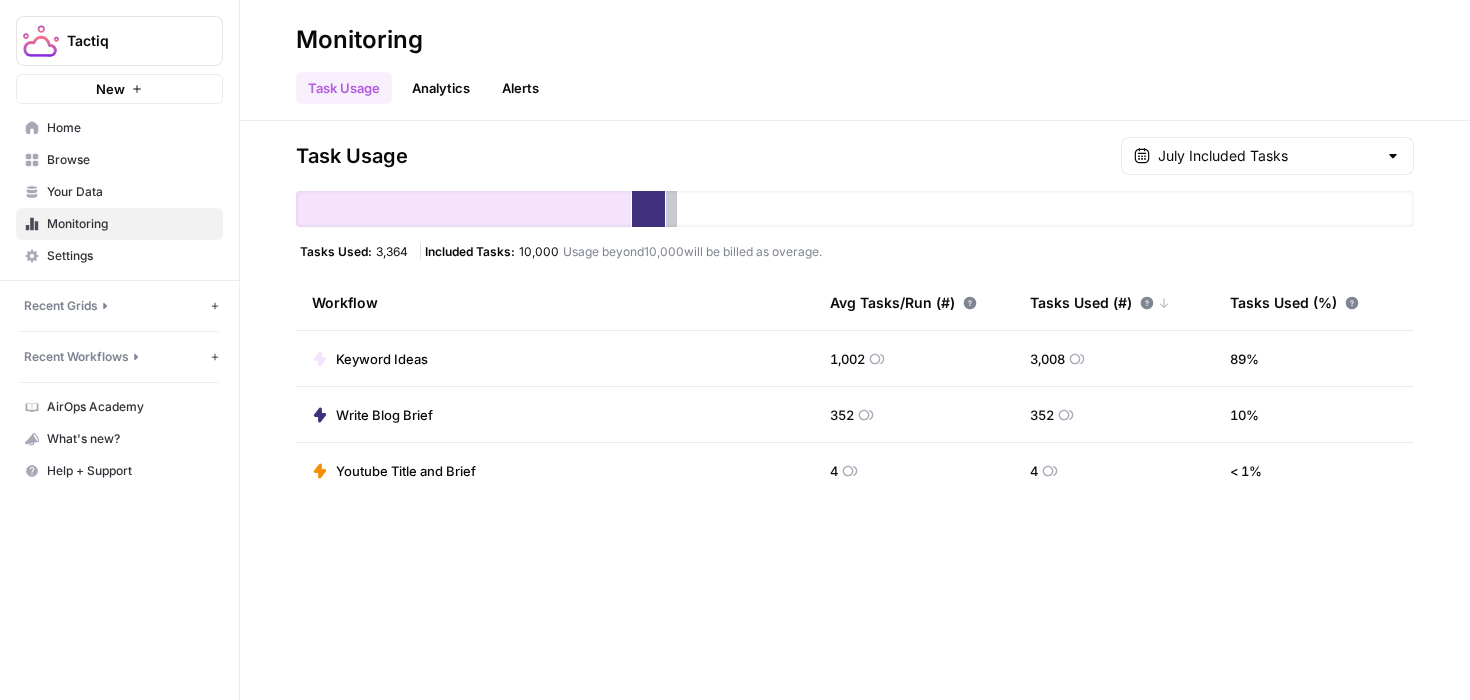 click on "Write Blog Brief" at bounding box center [384, 415] 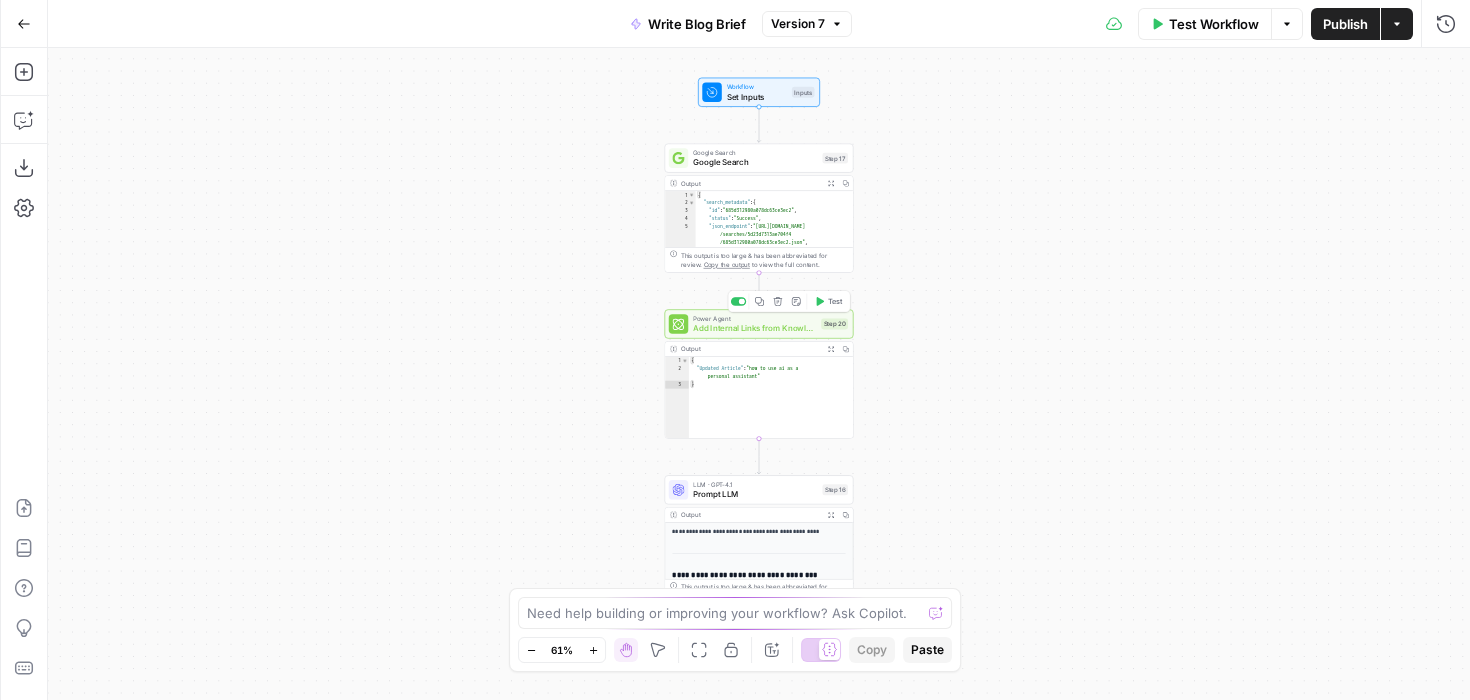 click on "Add Internal Links from Knowledge Base" at bounding box center (754, 328) 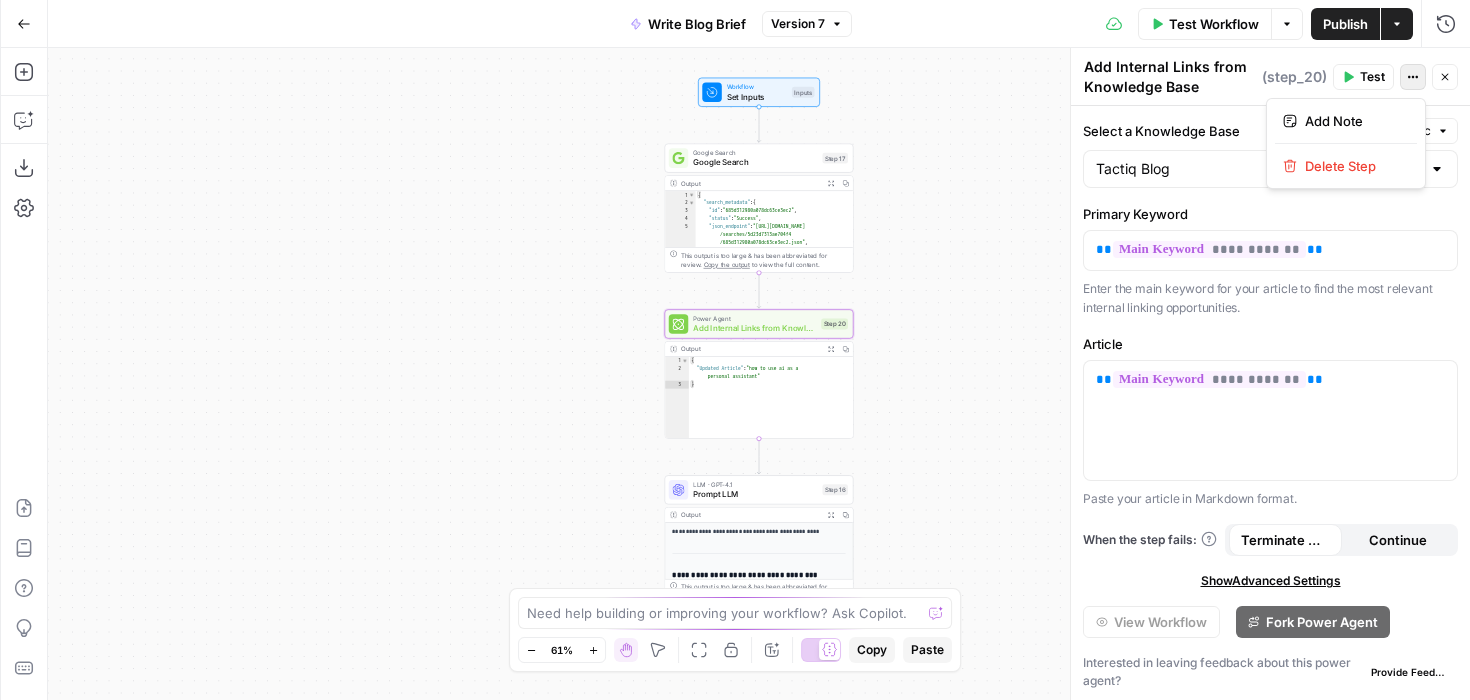 click 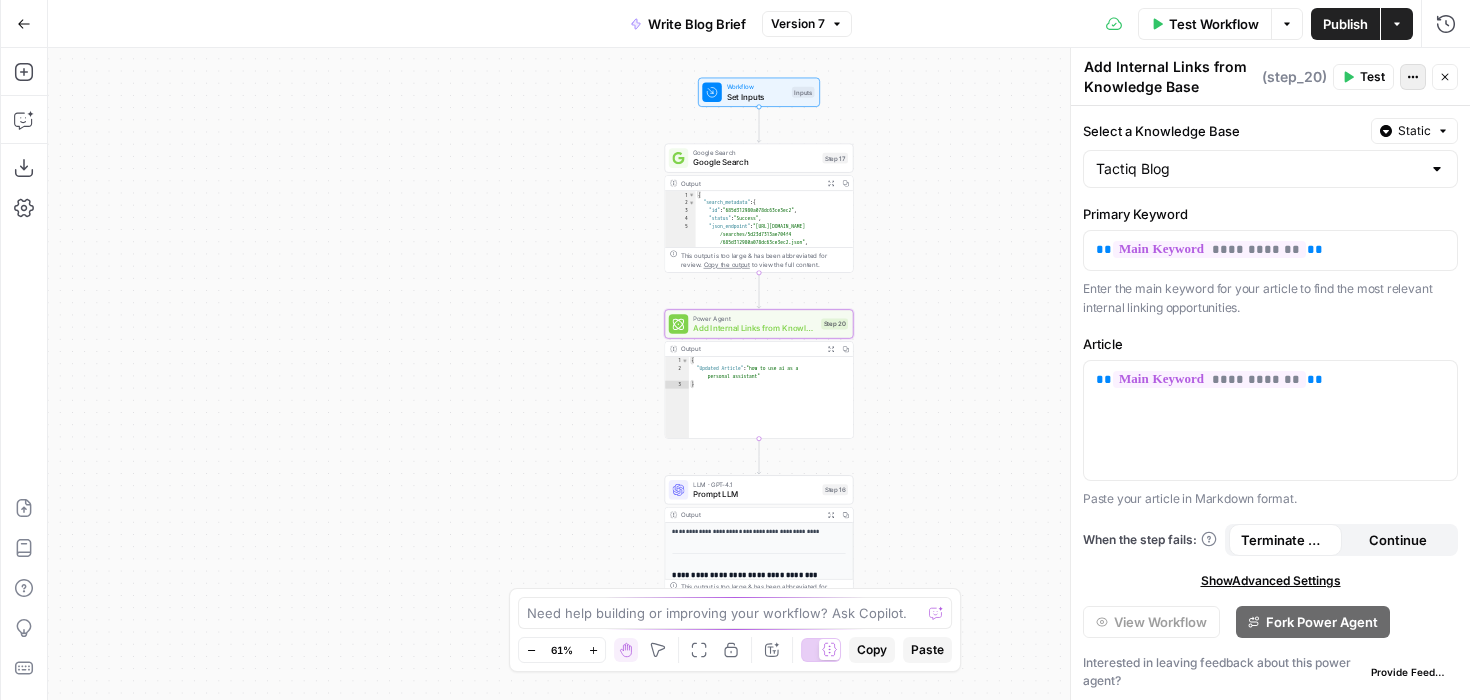 click 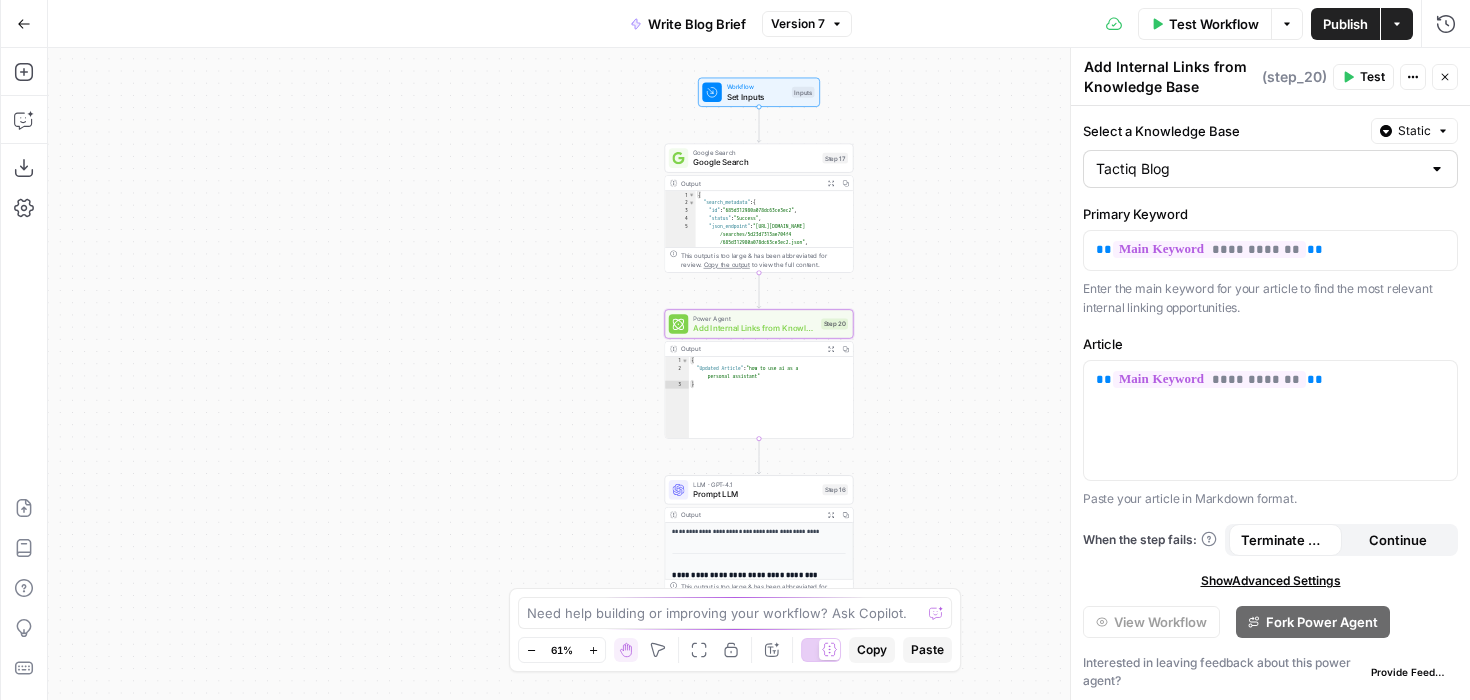 scroll, scrollTop: 2, scrollLeft: 0, axis: vertical 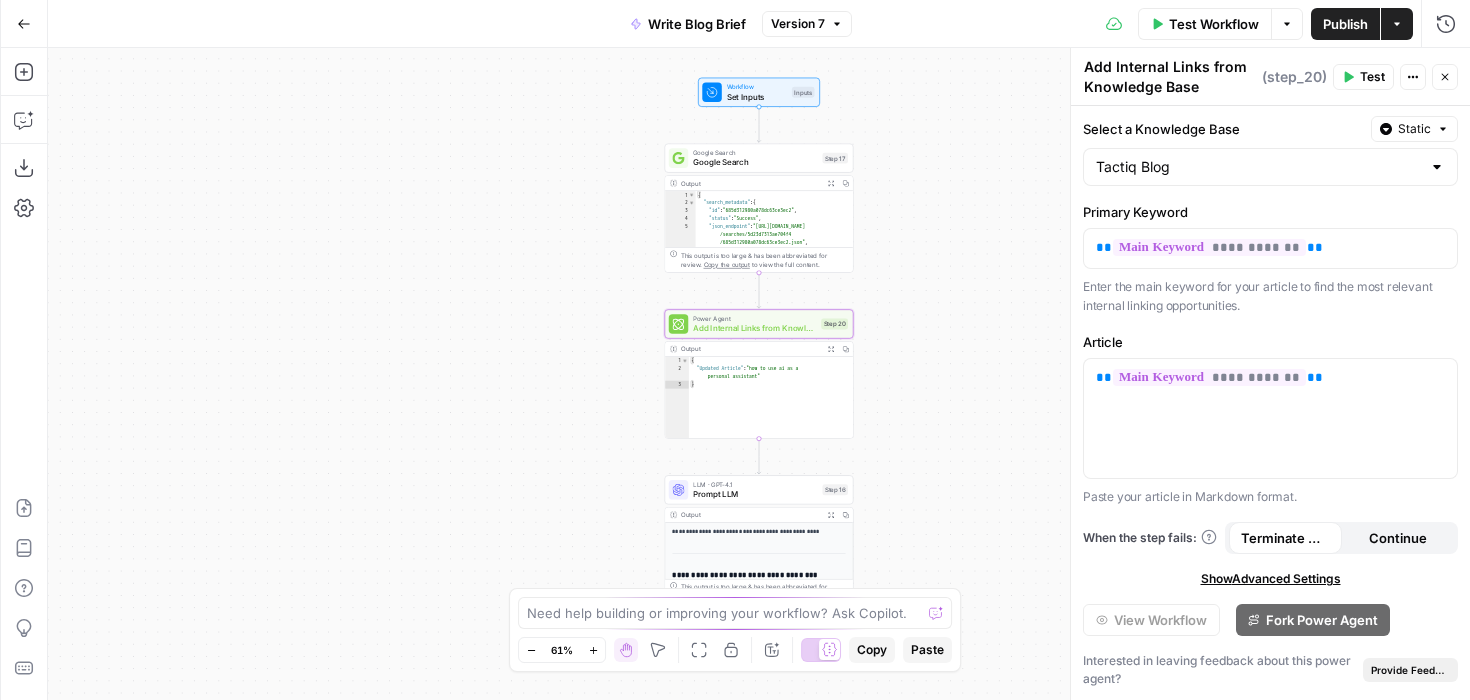 click on "Provide Feedback" at bounding box center (1410, 670) 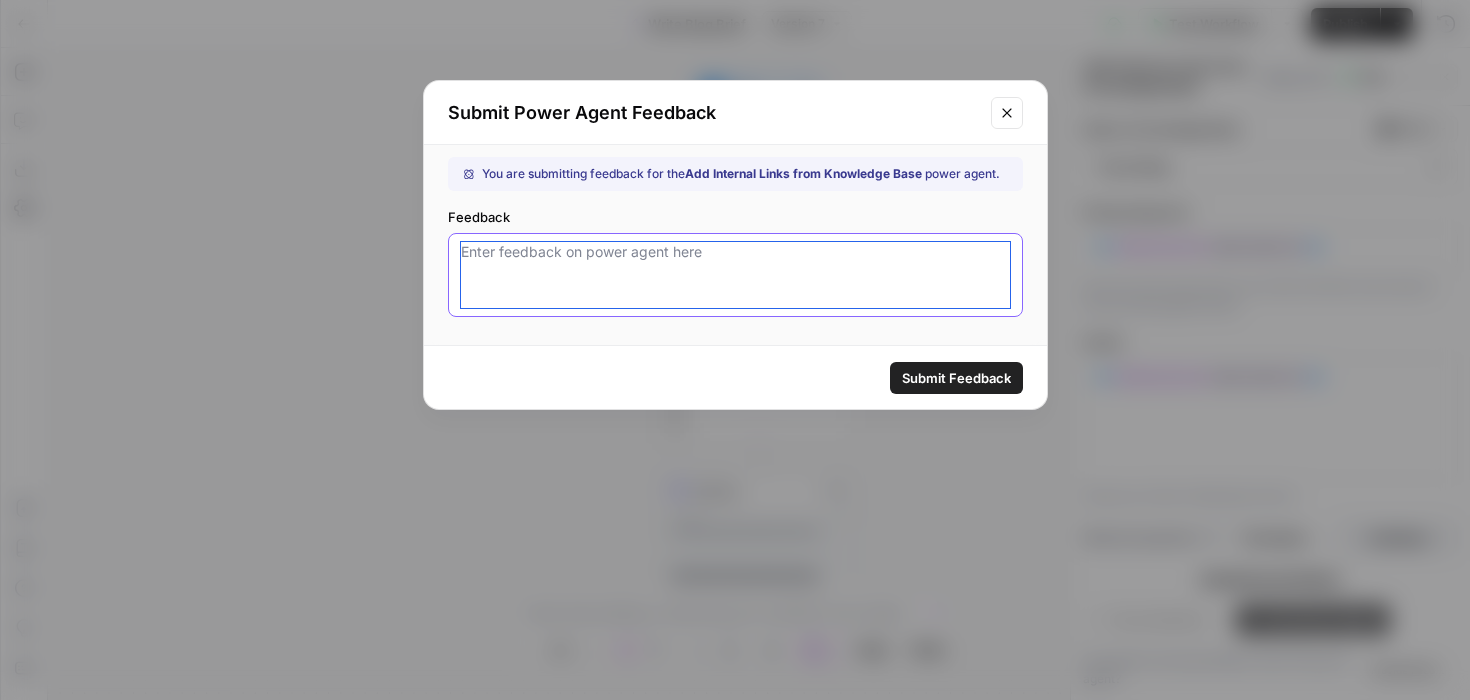 click on "Feedback" at bounding box center [735, 275] 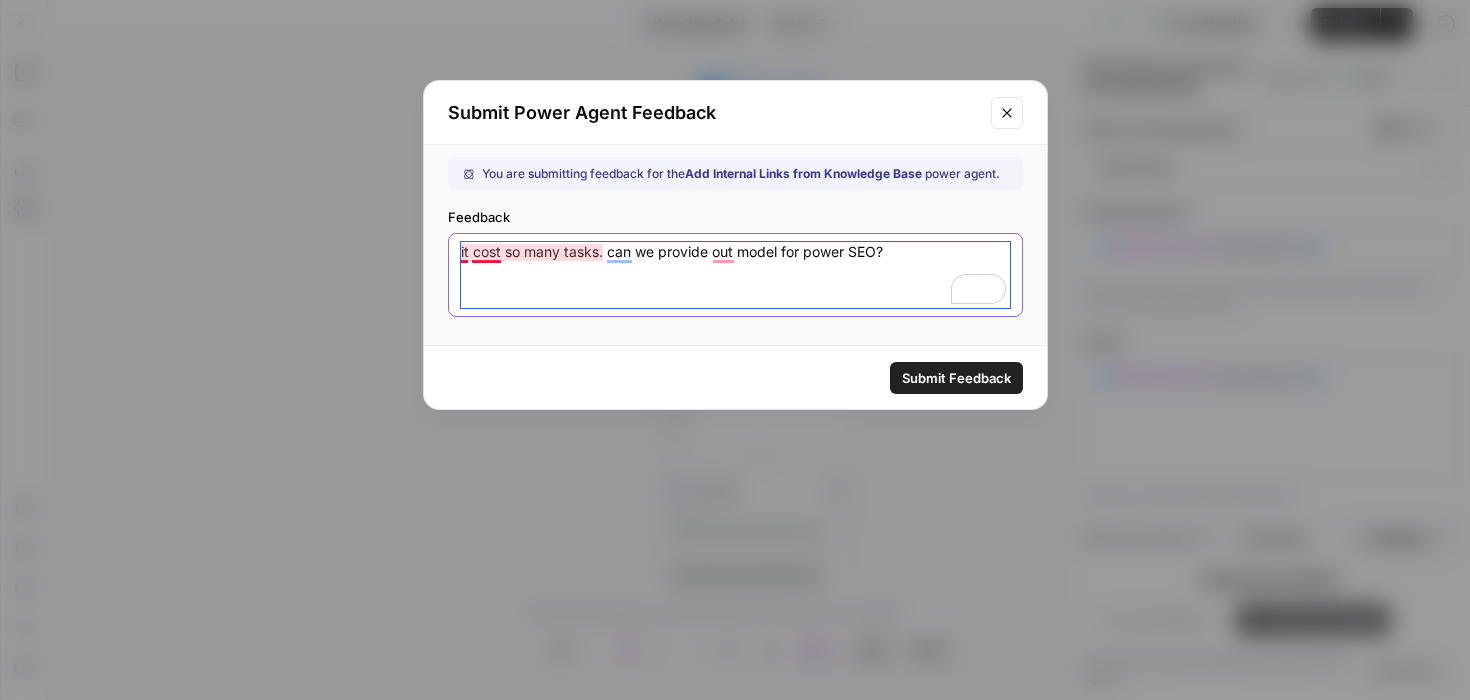 click on "it cost so many tasks. can we provide out model for power SEO?" at bounding box center (735, 275) 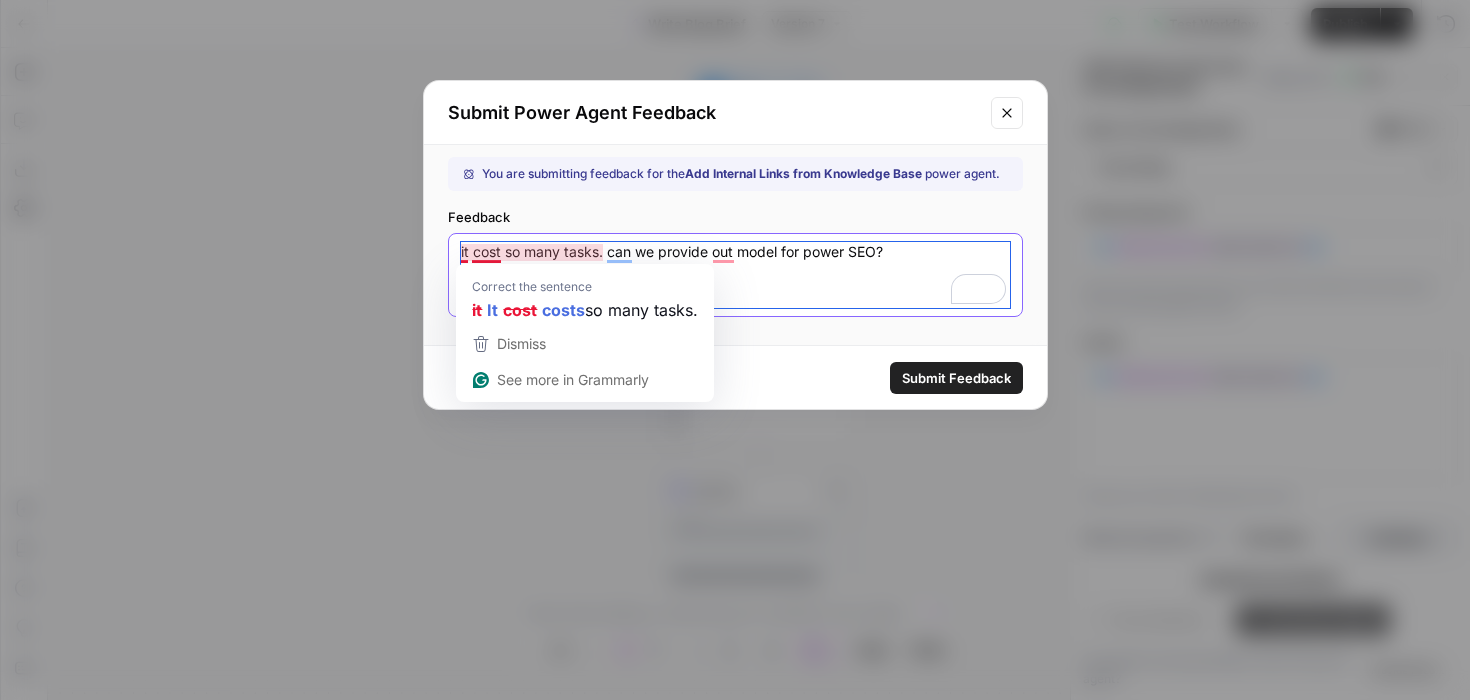click on "it cost so many tasks. can we provide out model for power SEO?" at bounding box center (735, 275) 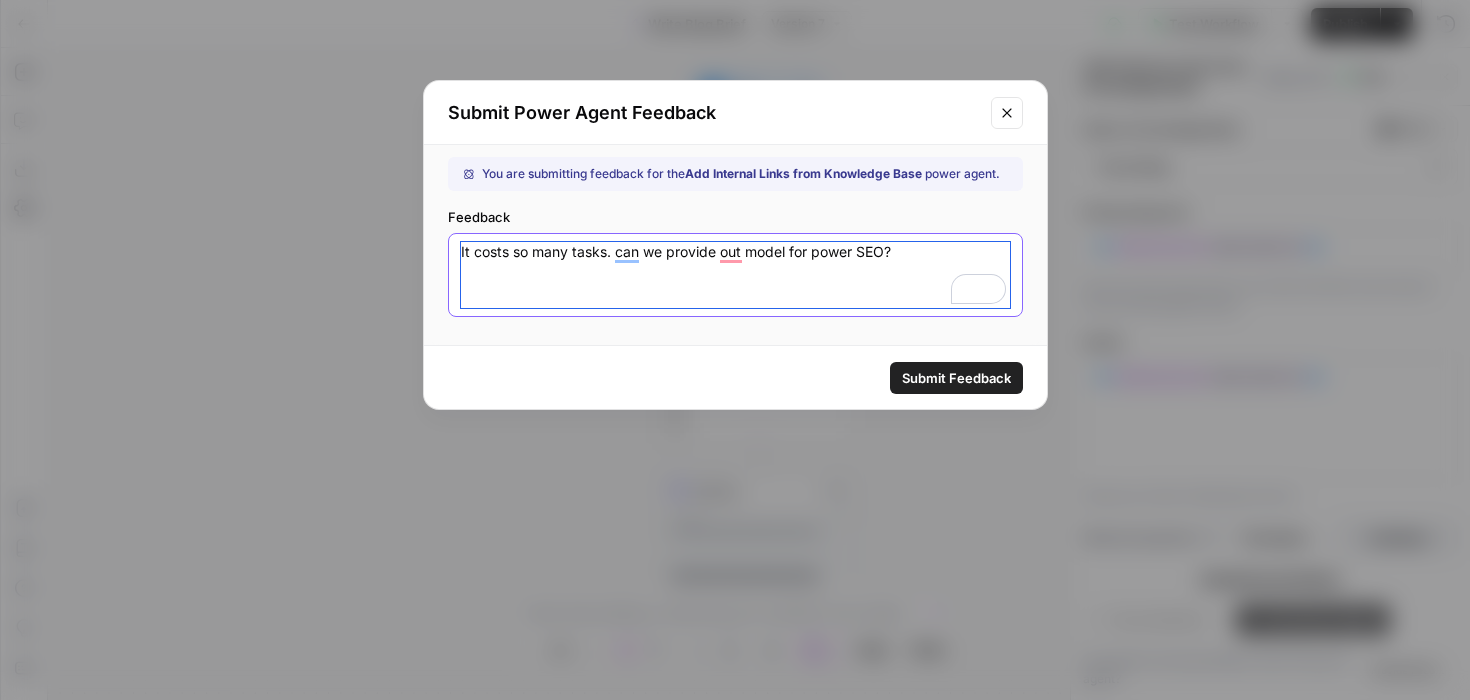 click on "It costs so many tasks. can we provide out model for power SEO?" at bounding box center [735, 275] 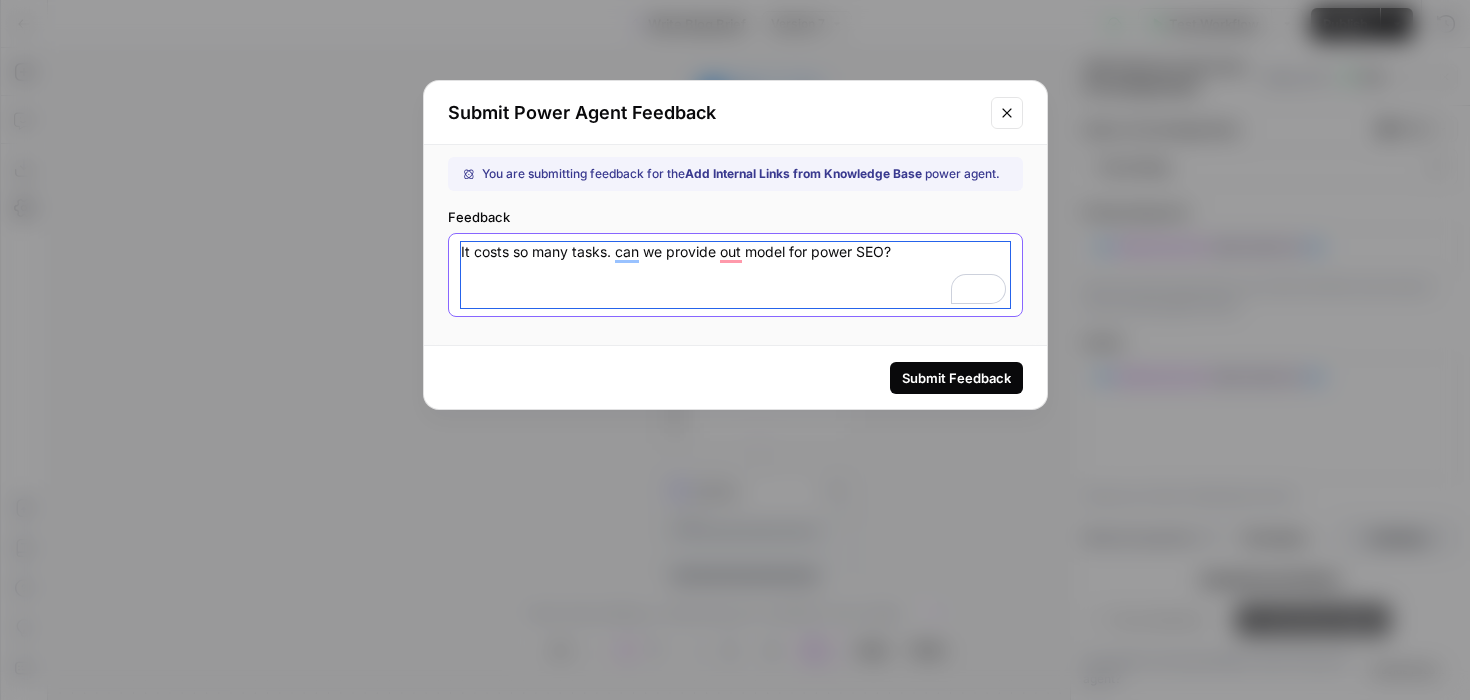 type on "It costs so many tasks. can we provide out model for power SEO?" 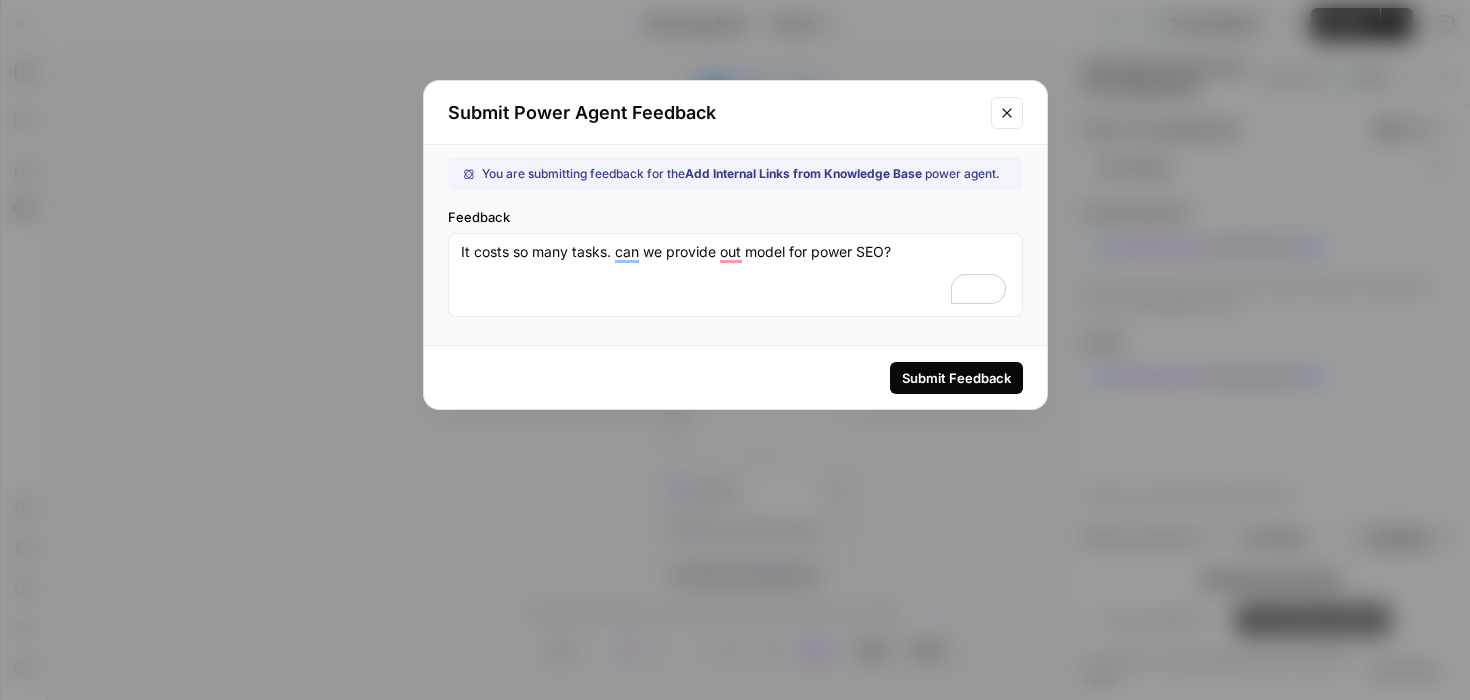 click on "Submit Feedback" at bounding box center (956, 378) 